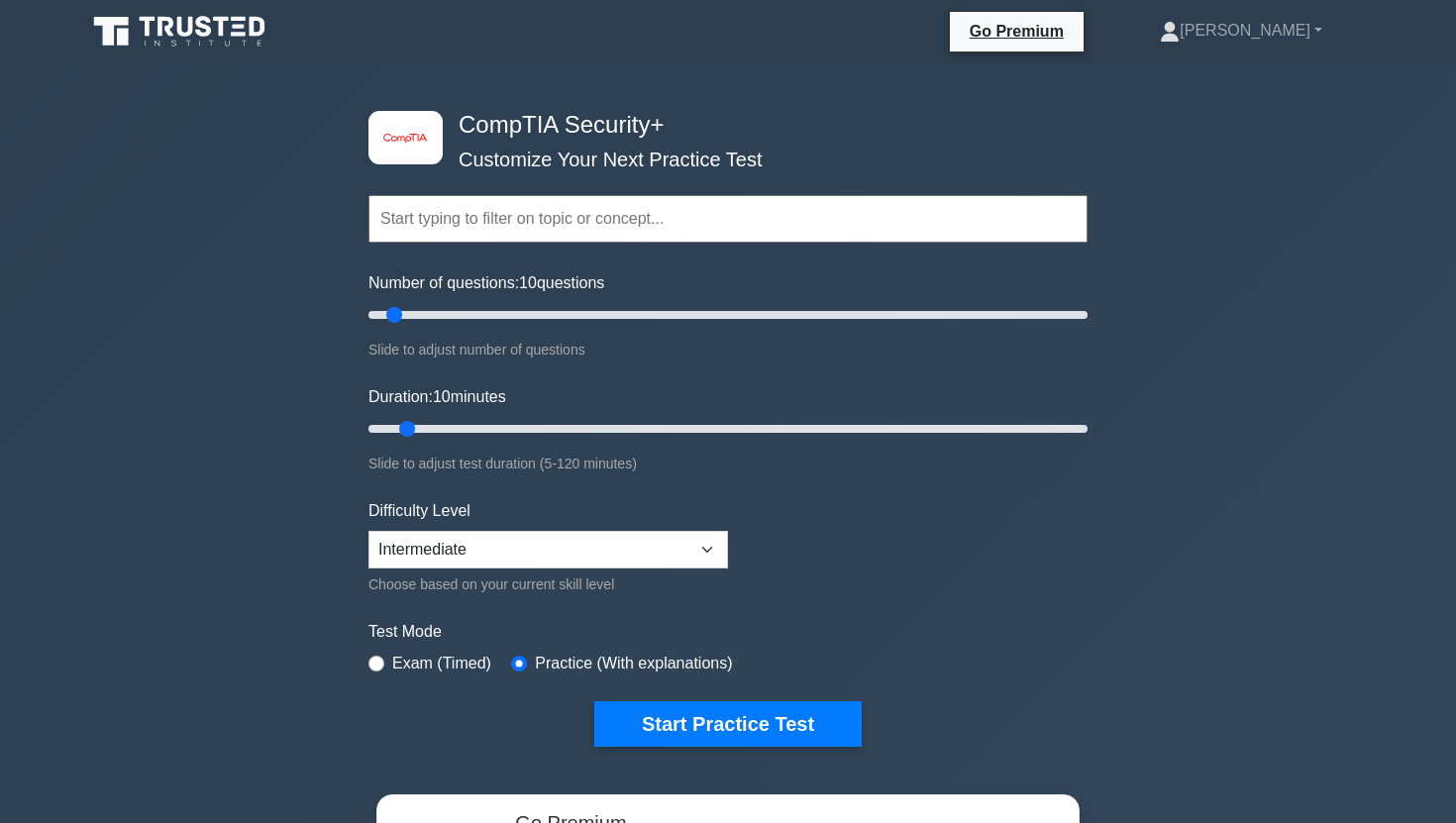 scroll, scrollTop: 0, scrollLeft: 0, axis: both 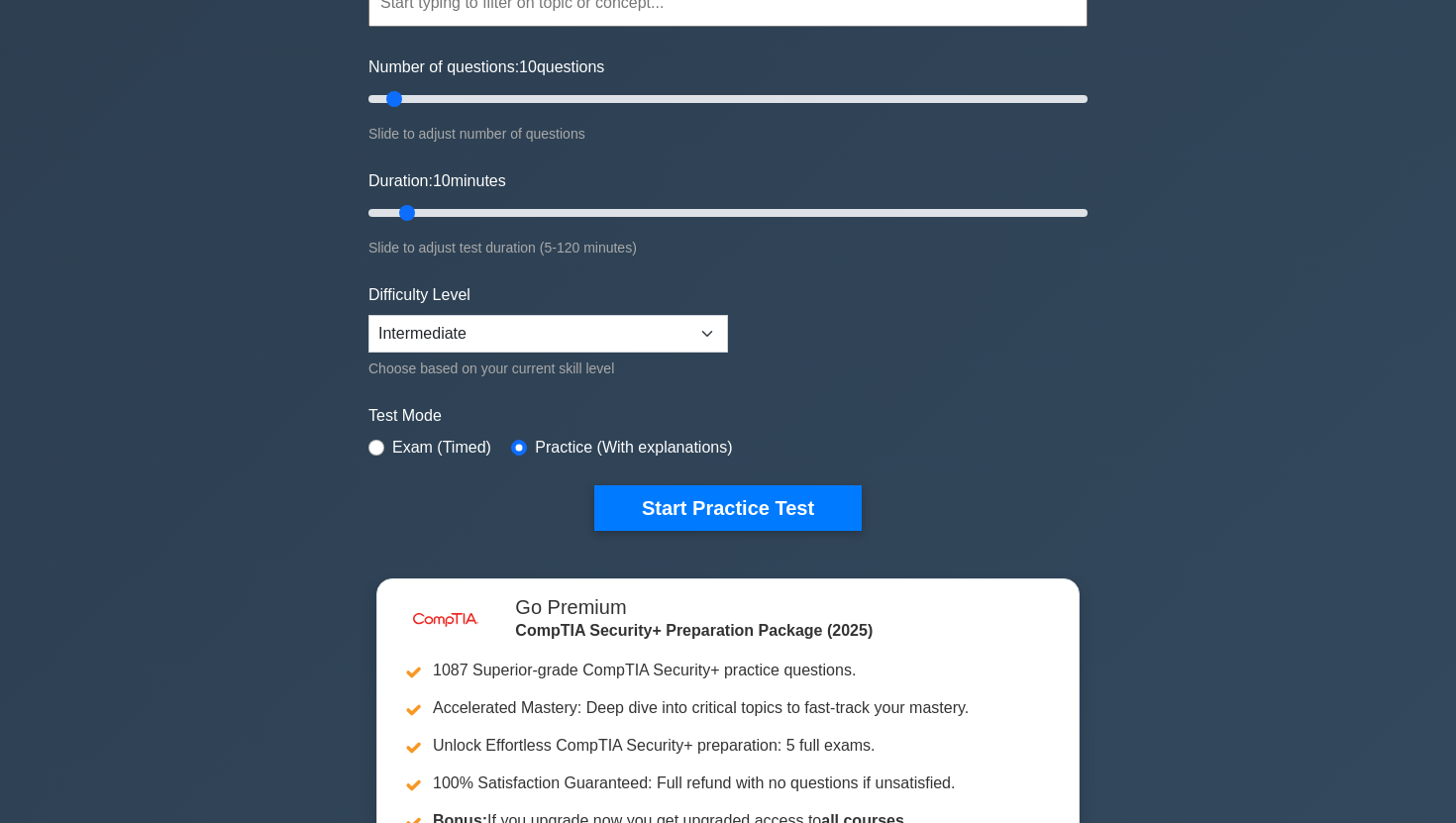 click on "Exam (Timed)" at bounding box center (430, 448) 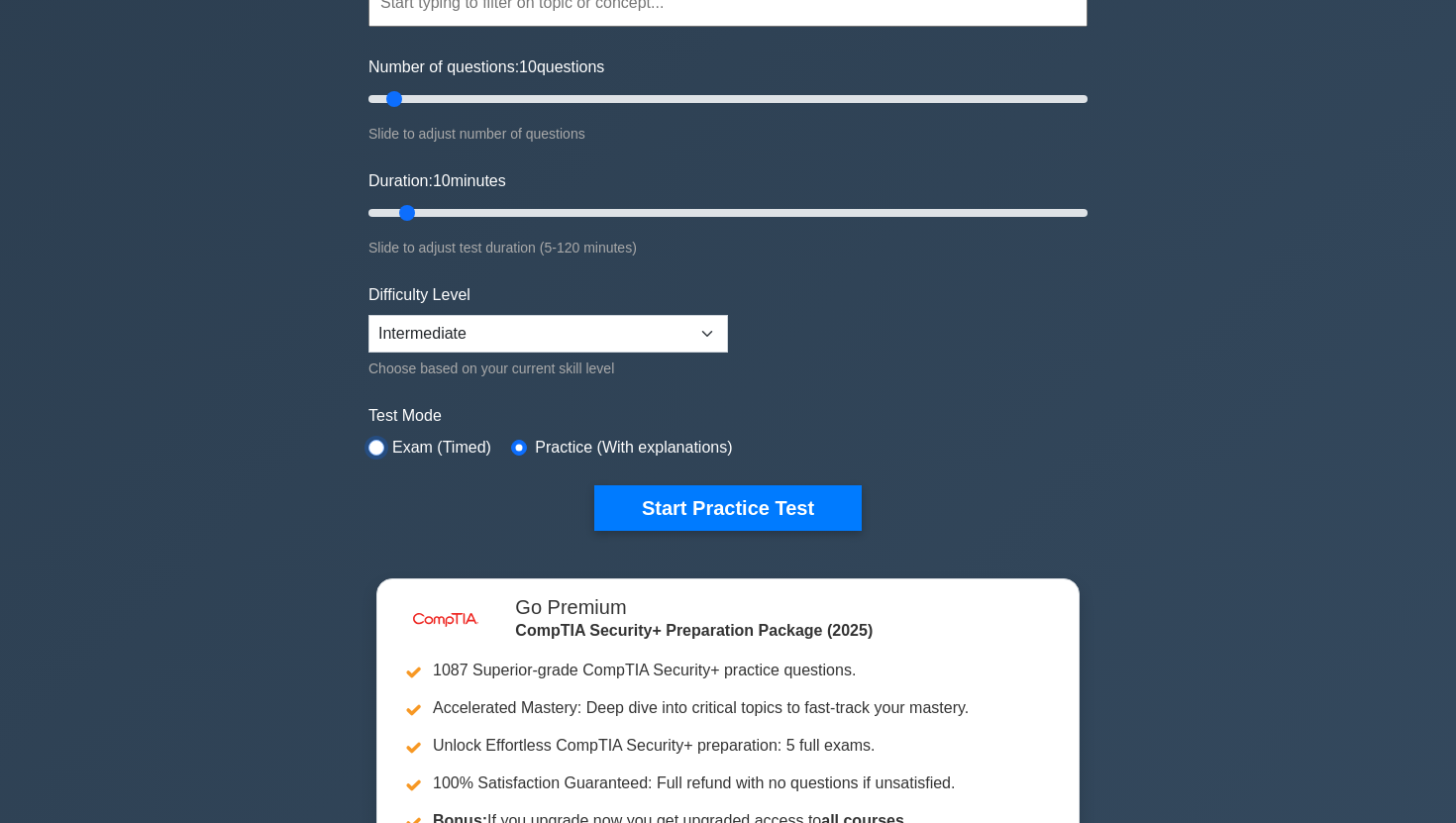 click at bounding box center [376, 448] 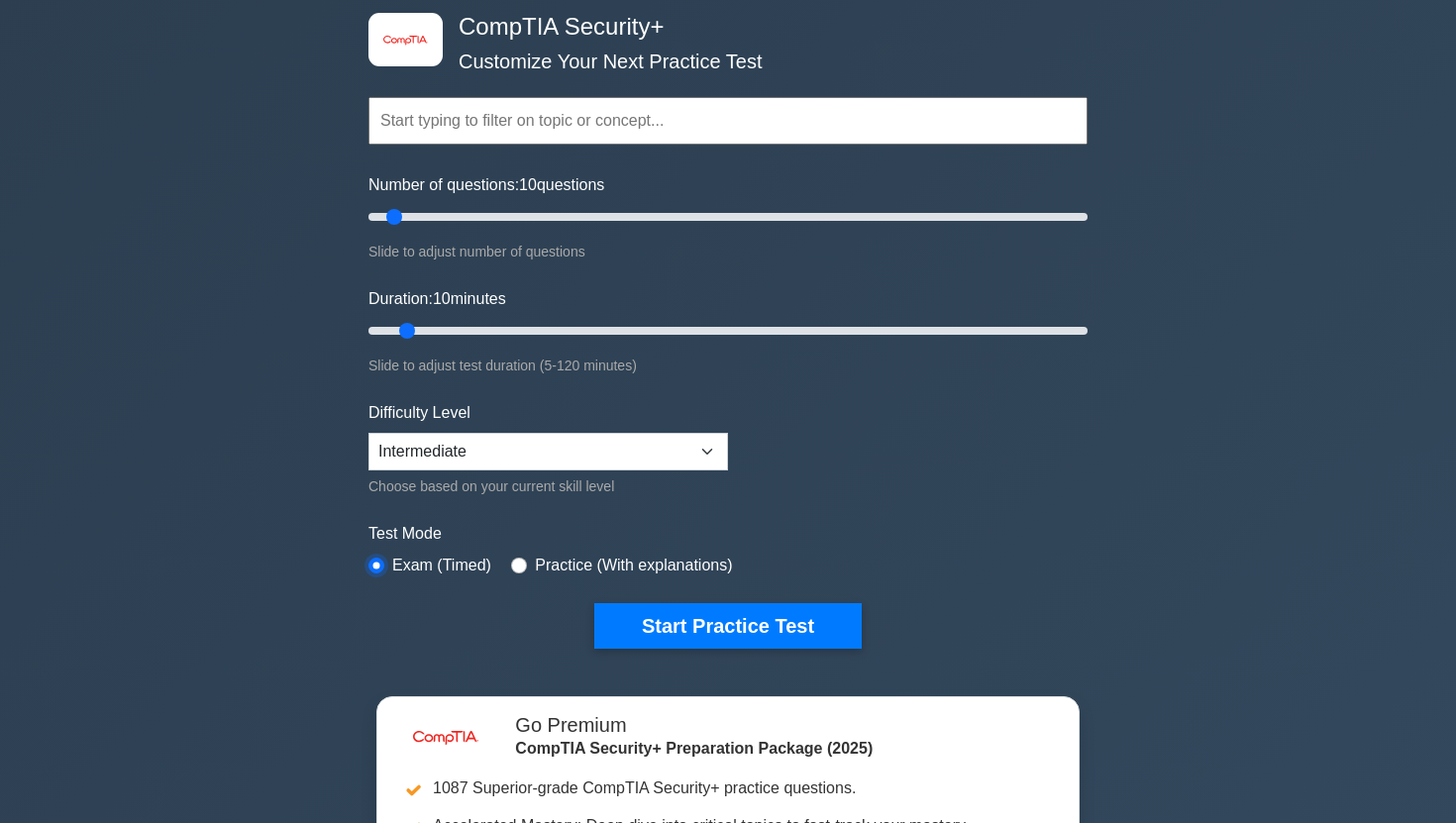 scroll, scrollTop: 85, scrollLeft: 0, axis: vertical 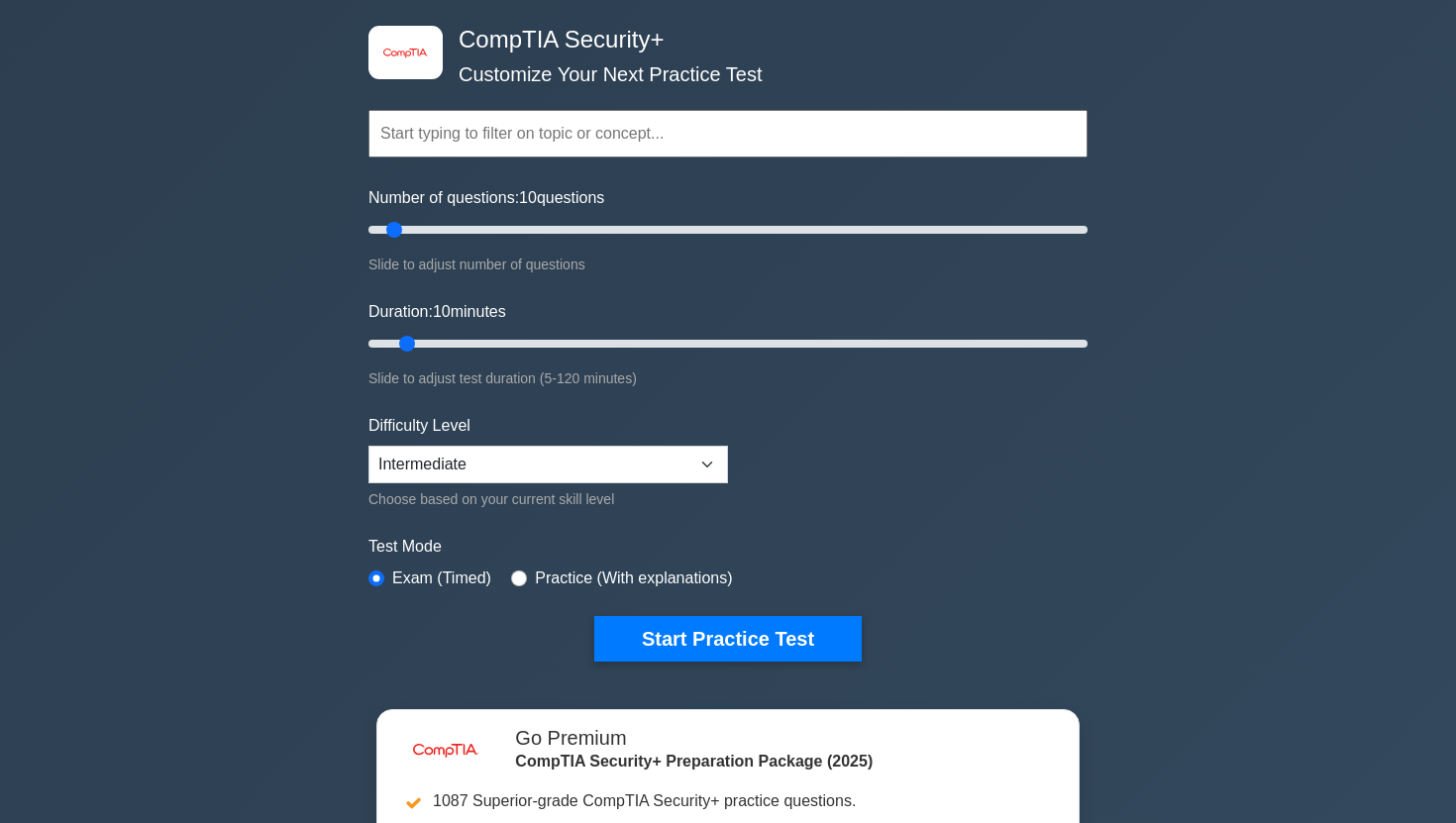 click at bounding box center [728, 134] 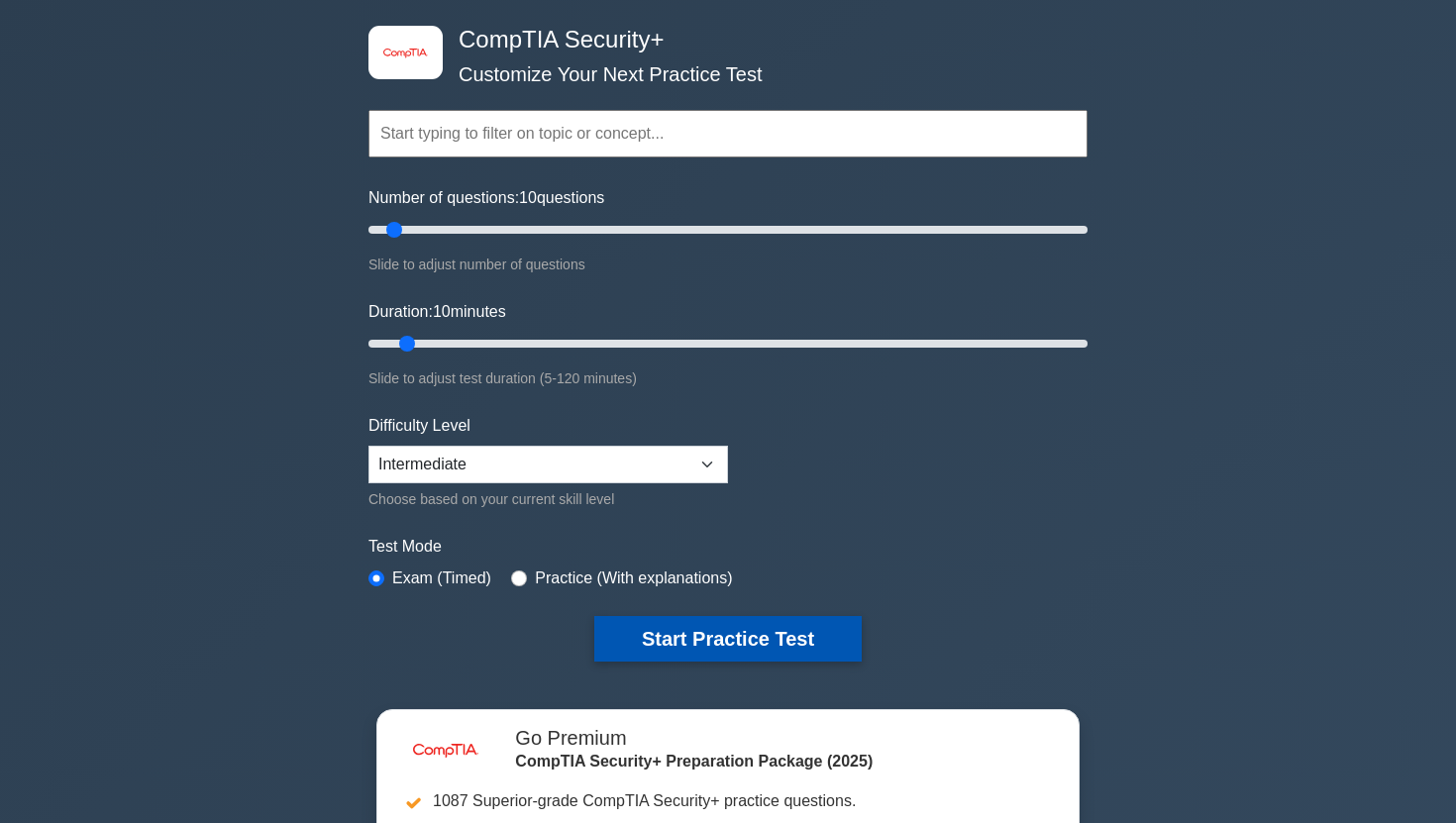 click on "Start Practice Test" at bounding box center [728, 639] 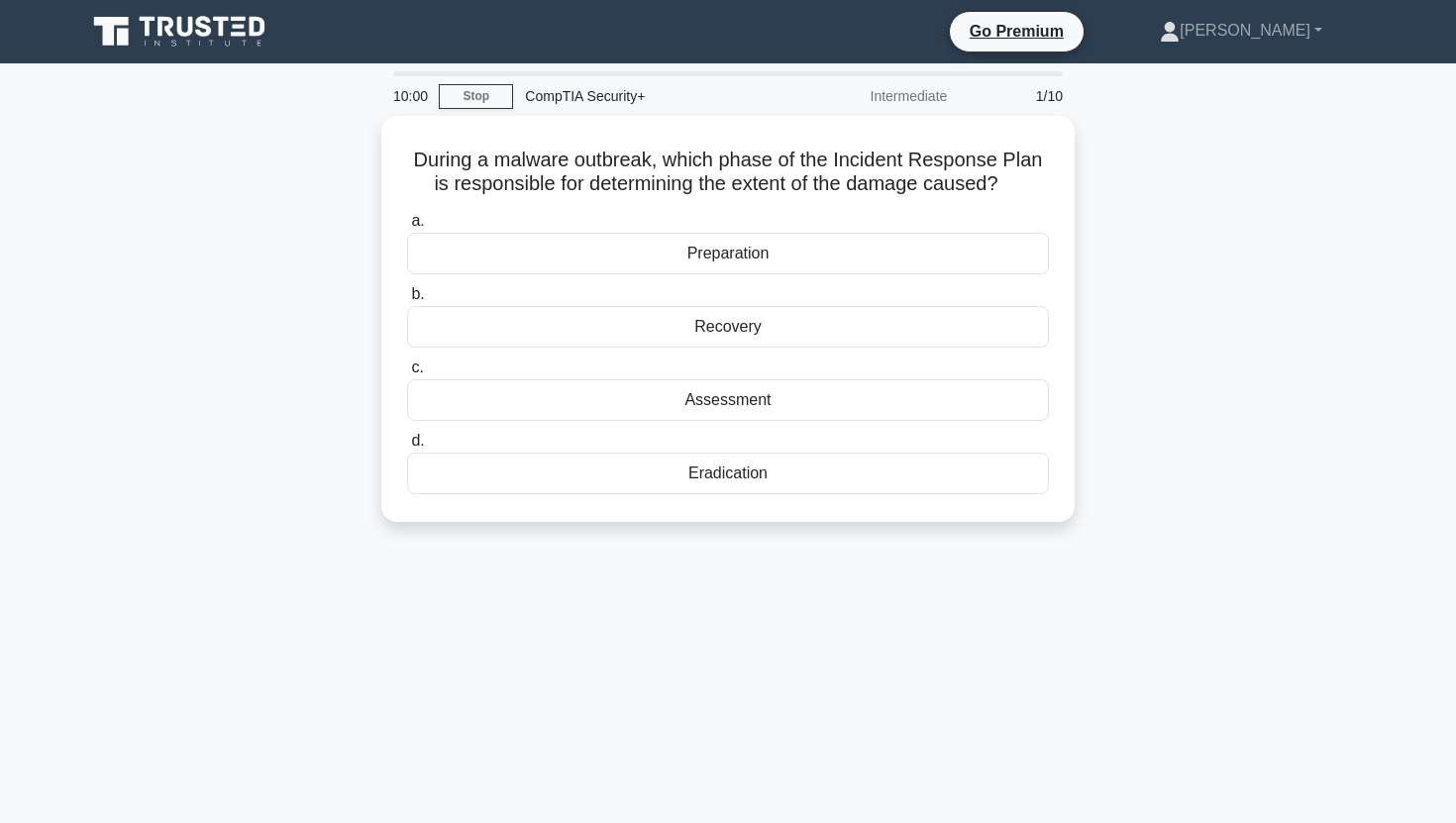 scroll, scrollTop: 0, scrollLeft: 0, axis: both 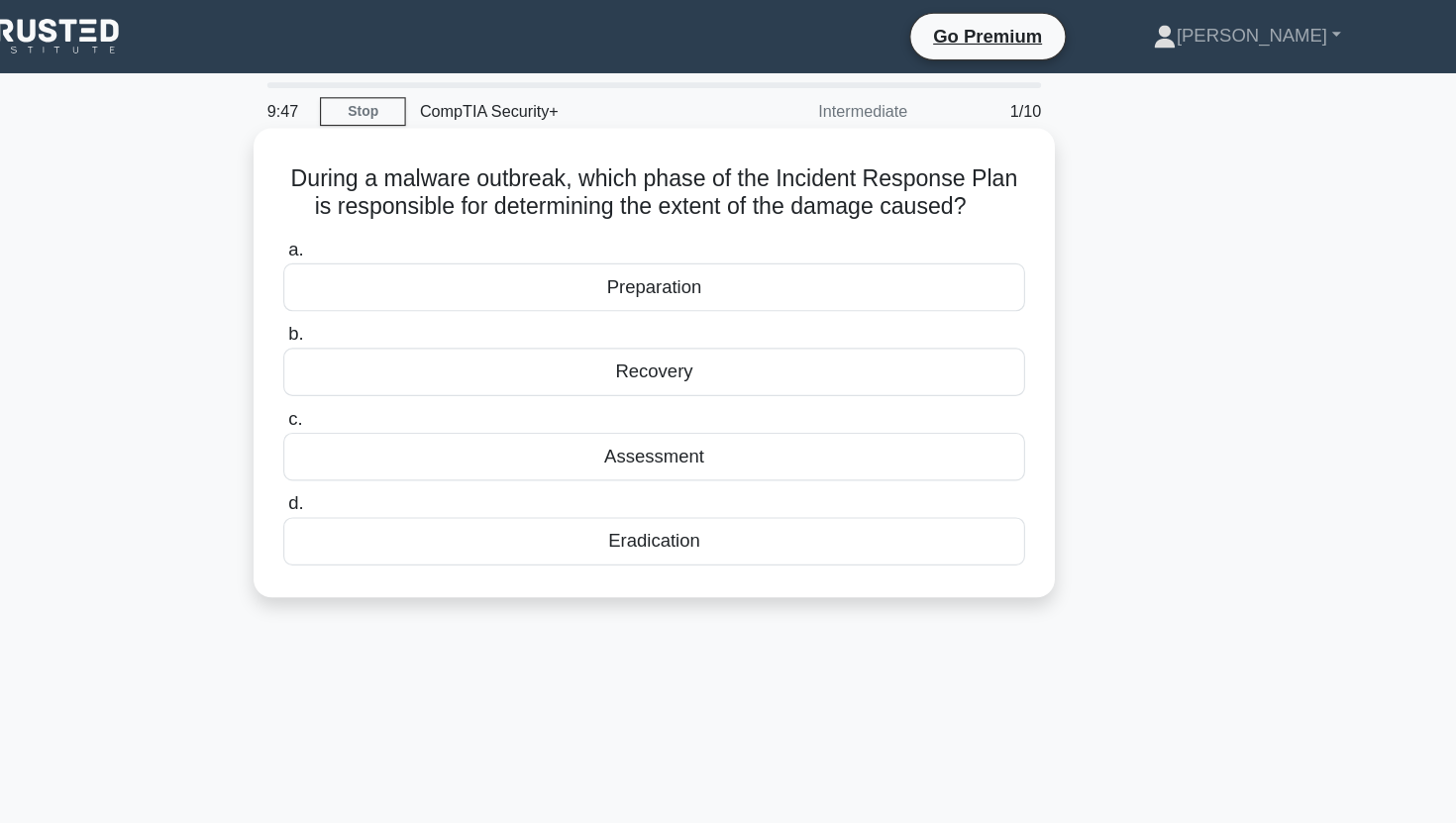 click on "Assessment" at bounding box center (728, 395) 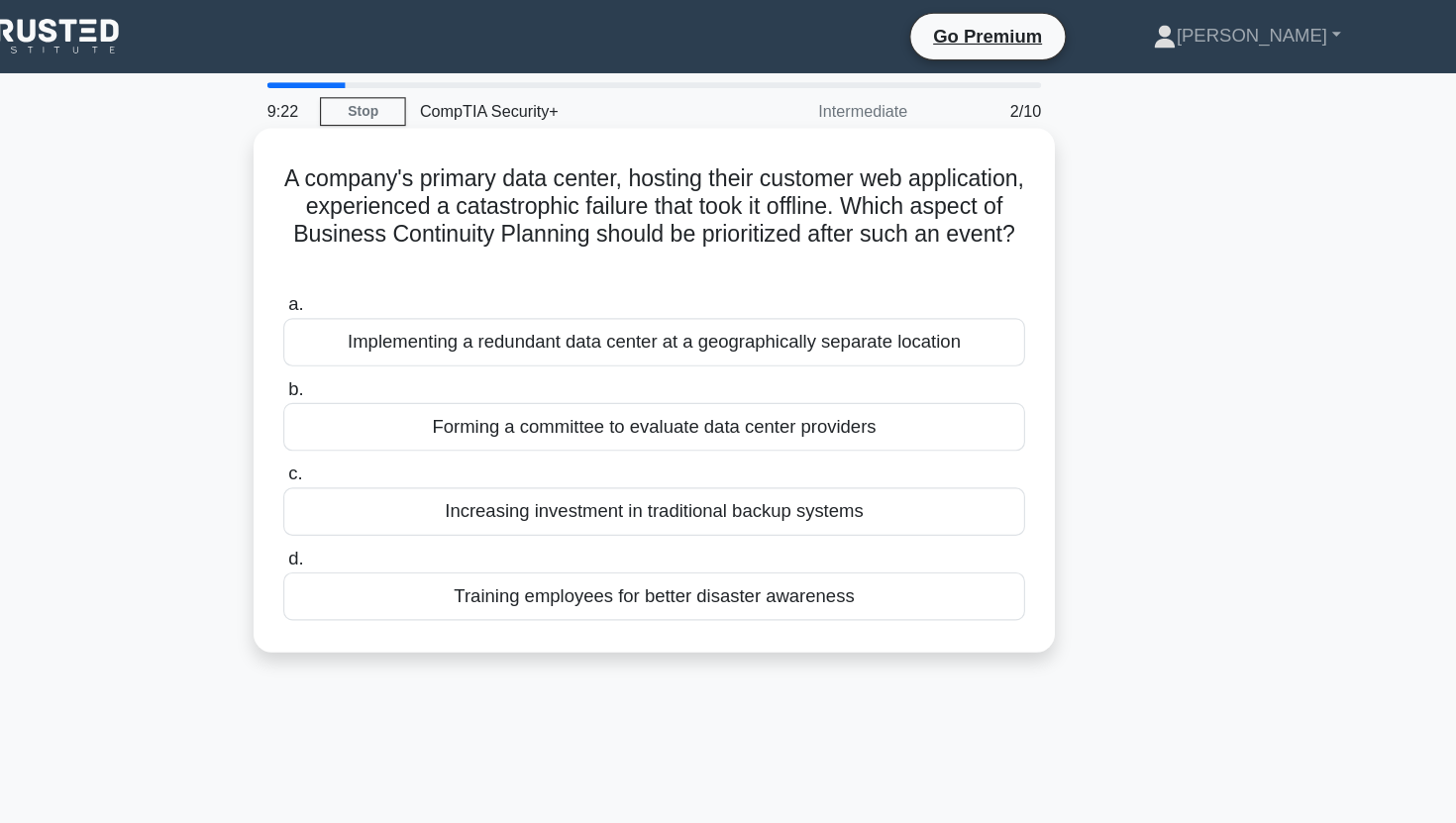 click on "Implementing a redundant data center at a geographically separate location" at bounding box center (728, 296) 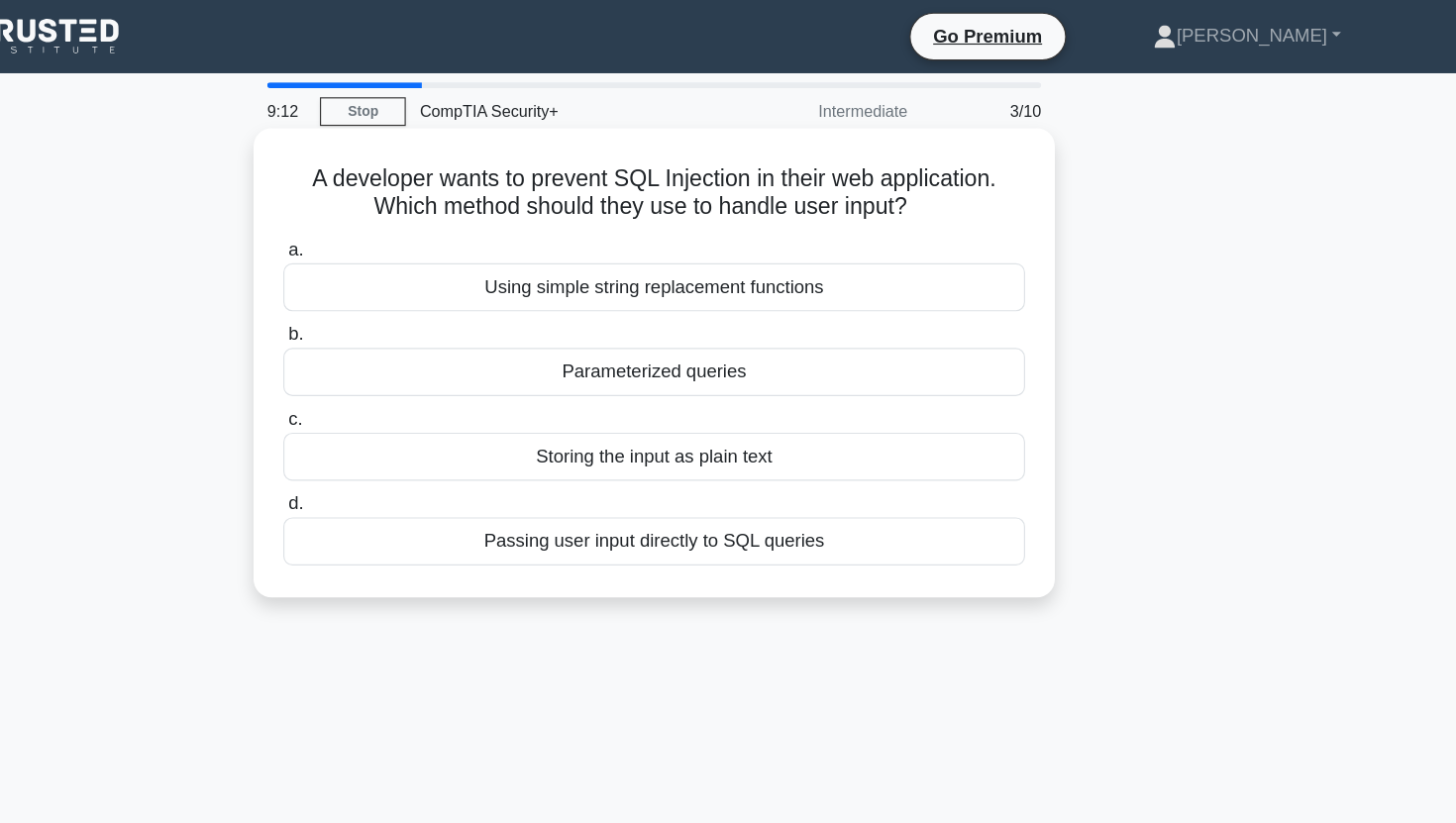 click on "Parameterized queries" at bounding box center [728, 322] 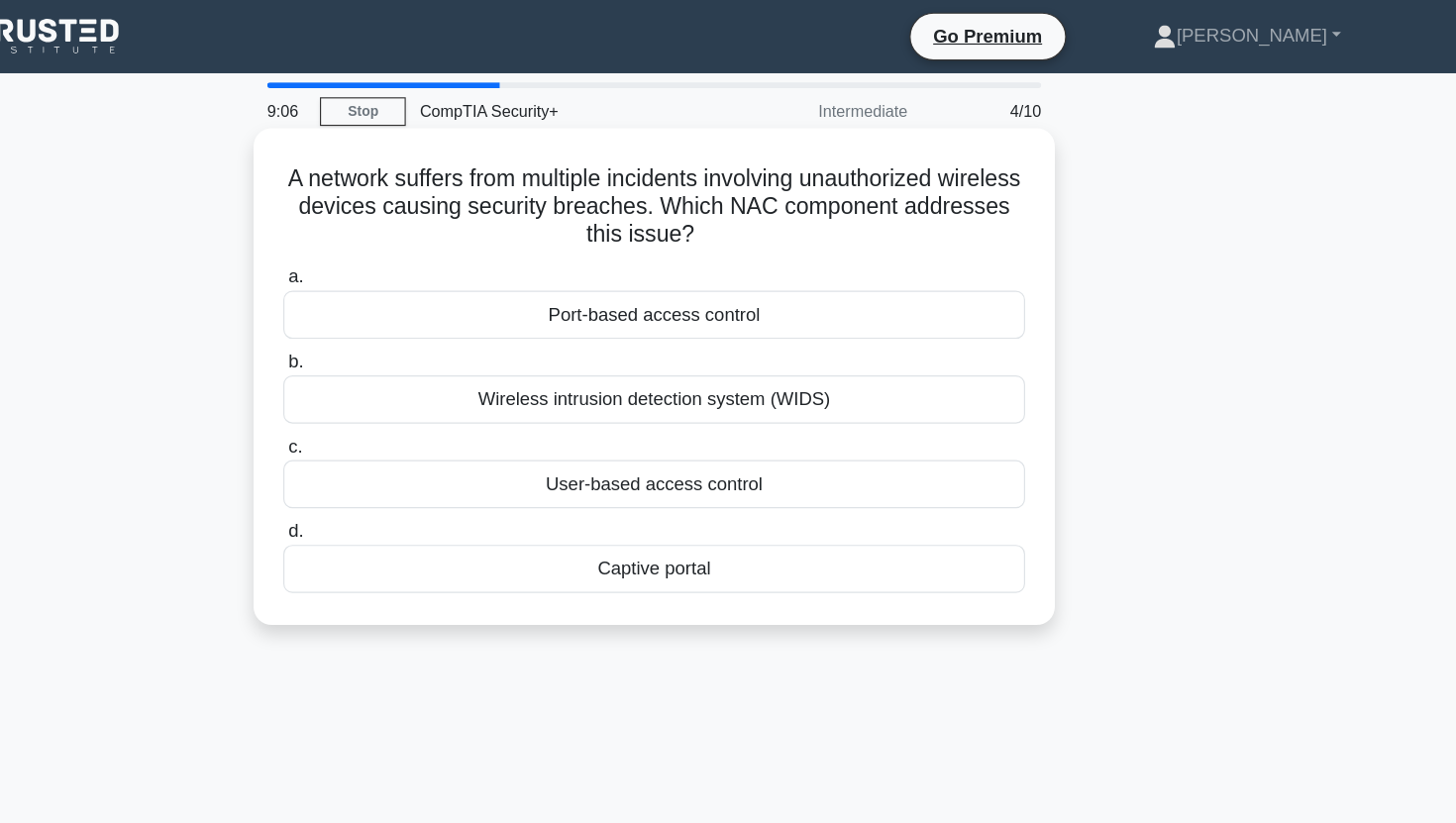 click on "A network suffers from multiple incidents involving unauthorized wireless devices causing security breaches. Which NAC component addresses this issue?
.spinner_0XTQ{transform-origin:center;animation:spinner_y6GP .75s linear infinite}@keyframes spinner_y6GP{100%{transform:rotate(360deg)}}" at bounding box center [728, 179] 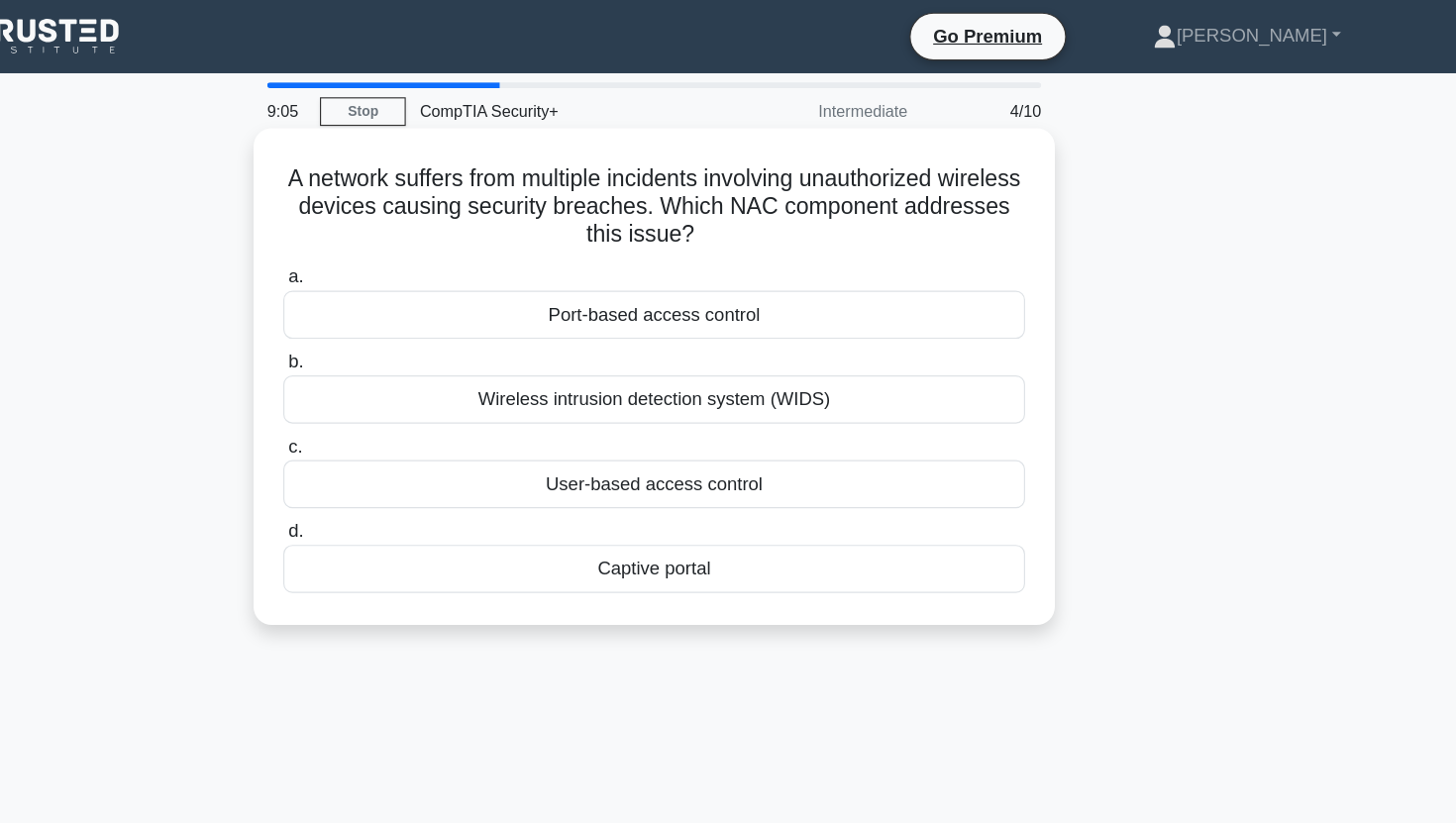 click on "A network suffers from multiple incidents involving unauthorized wireless devices causing security breaches. Which NAC component addresses this issue?
.spinner_0XTQ{transform-origin:center;animation:spinner_y6GP .75s linear infinite}@keyframes spinner_y6GP{100%{transform:rotate(360deg)}}" at bounding box center (728, 179) 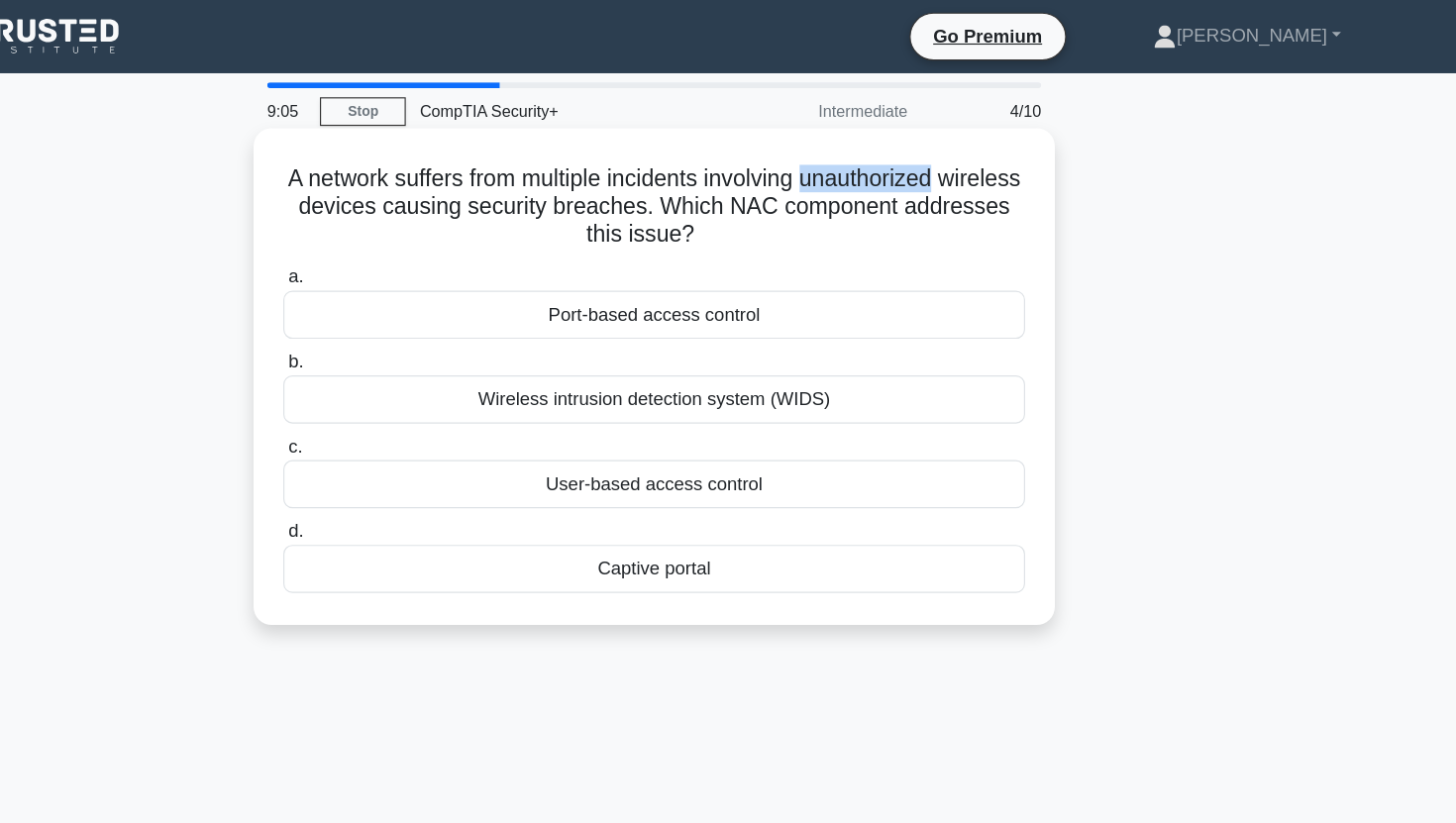 click on "A network suffers from multiple incidents involving unauthorized wireless devices causing security breaches. Which NAC component addresses this issue?
.spinner_0XTQ{transform-origin:center;animation:spinner_y6GP .75s linear infinite}@keyframes spinner_y6GP{100%{transform:rotate(360deg)}}" at bounding box center (728, 179) 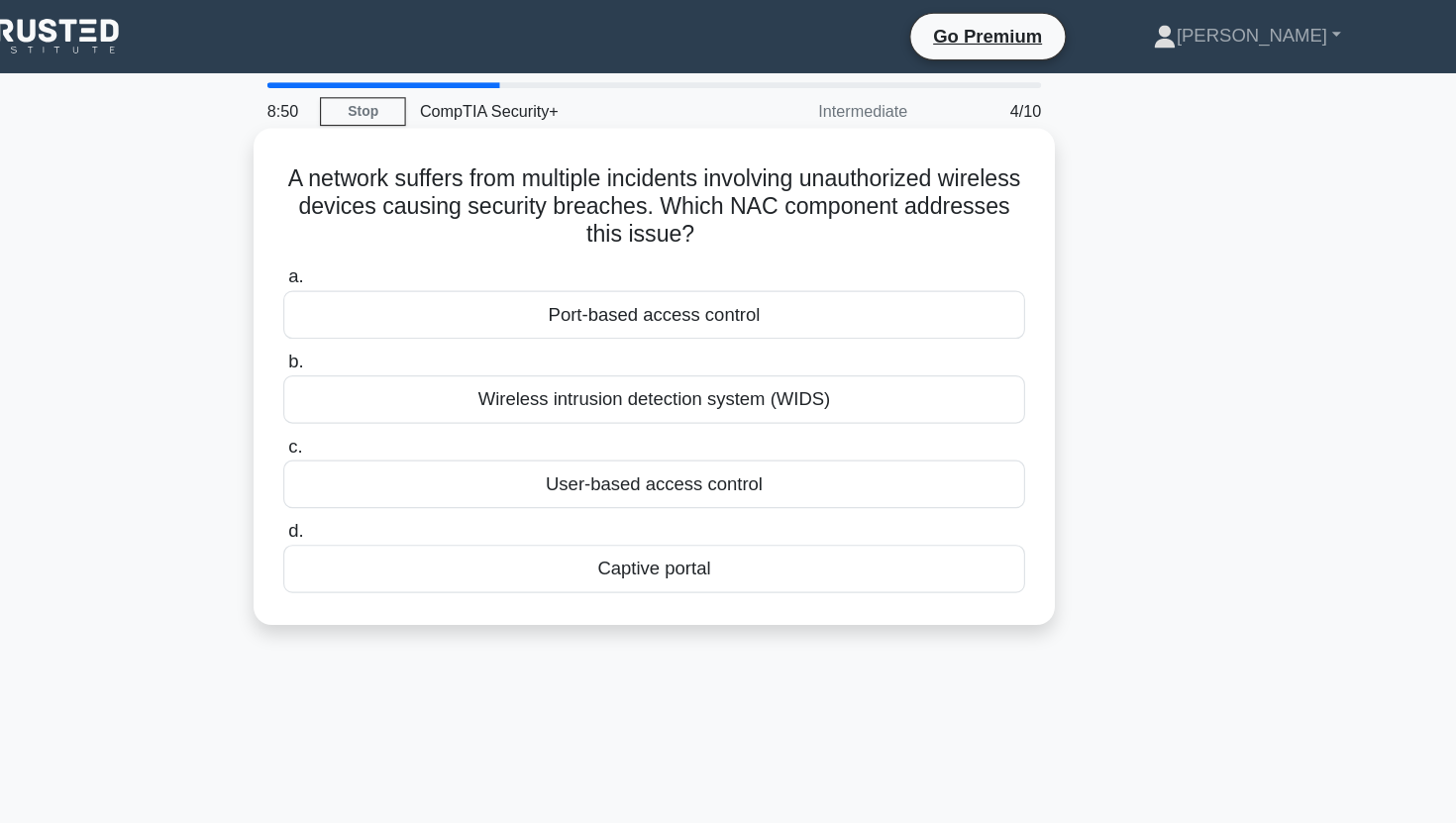 click on "User-based access control" at bounding box center [728, 419] 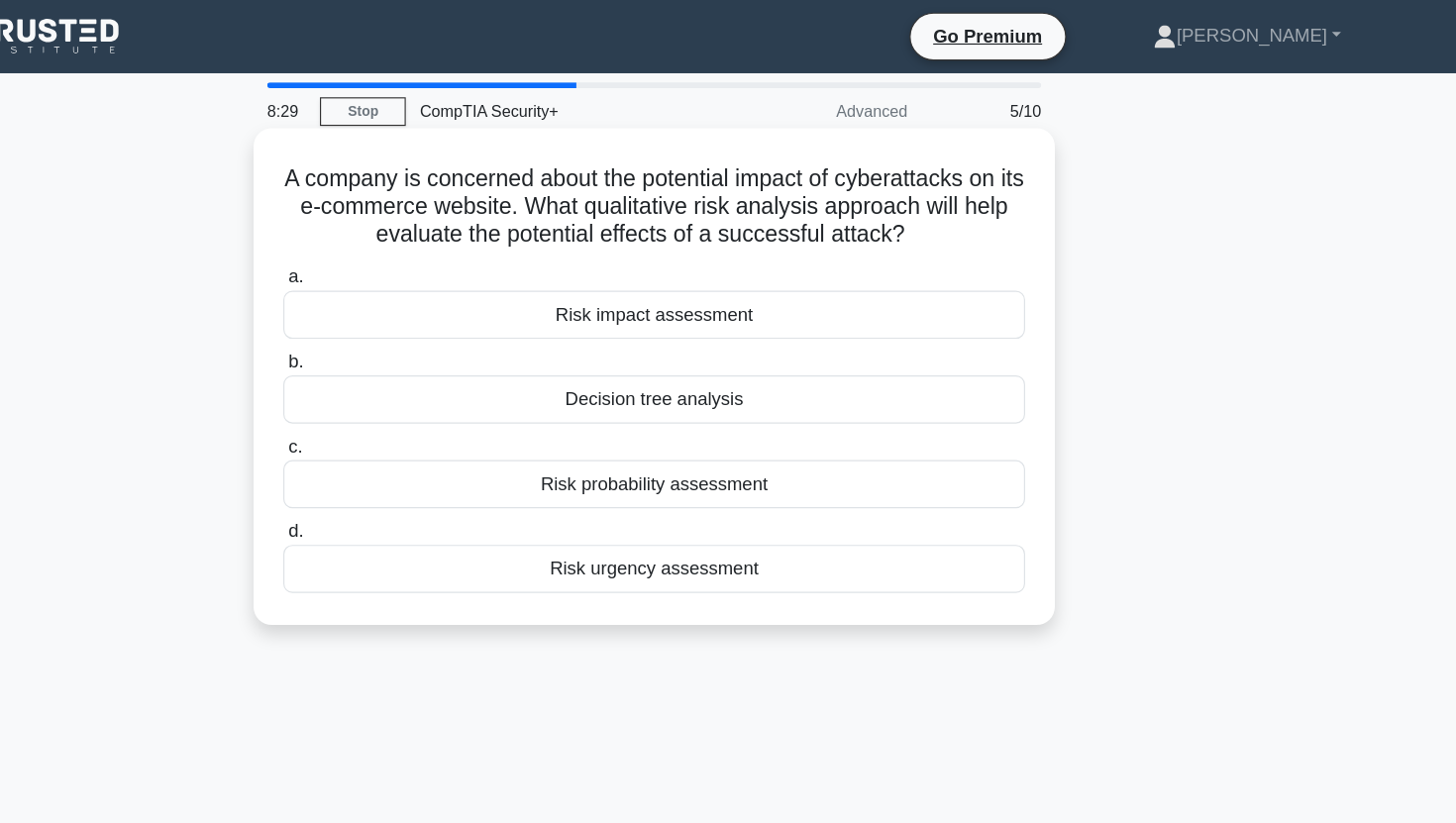 click on "Risk impact assessment" at bounding box center [728, 272] 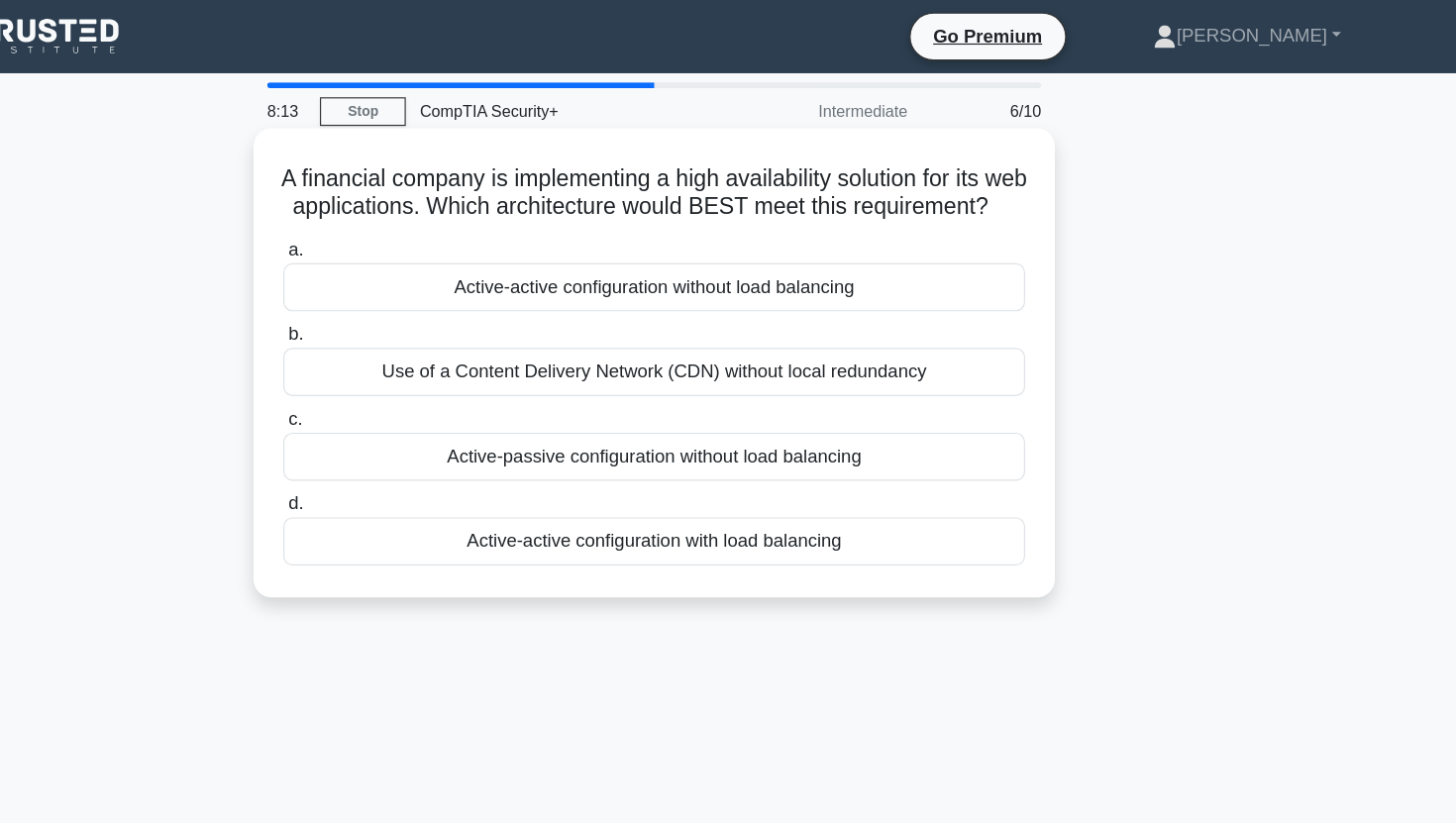 click on "Active-active configuration with load balancing" at bounding box center (728, 468) 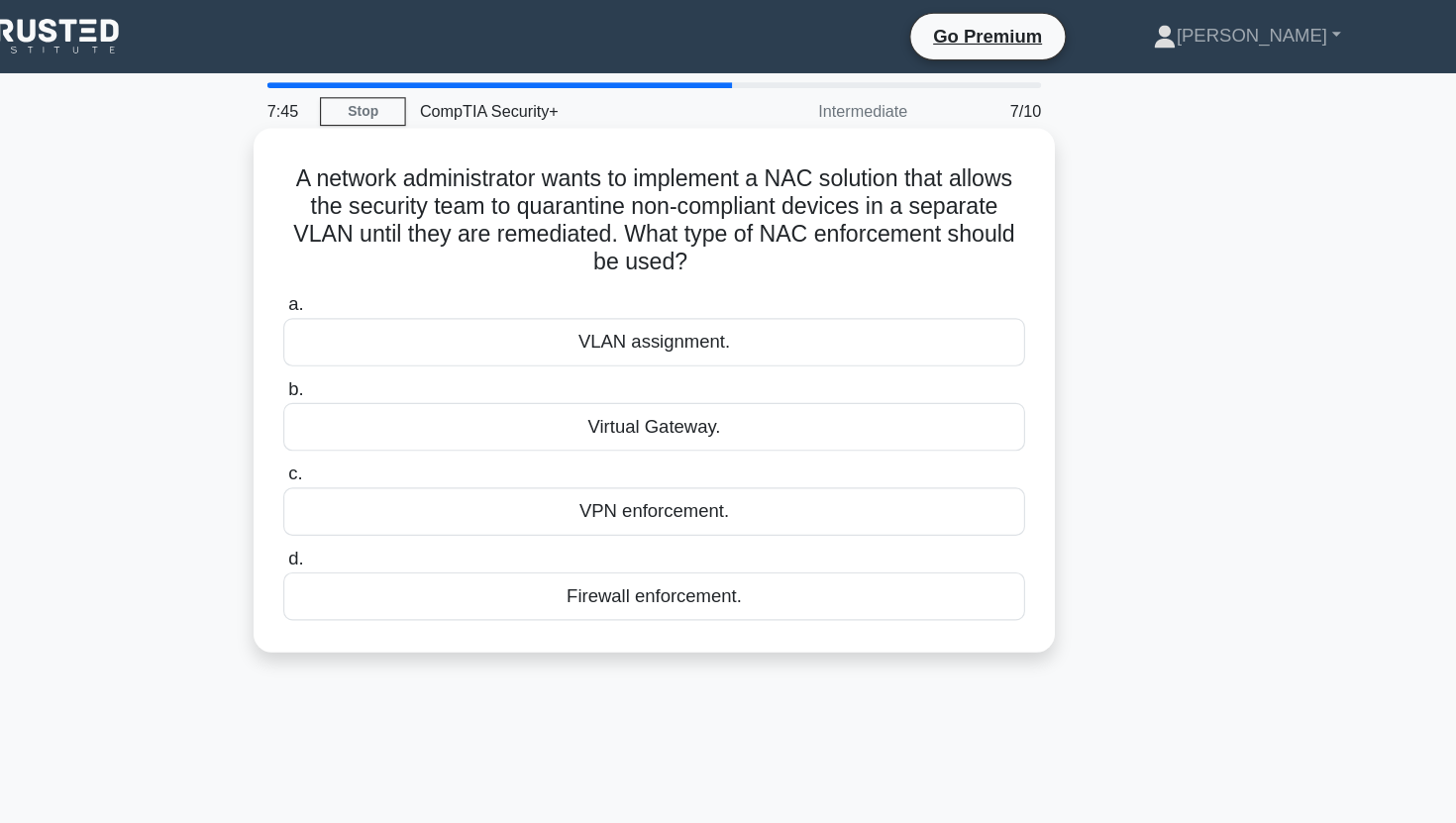 click on "VLAN assignment." at bounding box center [728, 296] 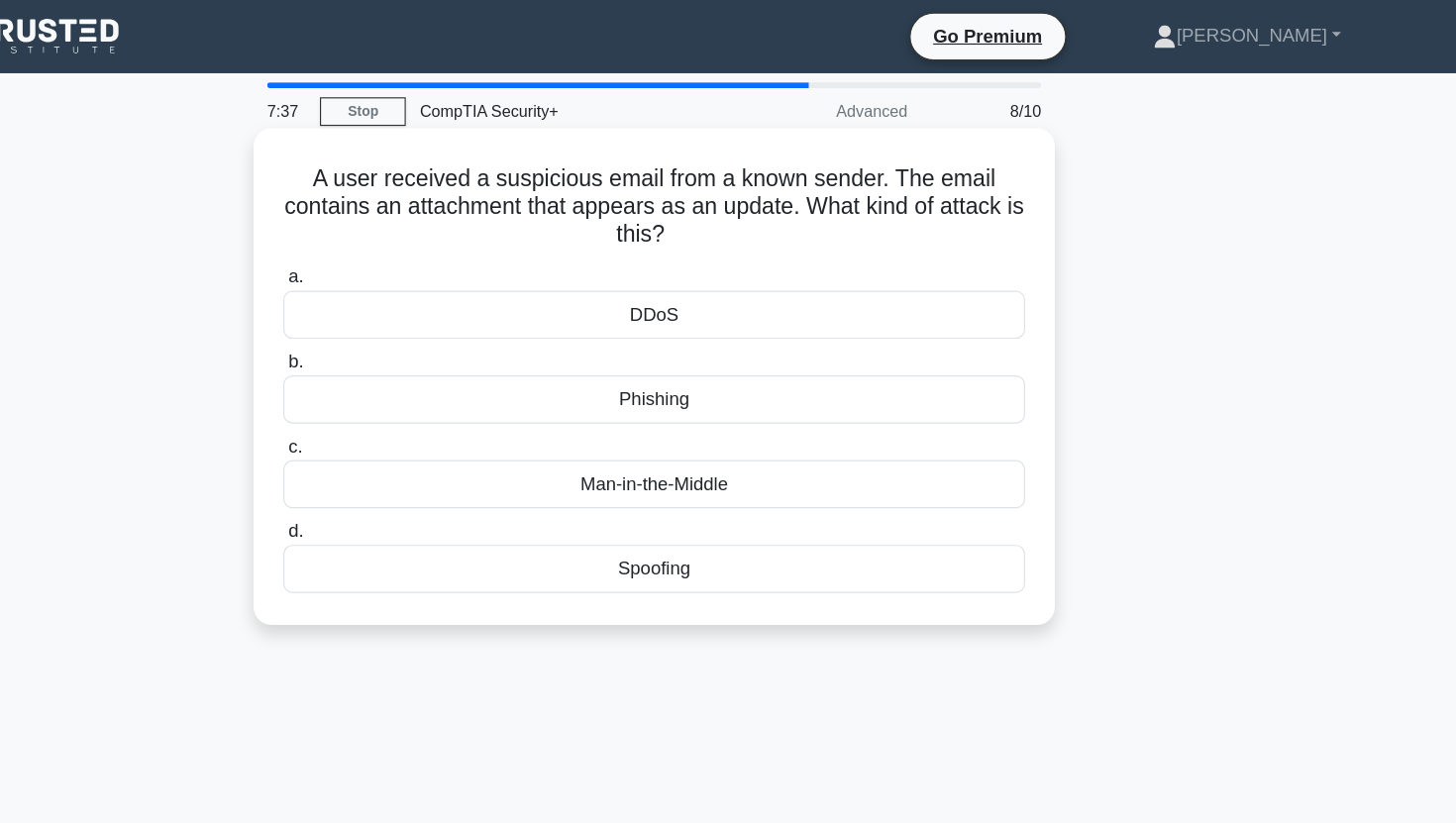 click on "Phishing" at bounding box center [728, 346] 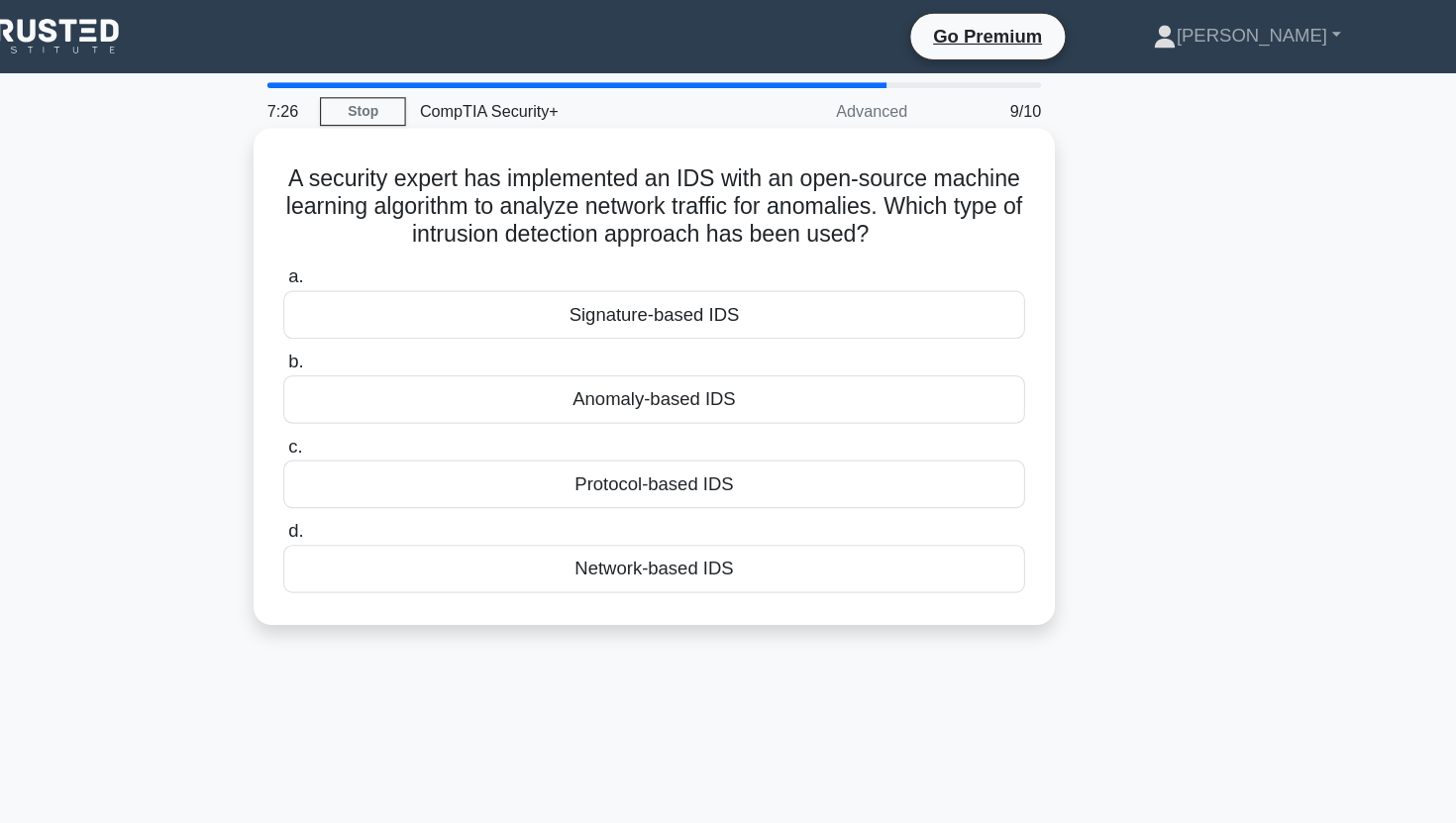 click on "Network-based IDS" at bounding box center (728, 492) 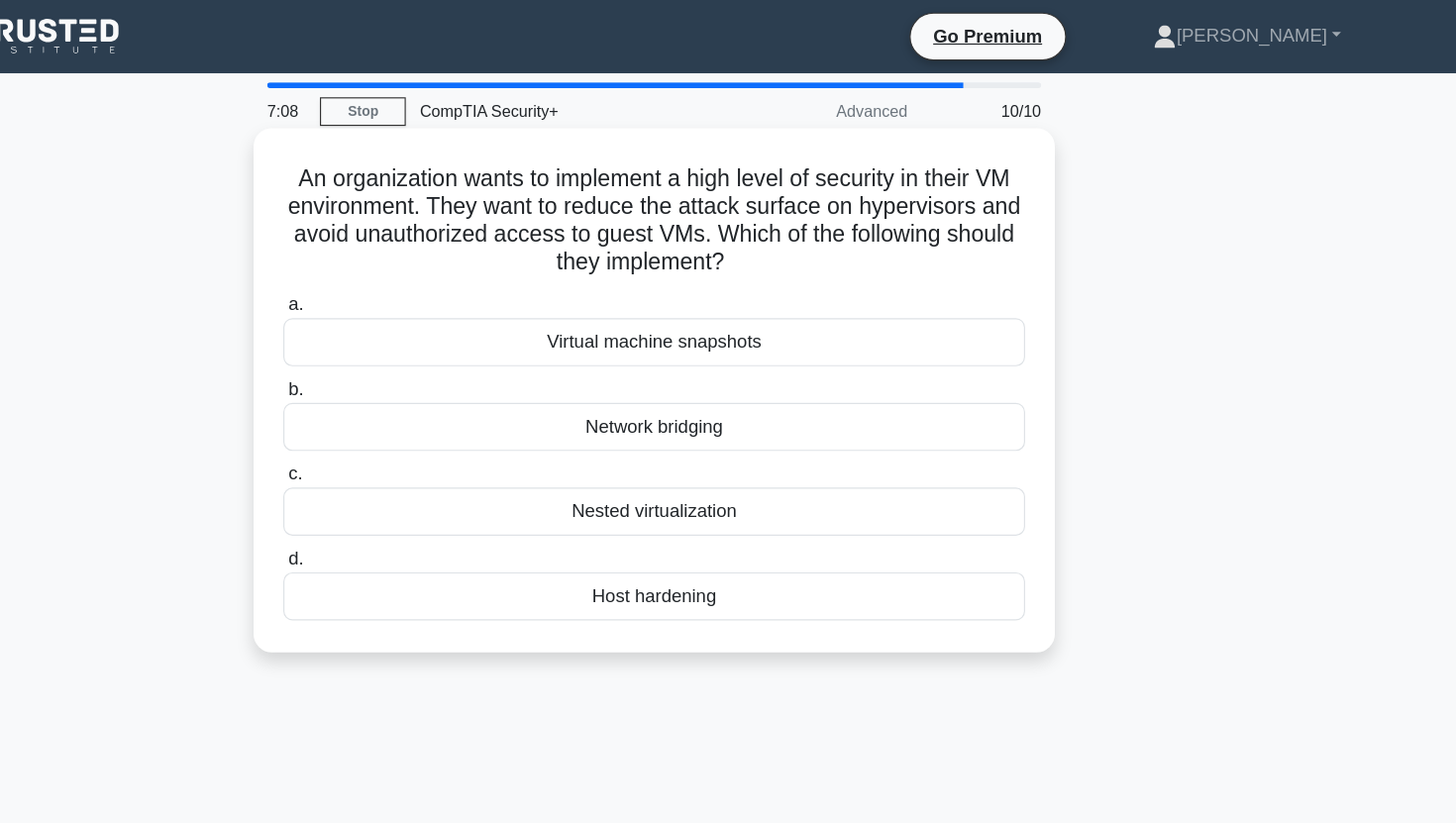 click on "Nested virtualization" at bounding box center (728, 443) 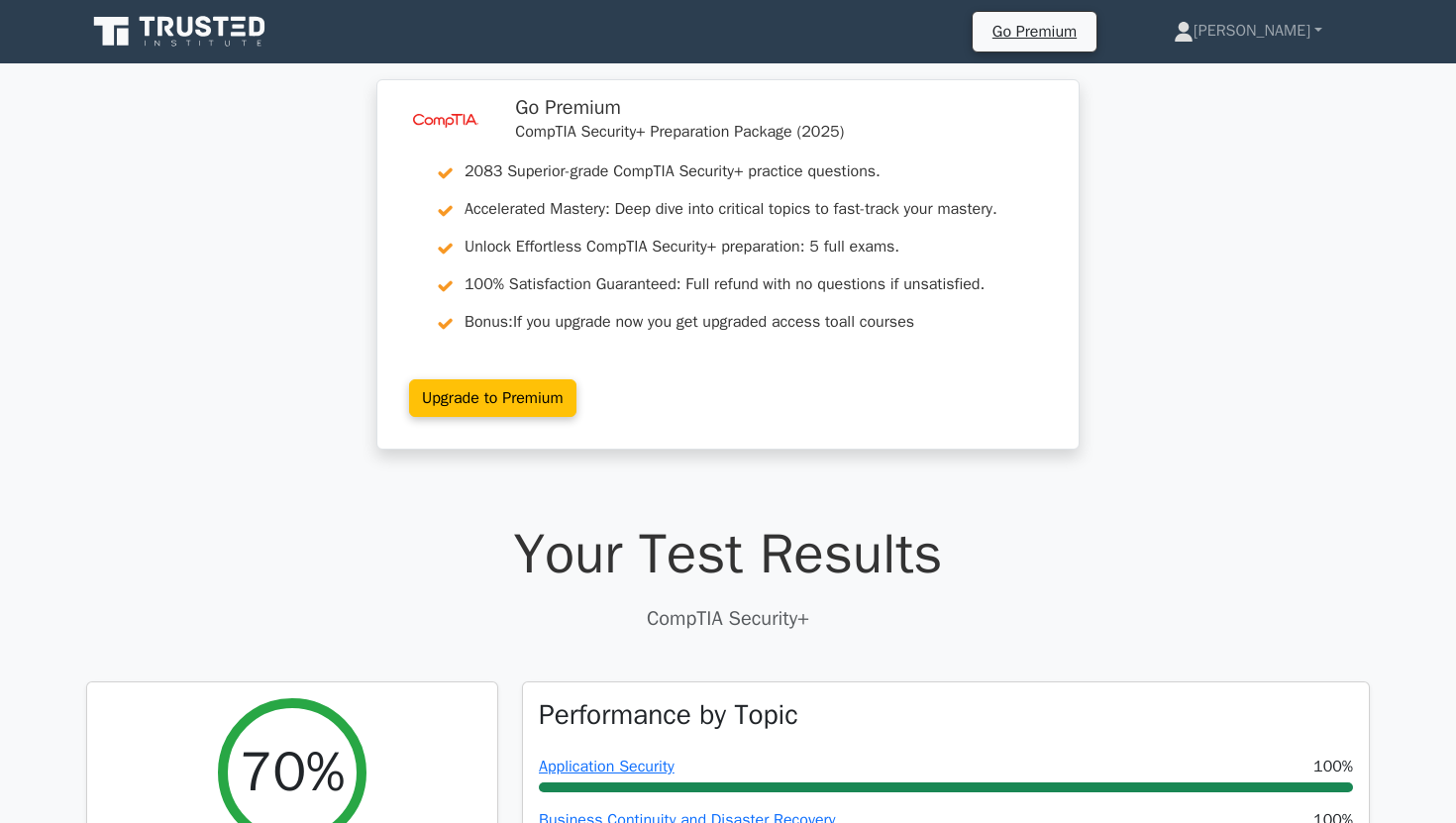 scroll, scrollTop: 0, scrollLeft: 0, axis: both 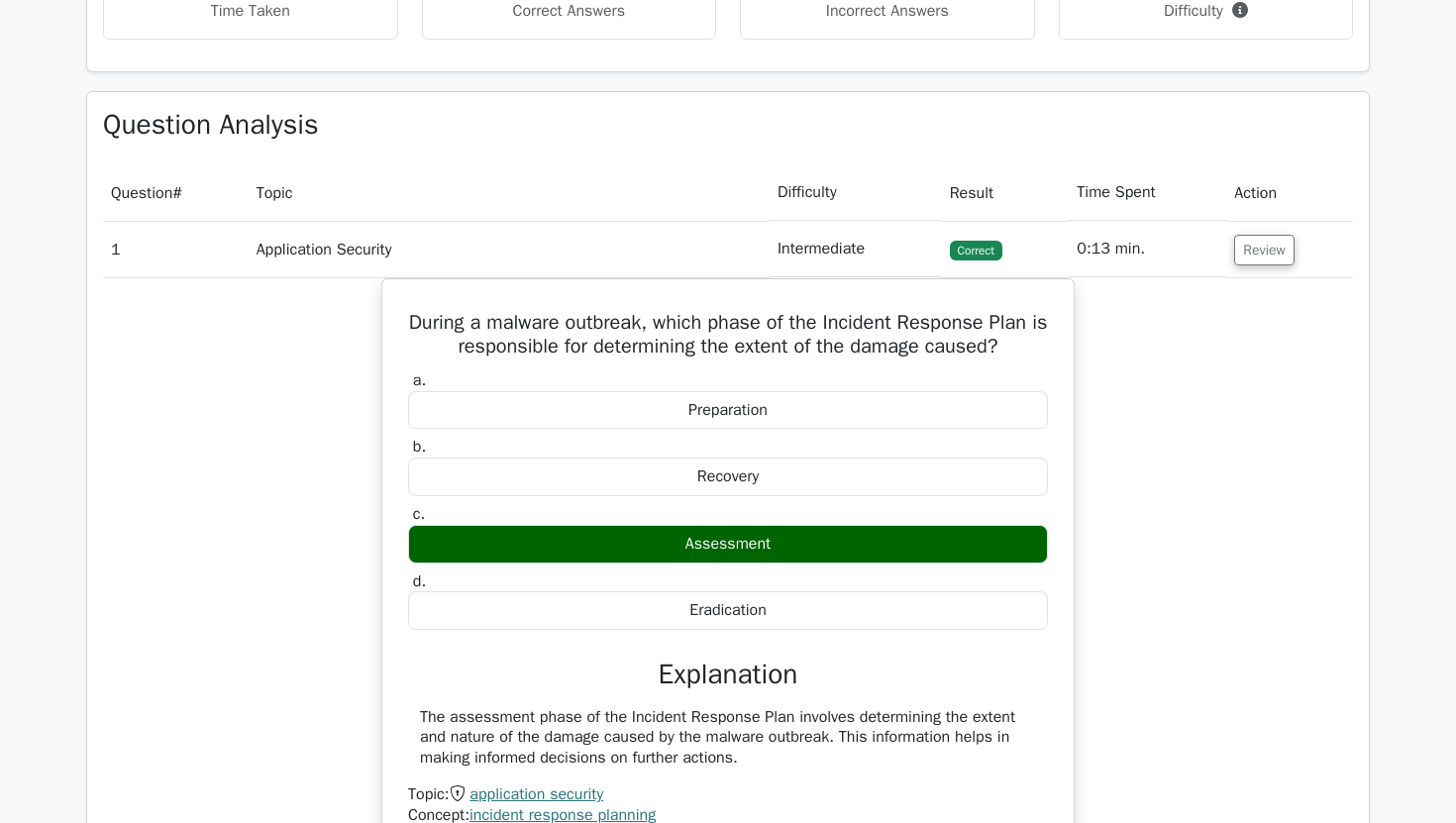 click on "Review" at bounding box center [1290, 249] 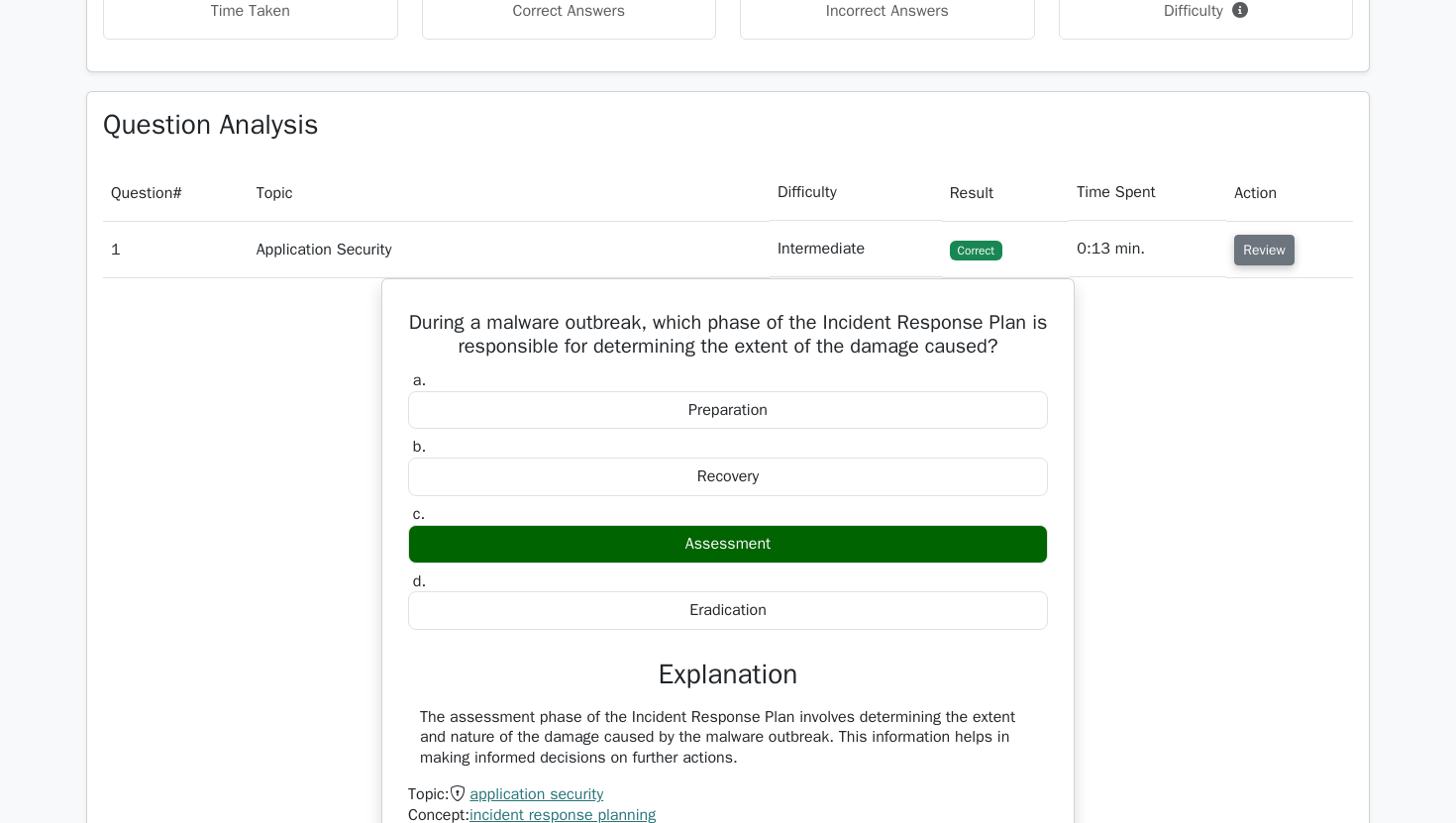 click on "Review" at bounding box center (1264, 250) 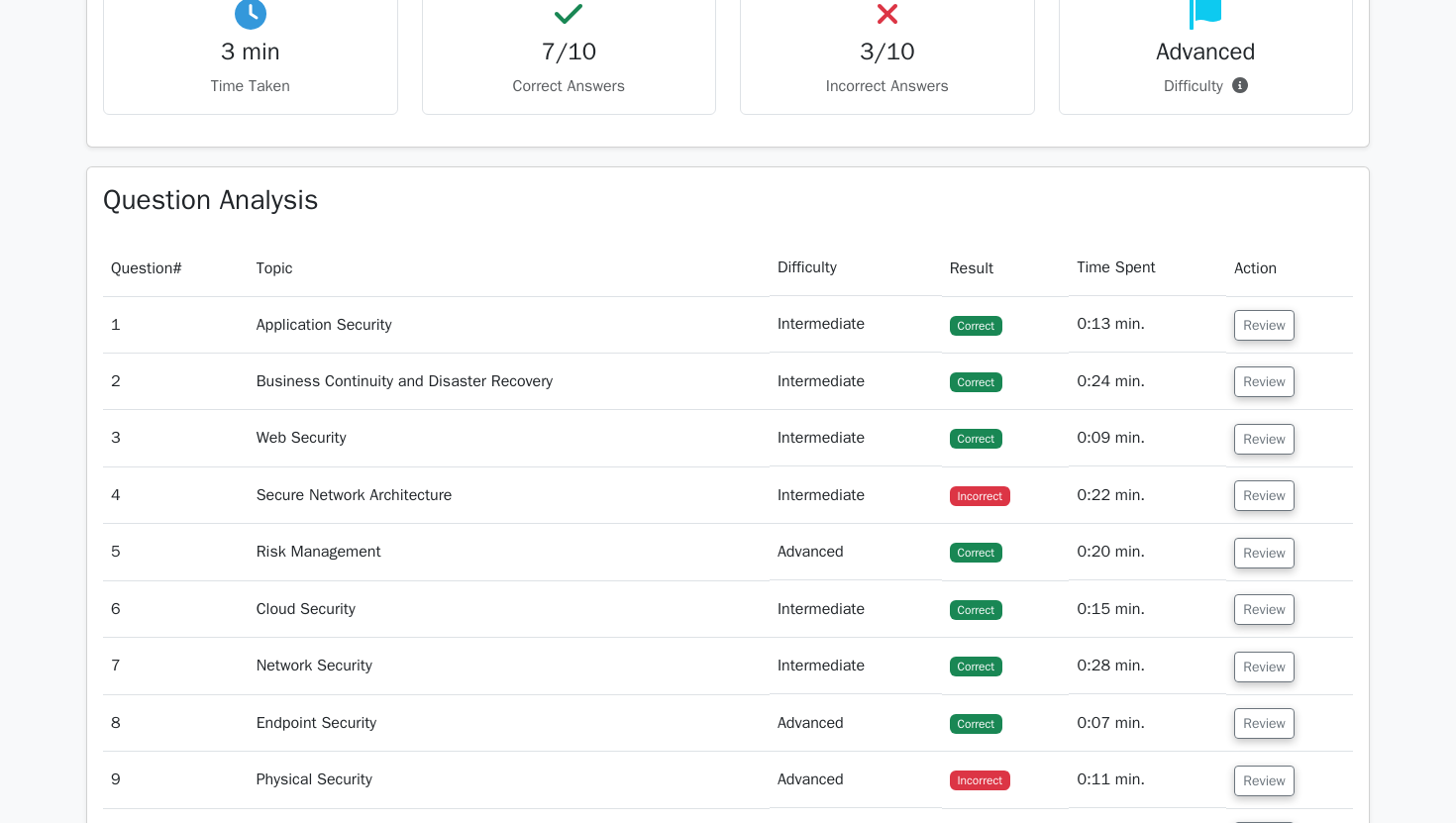 scroll, scrollTop: 1413, scrollLeft: 0, axis: vertical 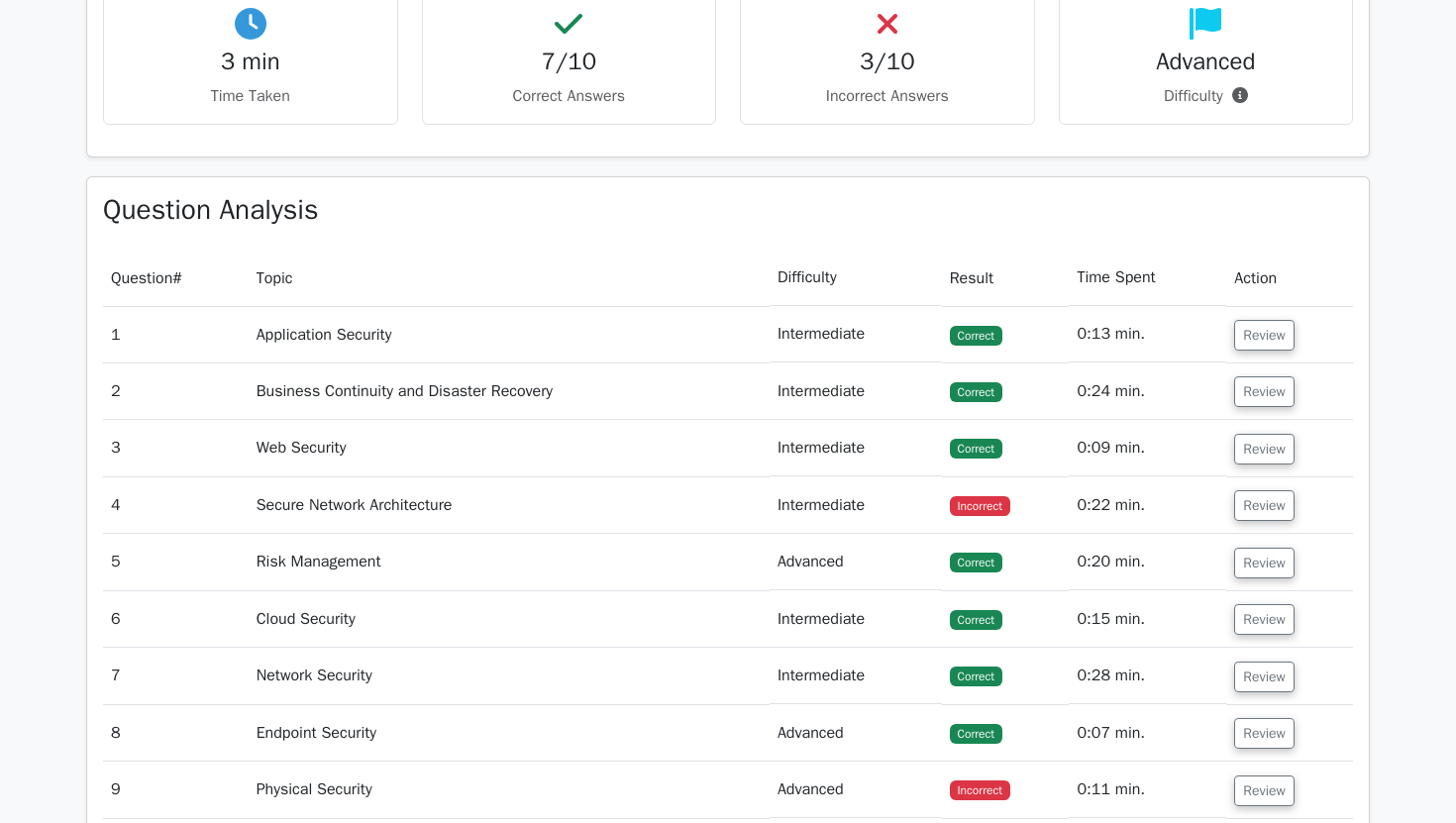 click on "Review" at bounding box center (1290, 391) 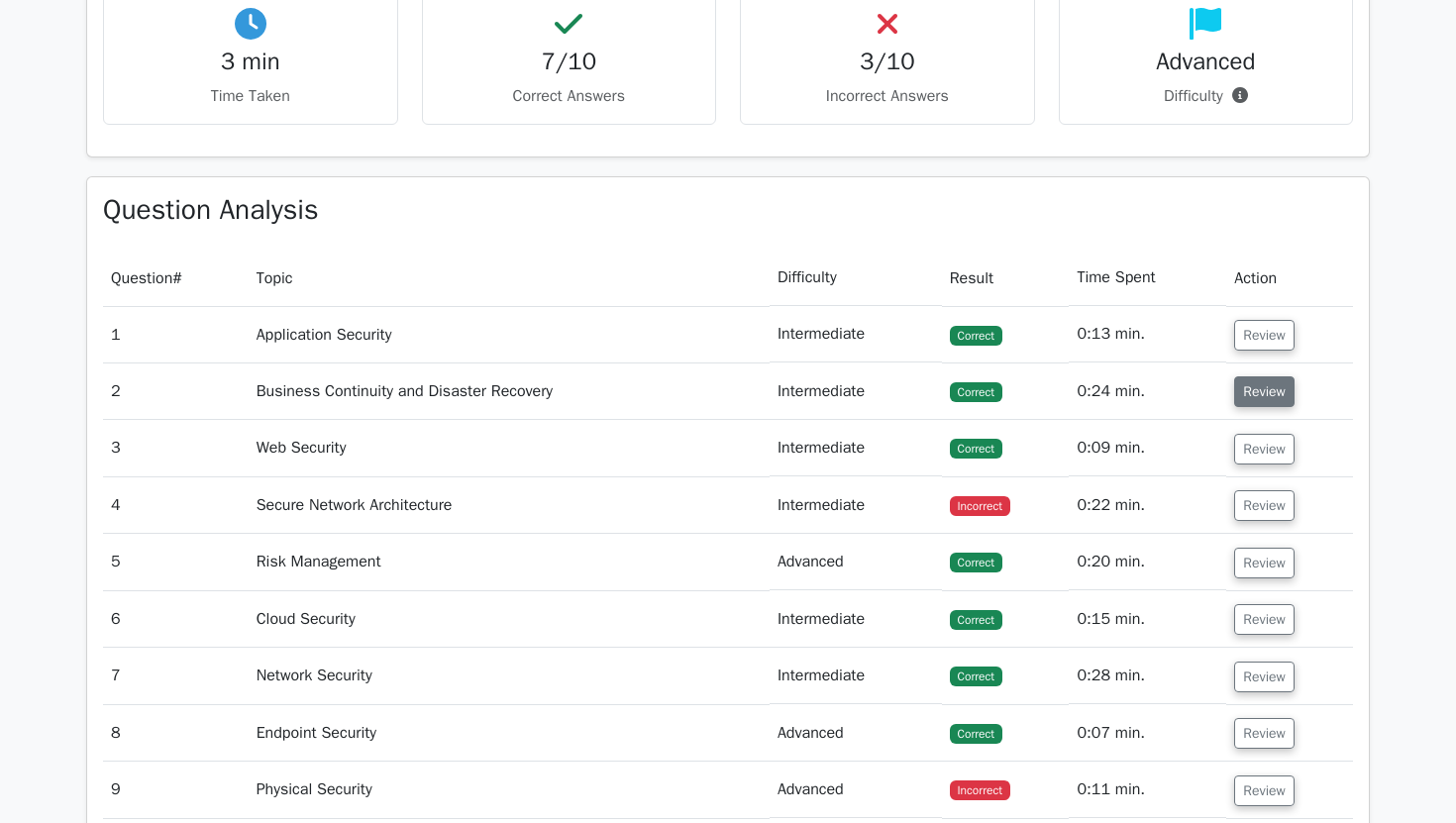 click on "Review" at bounding box center (1264, 391) 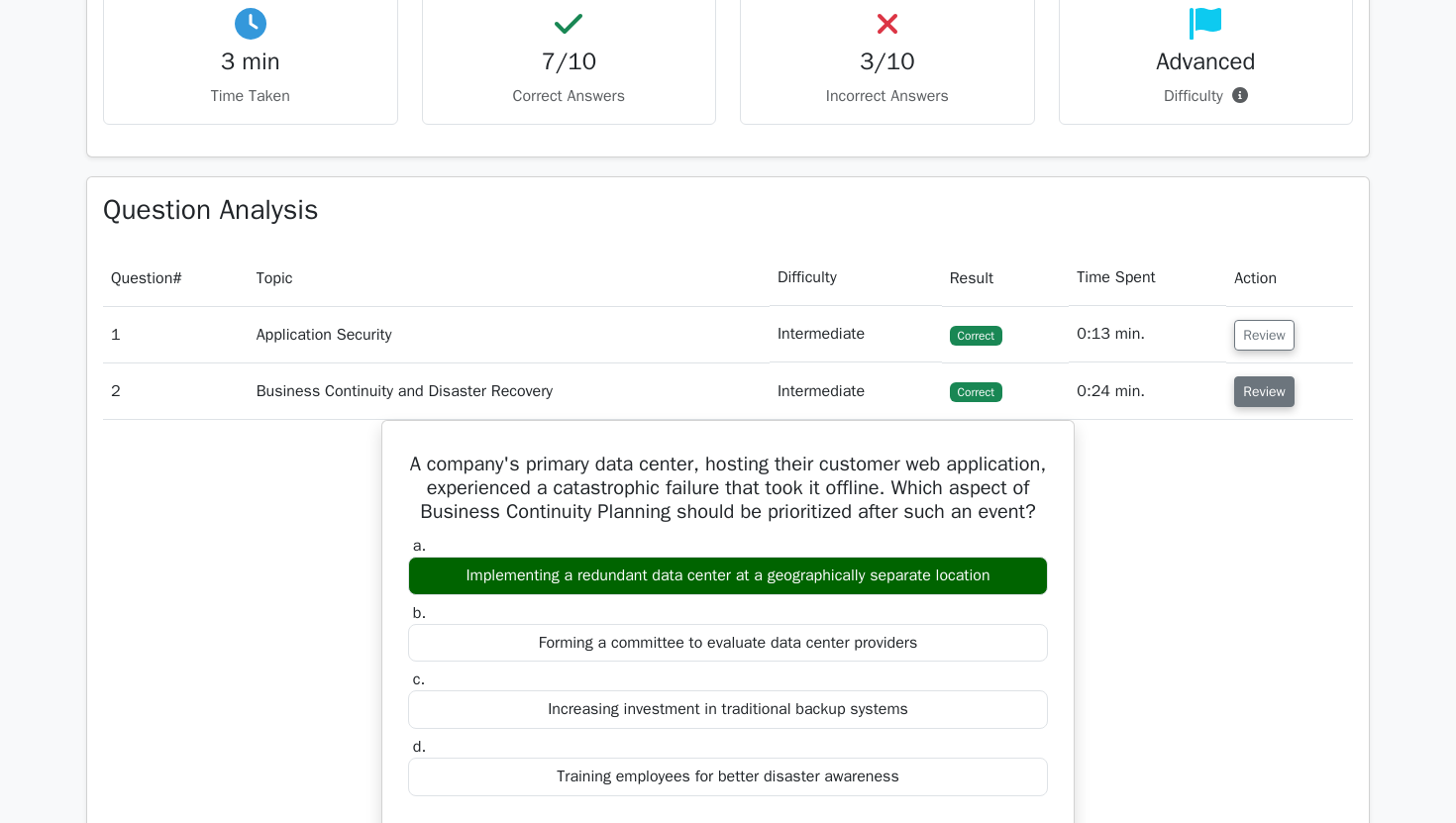 click on "Review" at bounding box center [1264, 391] 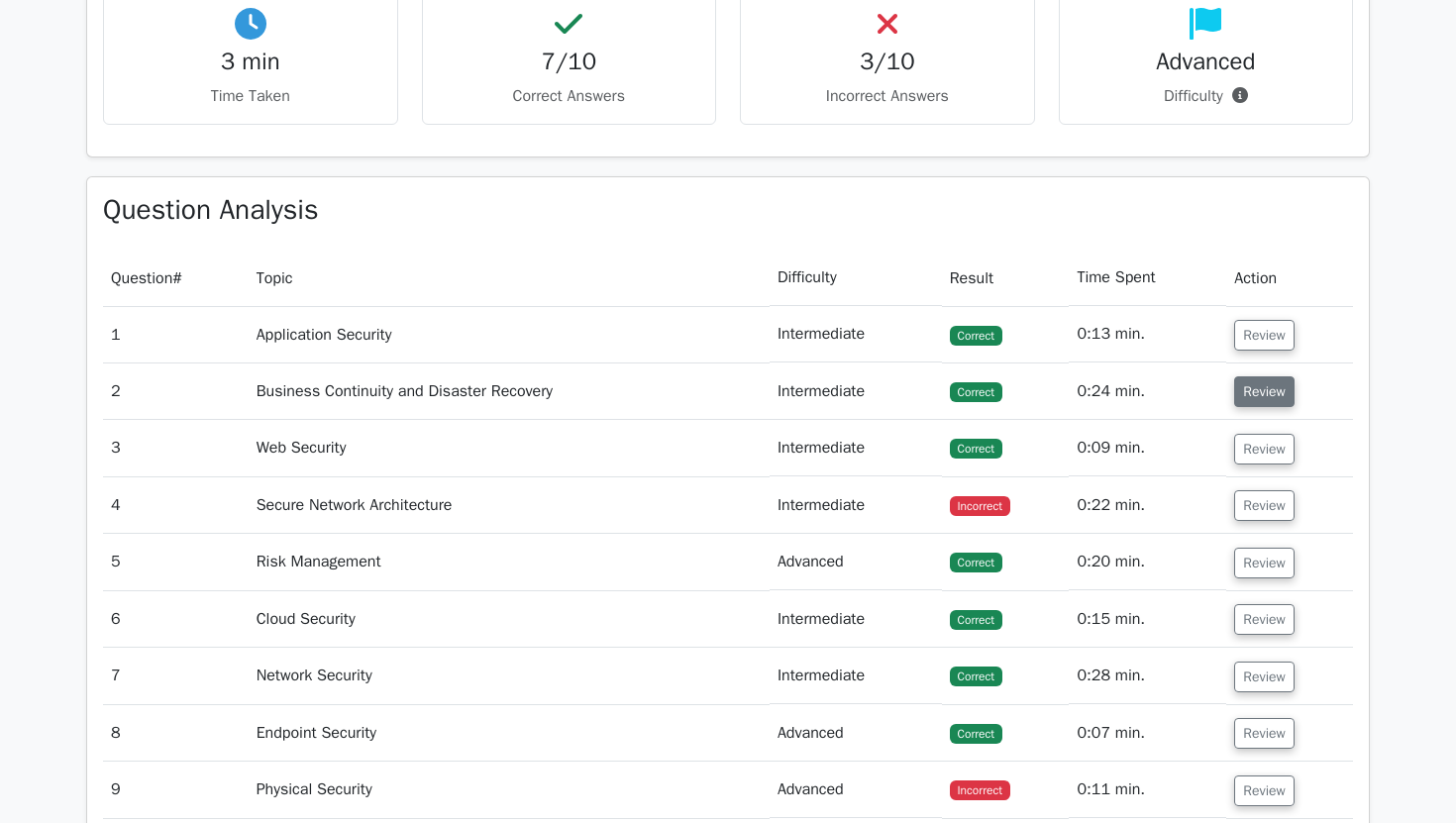 scroll, scrollTop: 1473, scrollLeft: 0, axis: vertical 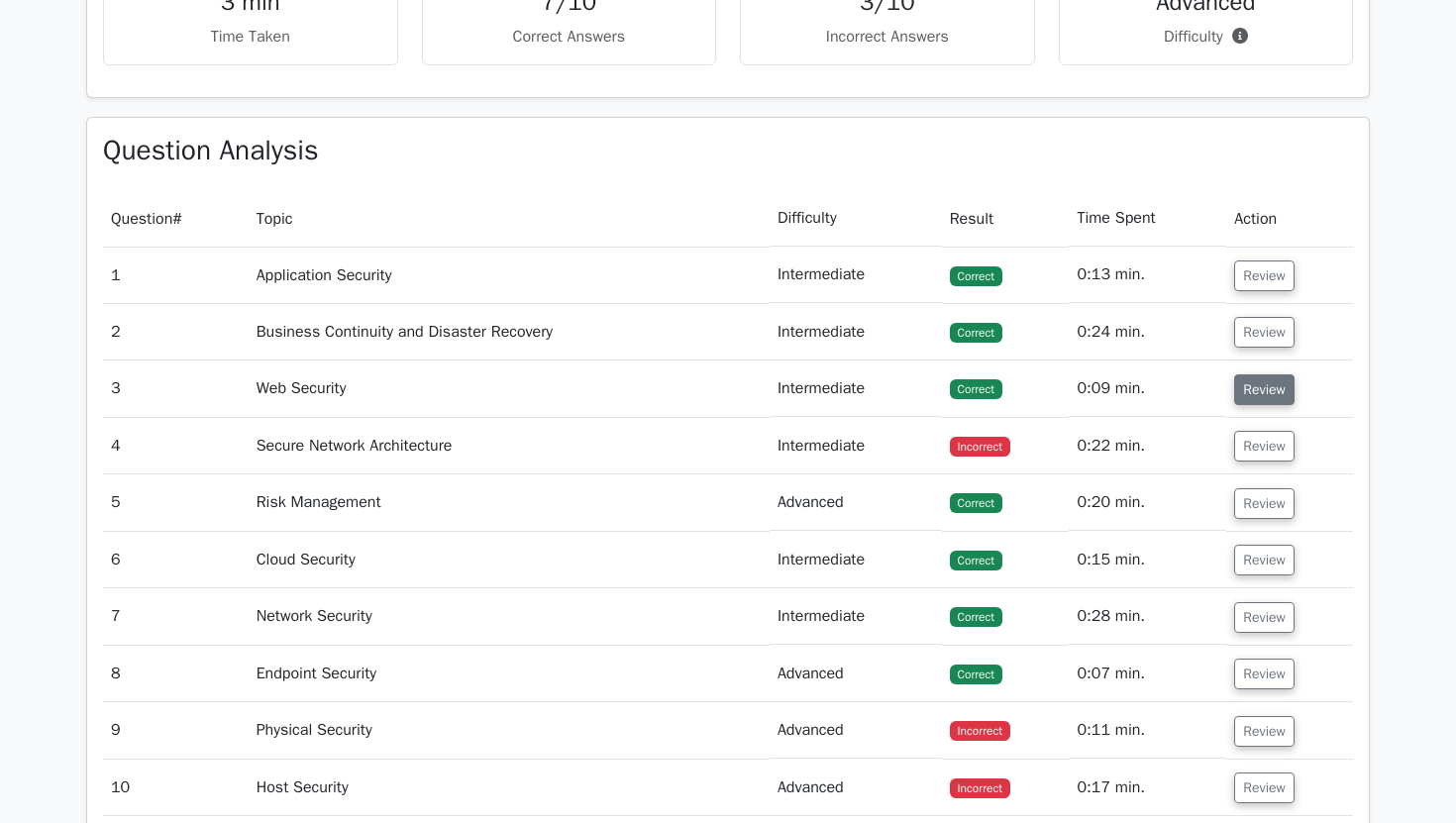 click on "Review" at bounding box center [1264, 389] 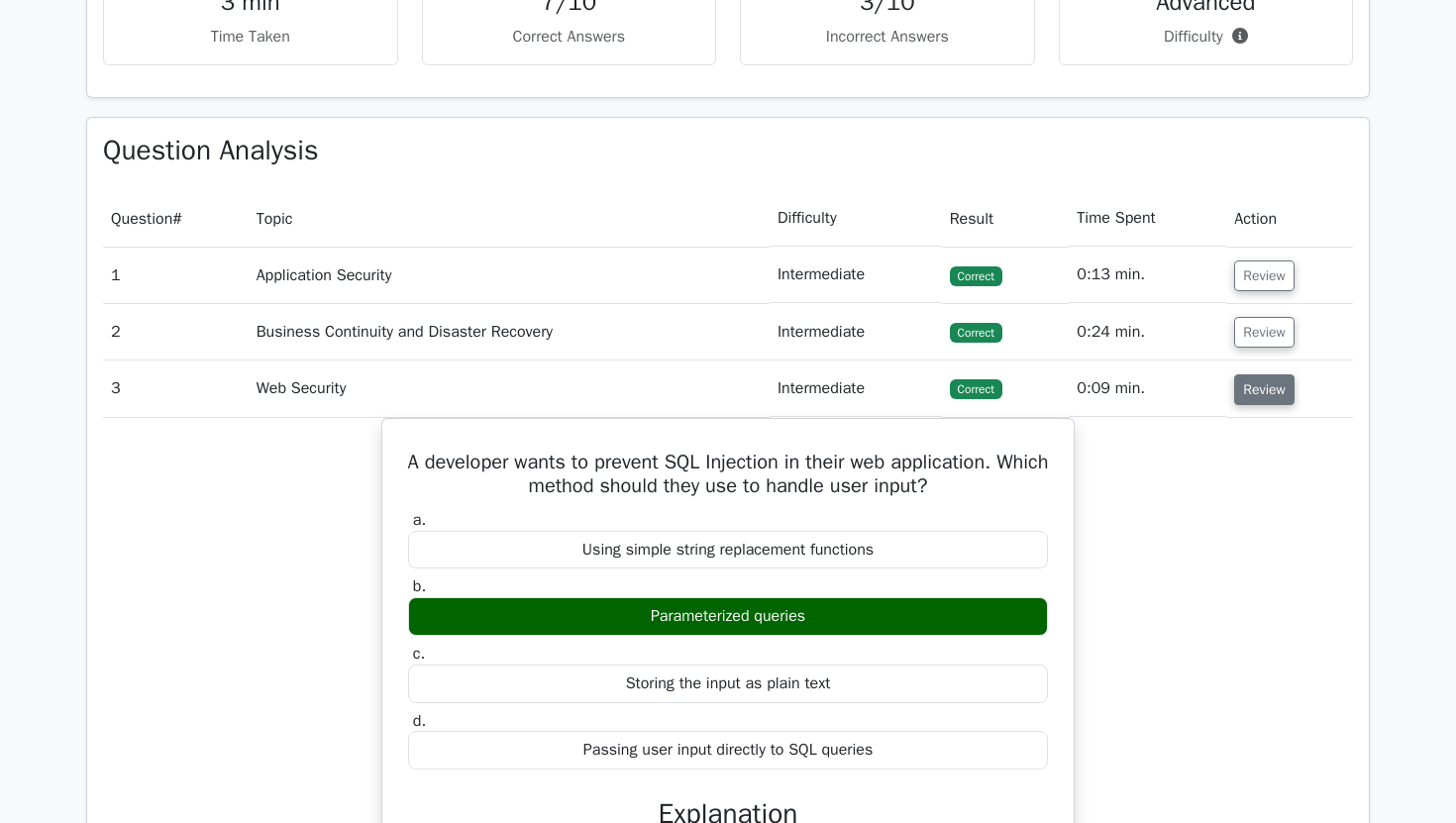 click on "Review" at bounding box center [1264, 389] 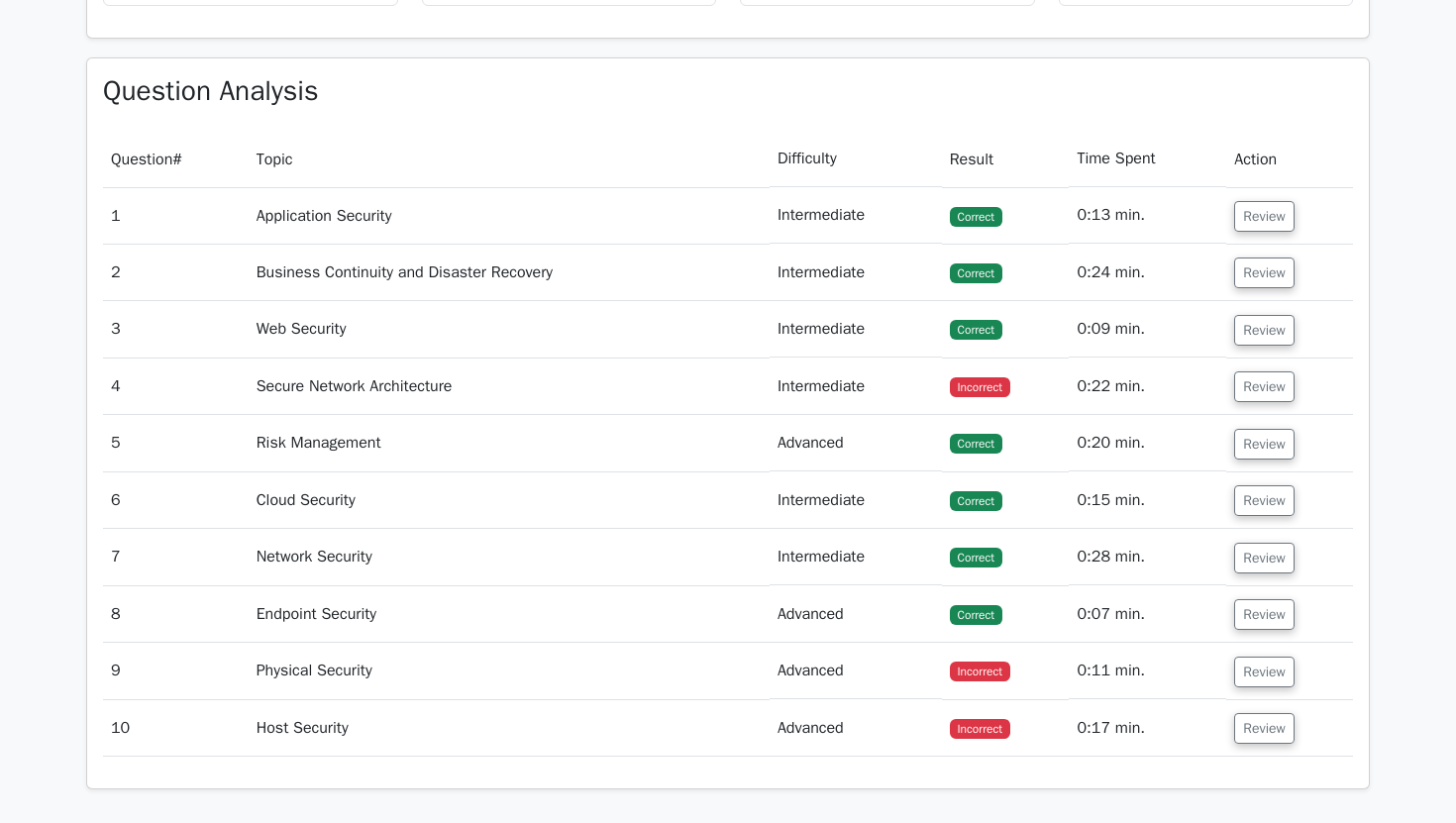scroll, scrollTop: 1543, scrollLeft: 0, axis: vertical 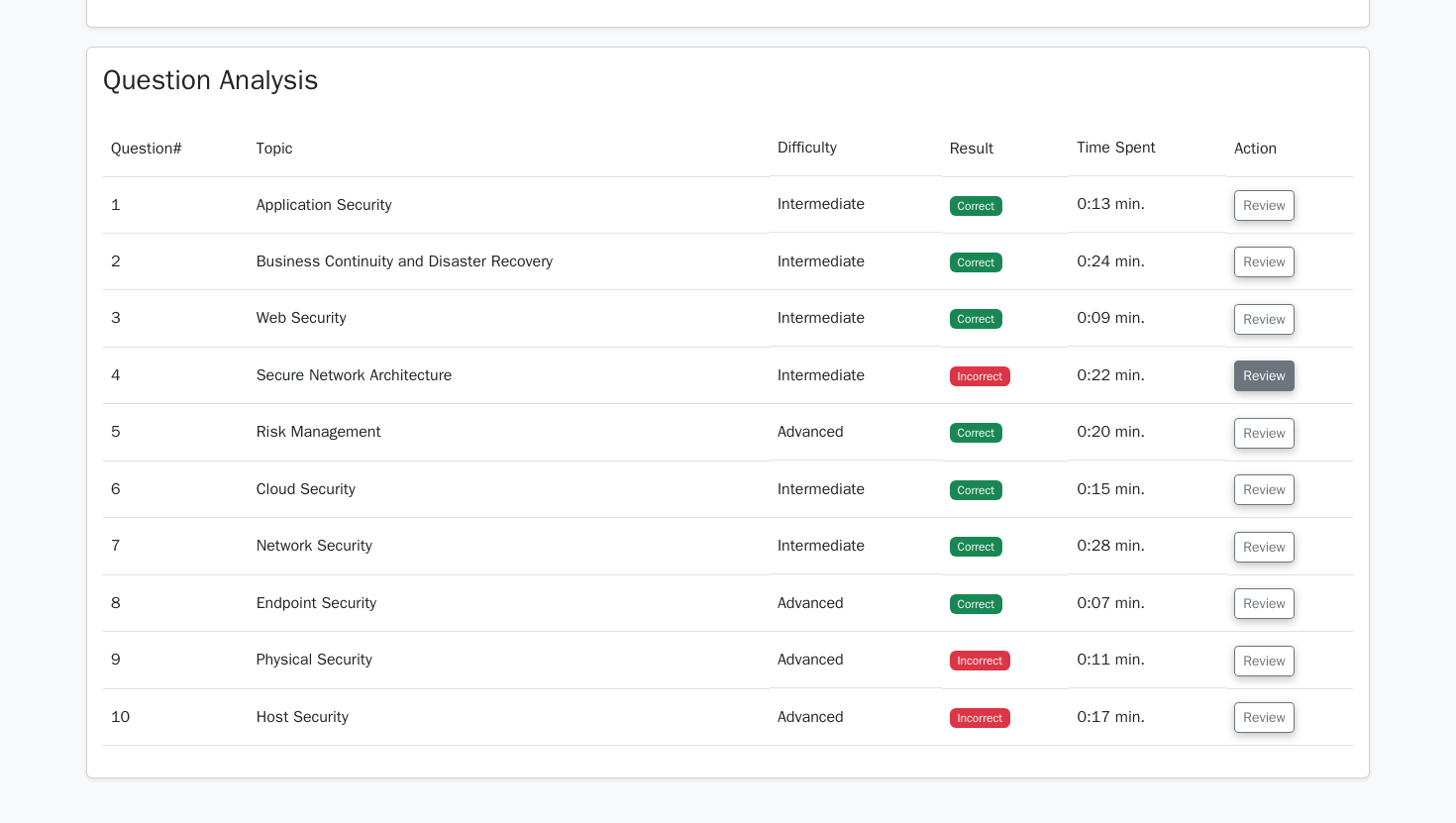 click on "Review" at bounding box center [1264, 375] 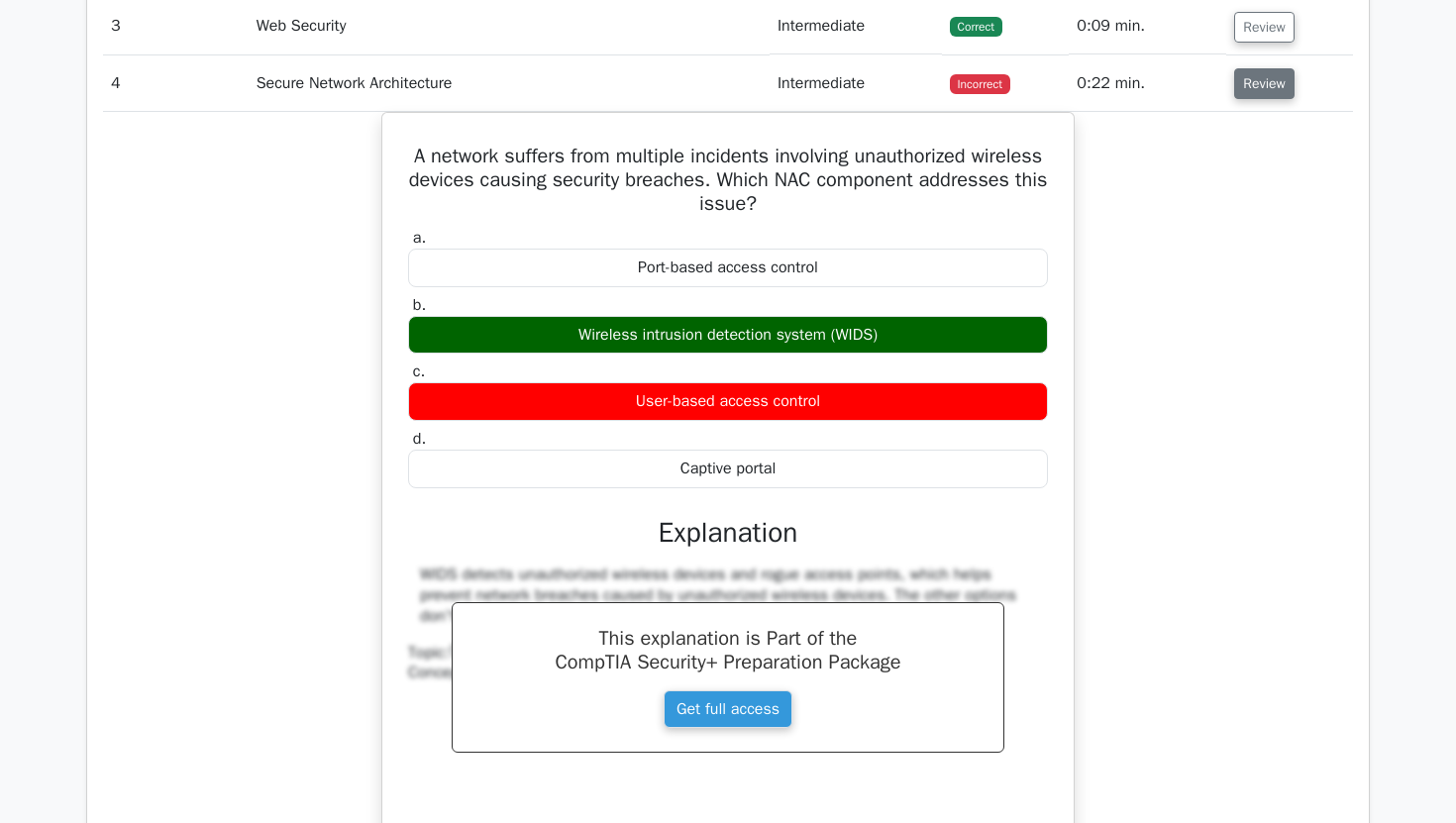 scroll, scrollTop: 1833, scrollLeft: 0, axis: vertical 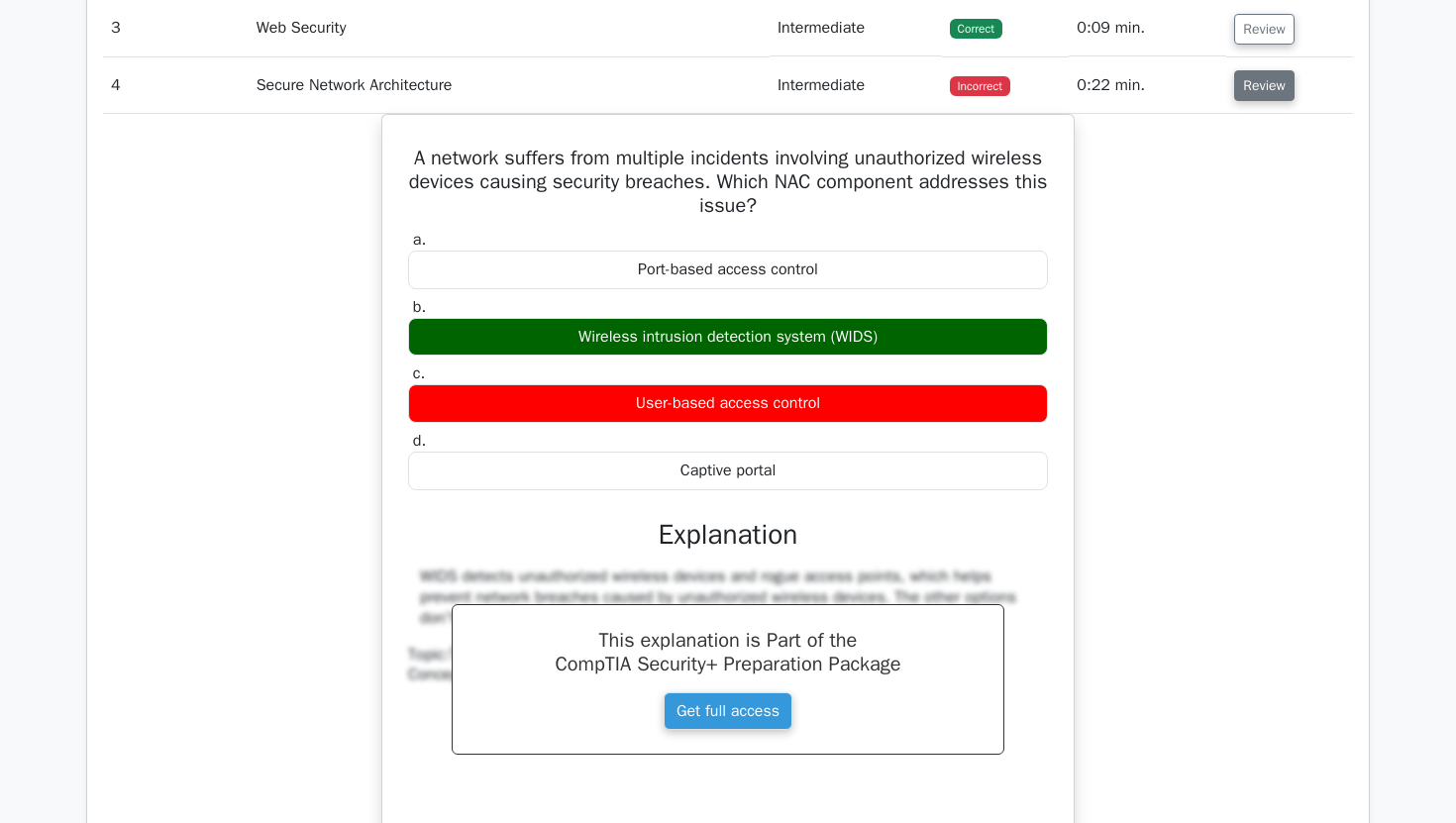 click on "Review" at bounding box center [1264, 85] 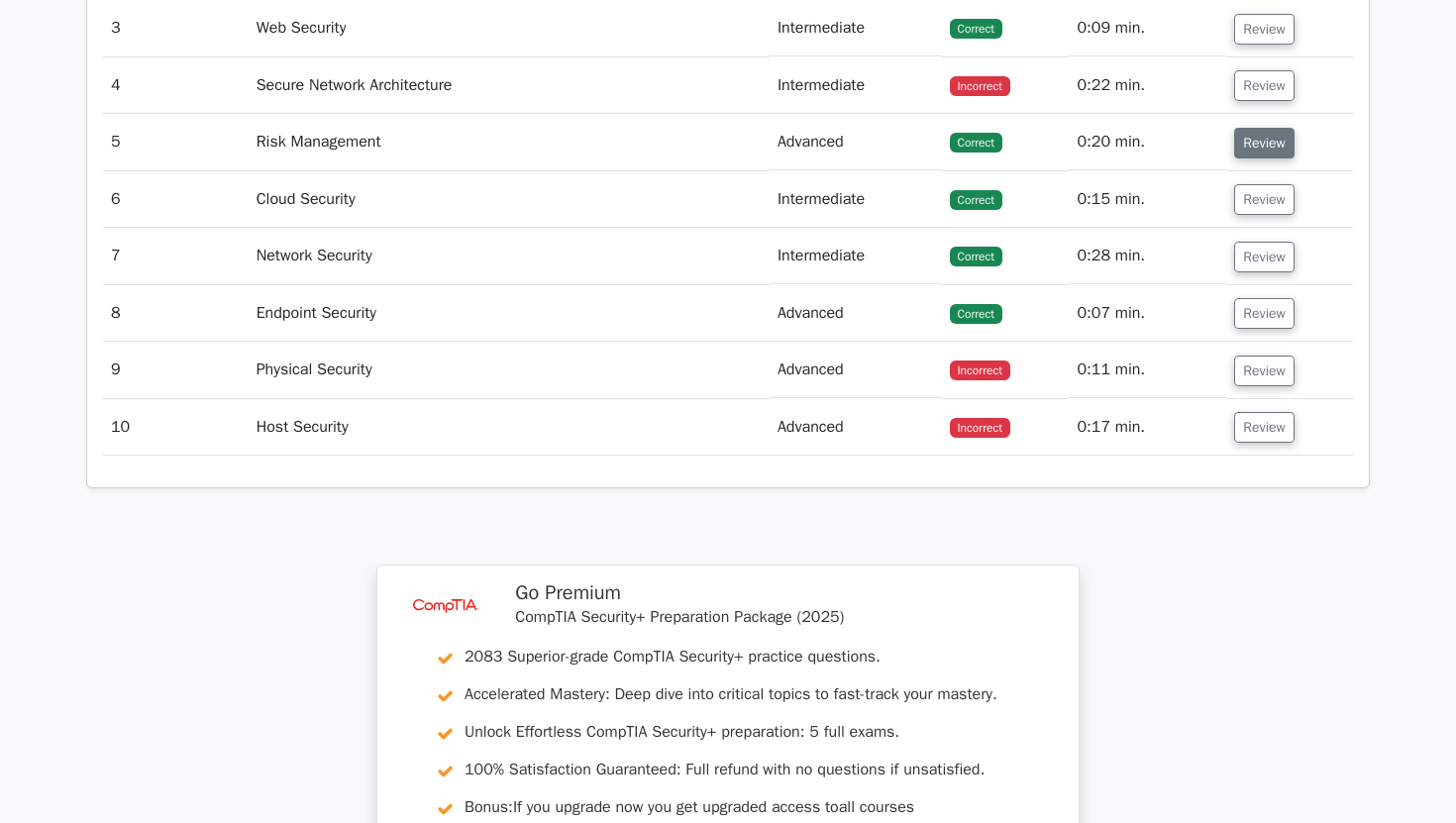 click on "Review" at bounding box center (1264, 143) 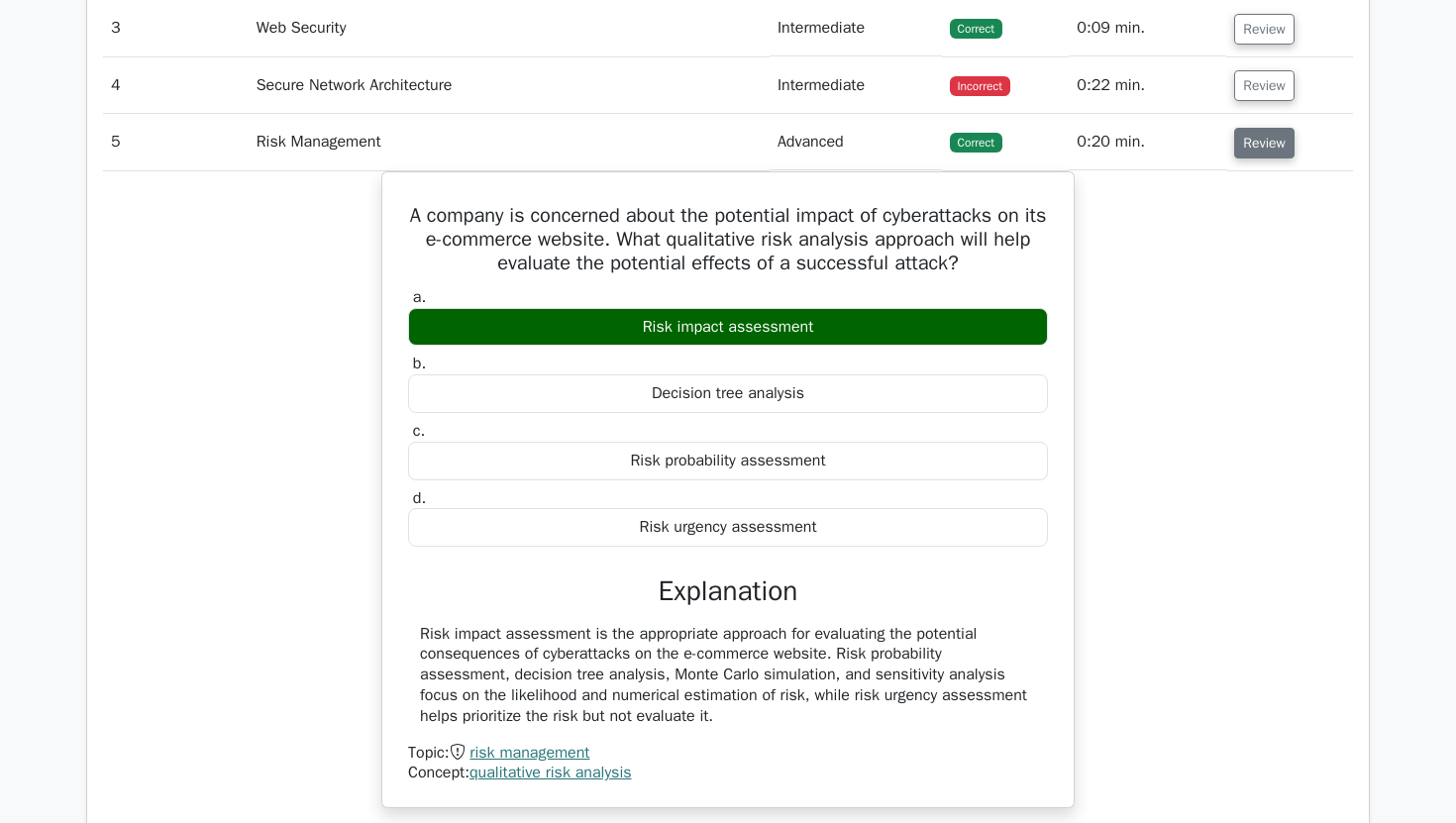 click on "Review" at bounding box center [1264, 143] 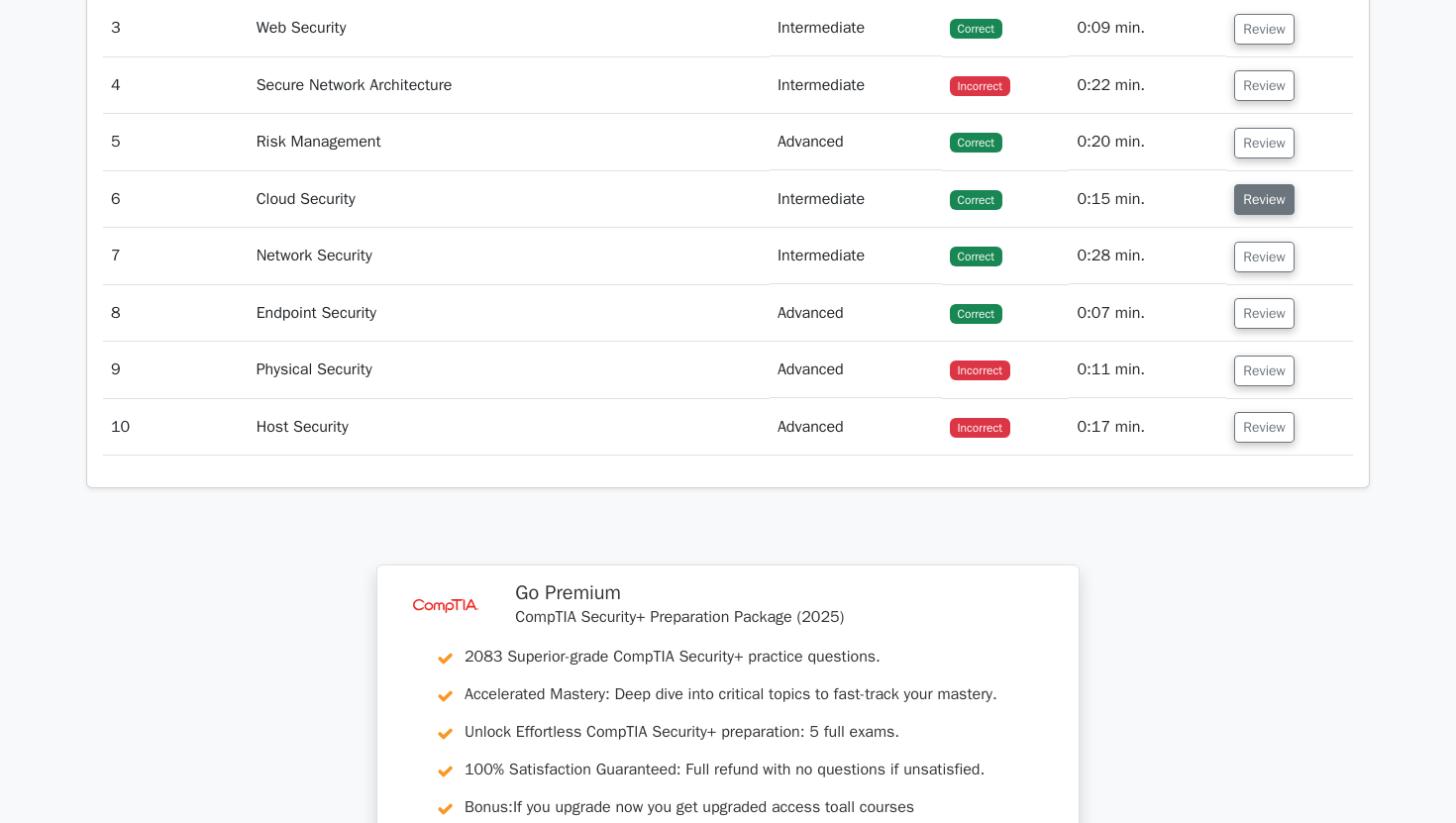 click on "Review" at bounding box center (1264, 199) 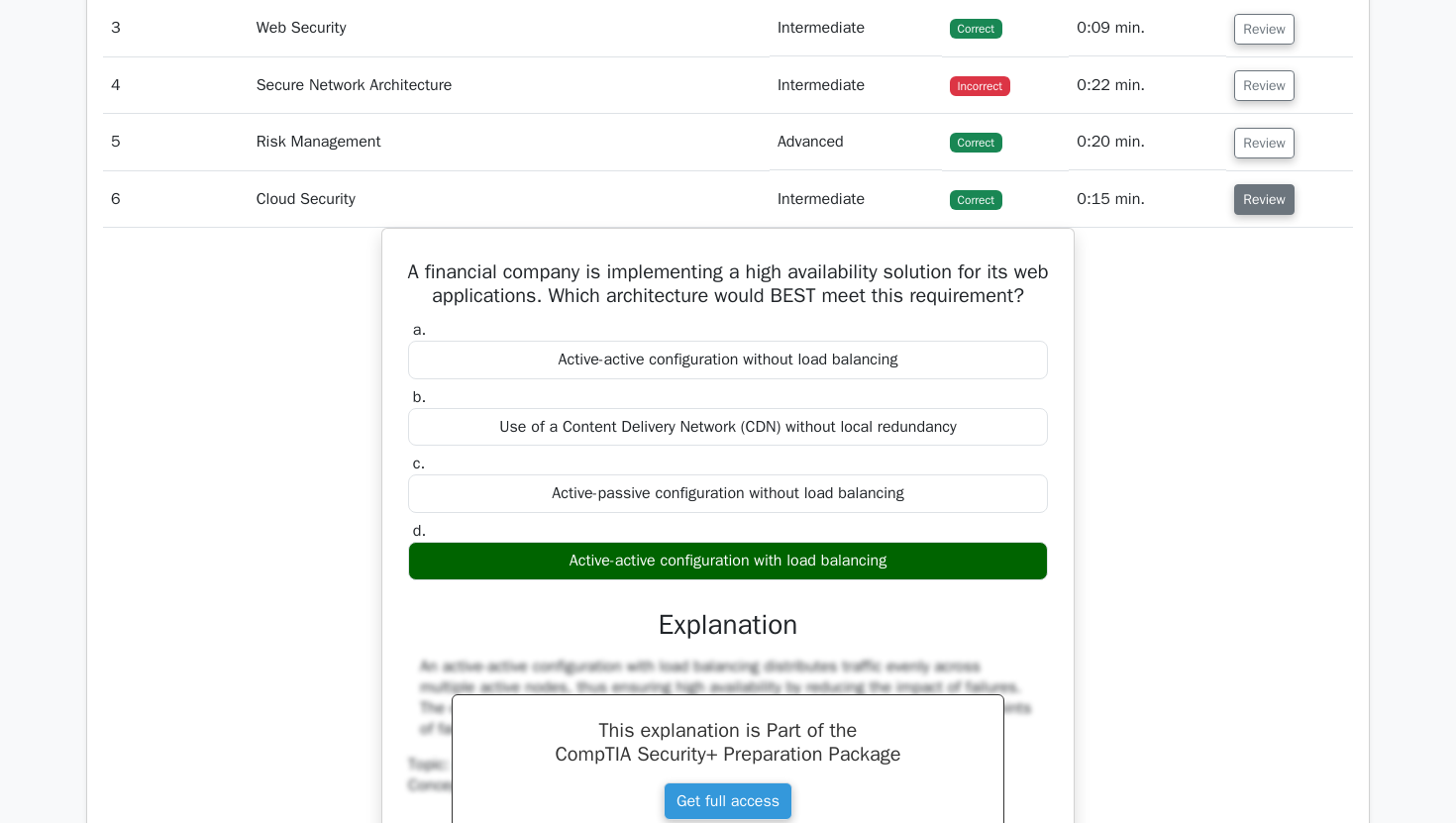 click on "Review" at bounding box center [1264, 199] 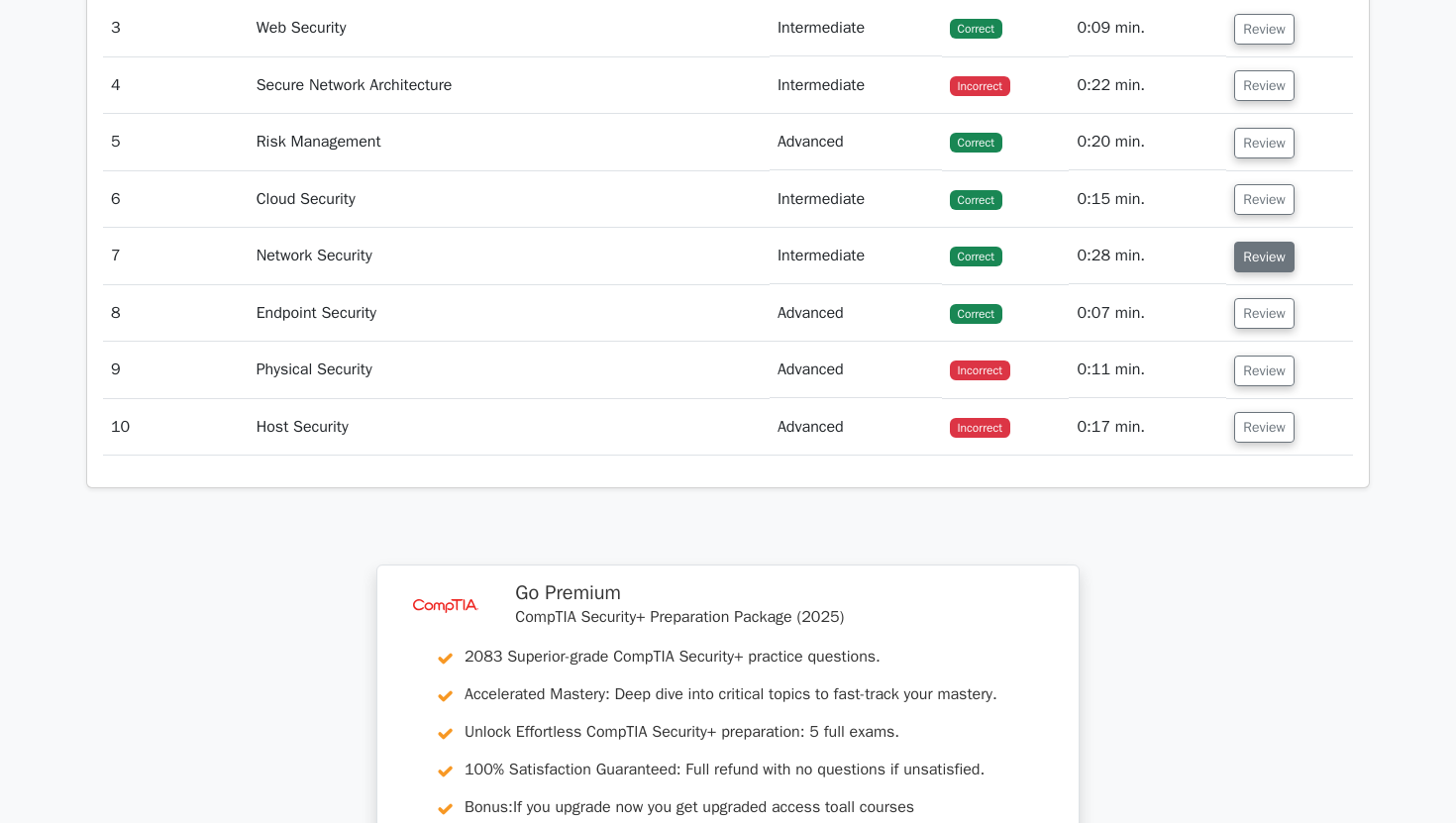 click on "Review" at bounding box center (1264, 257) 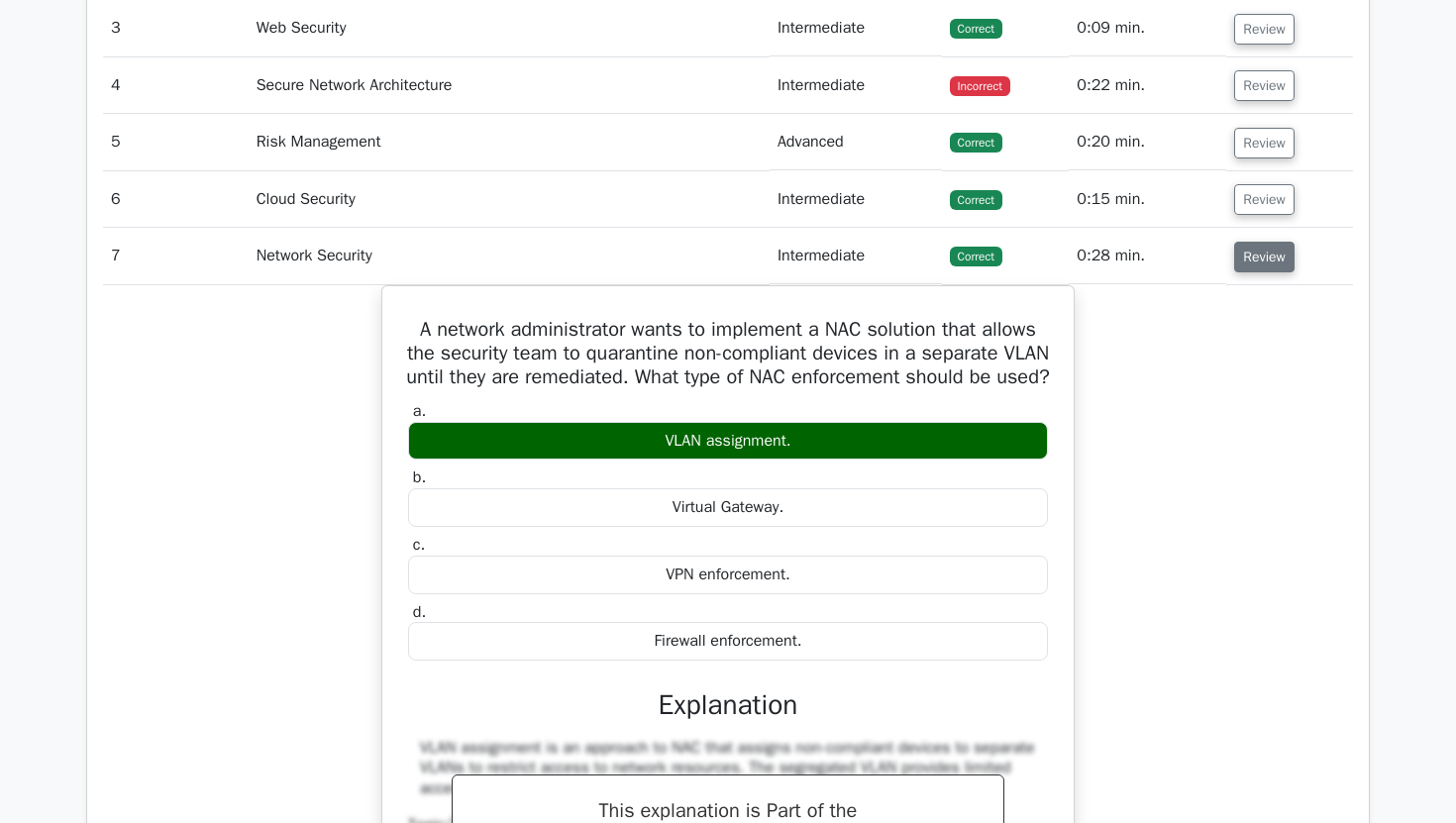 click on "Review" at bounding box center [1264, 257] 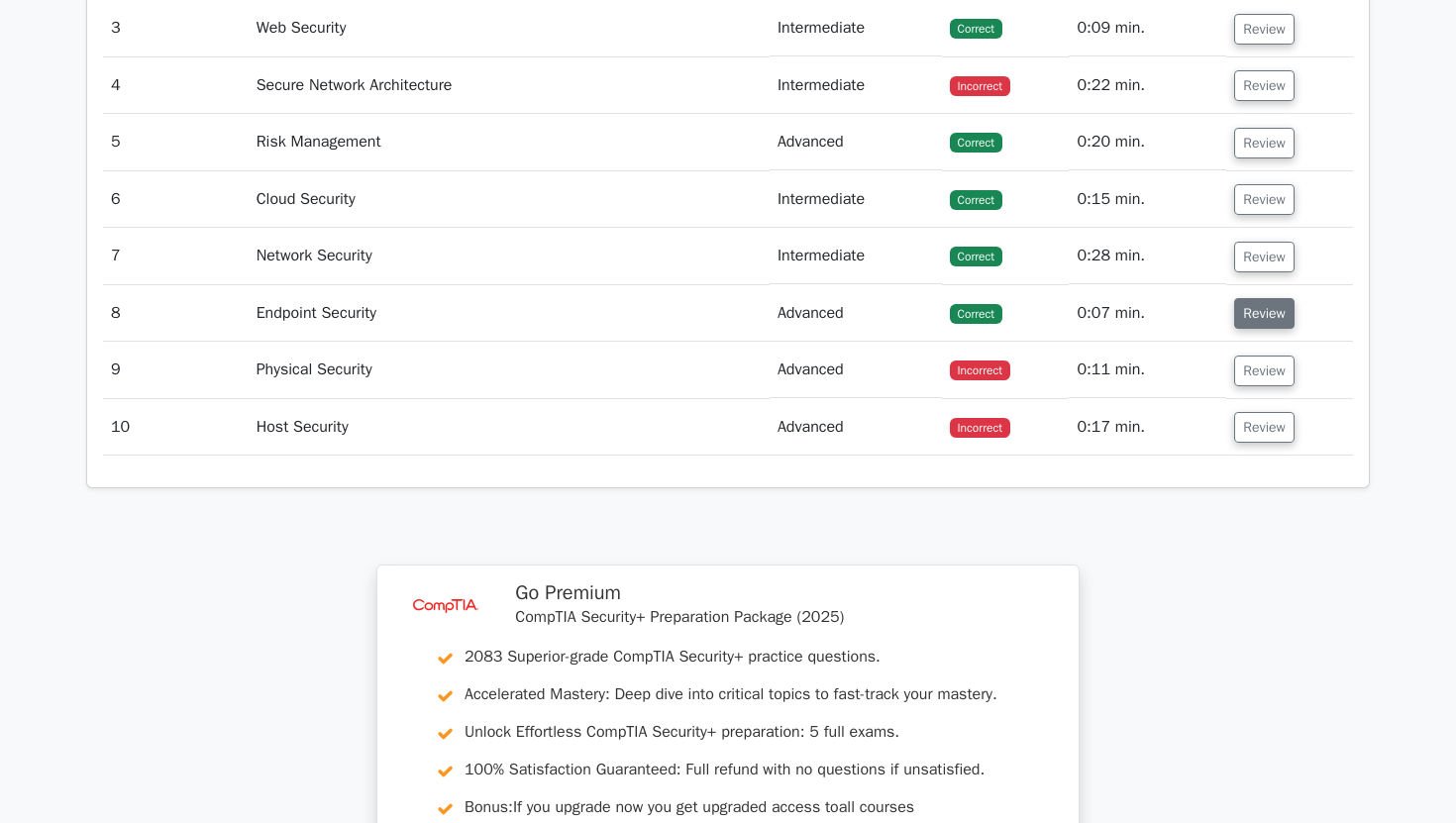 click on "Review" at bounding box center (1264, 313) 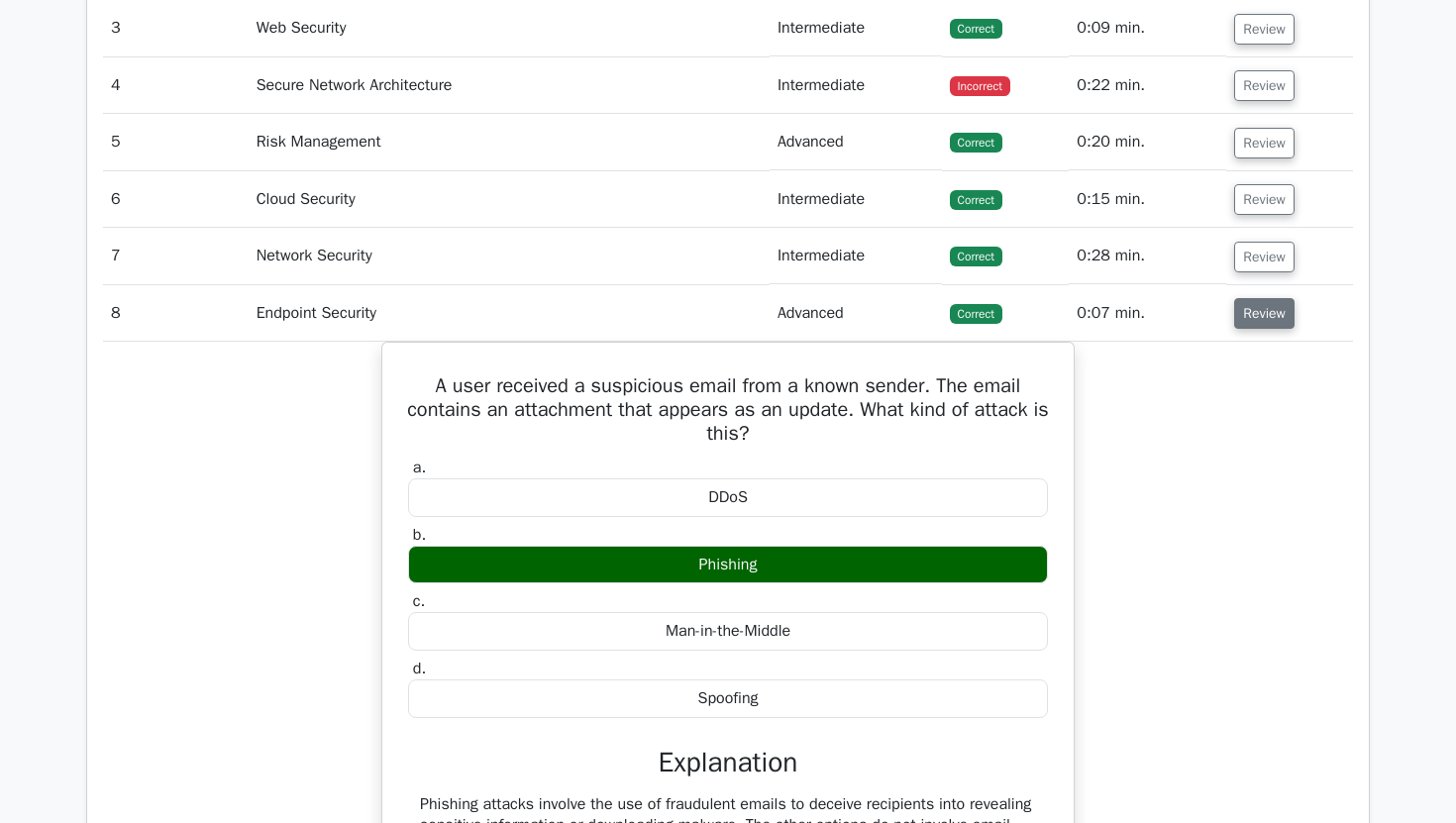 click on "Review" at bounding box center (1264, 313) 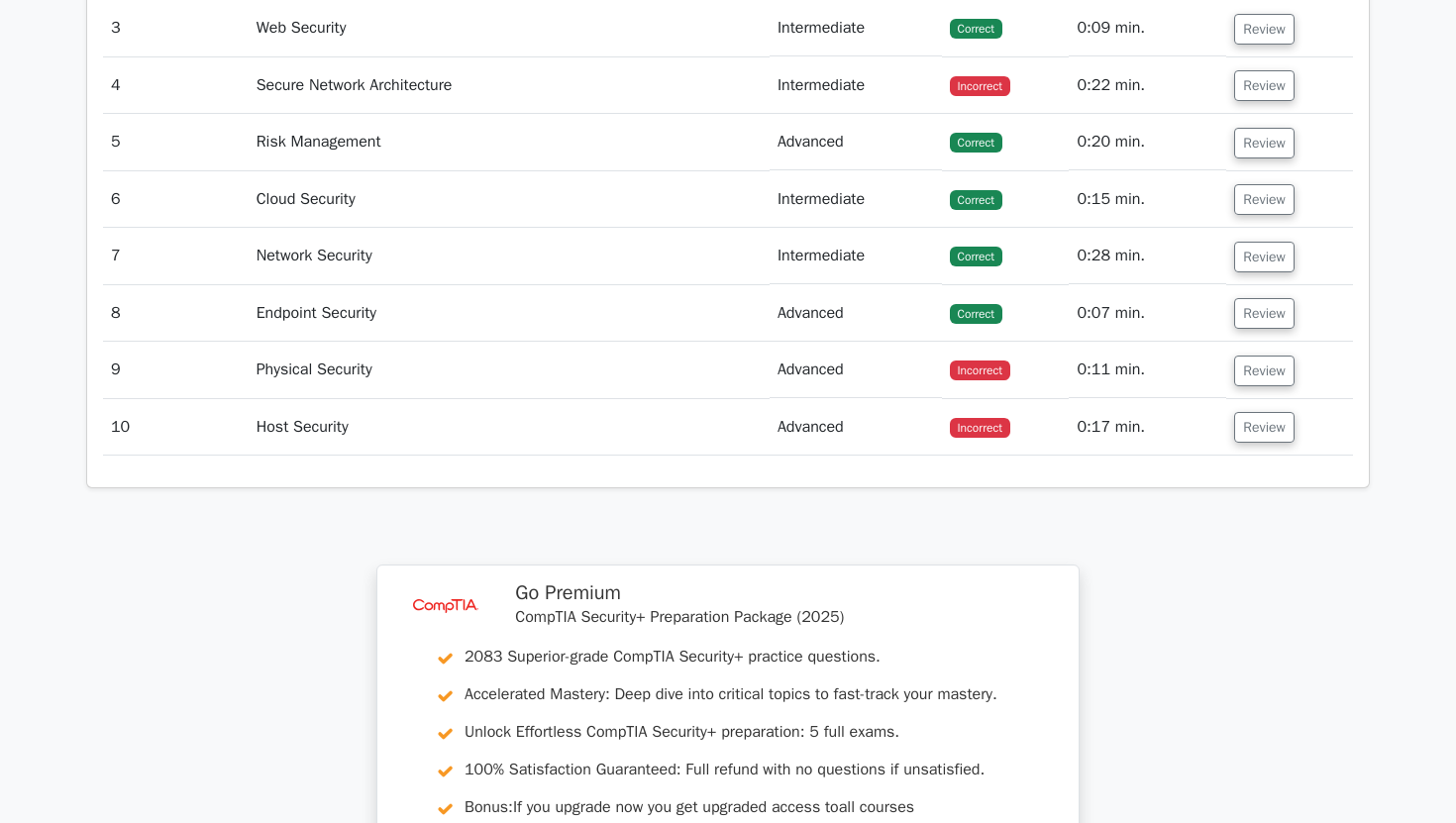 click on "Review" at bounding box center (1290, 369) 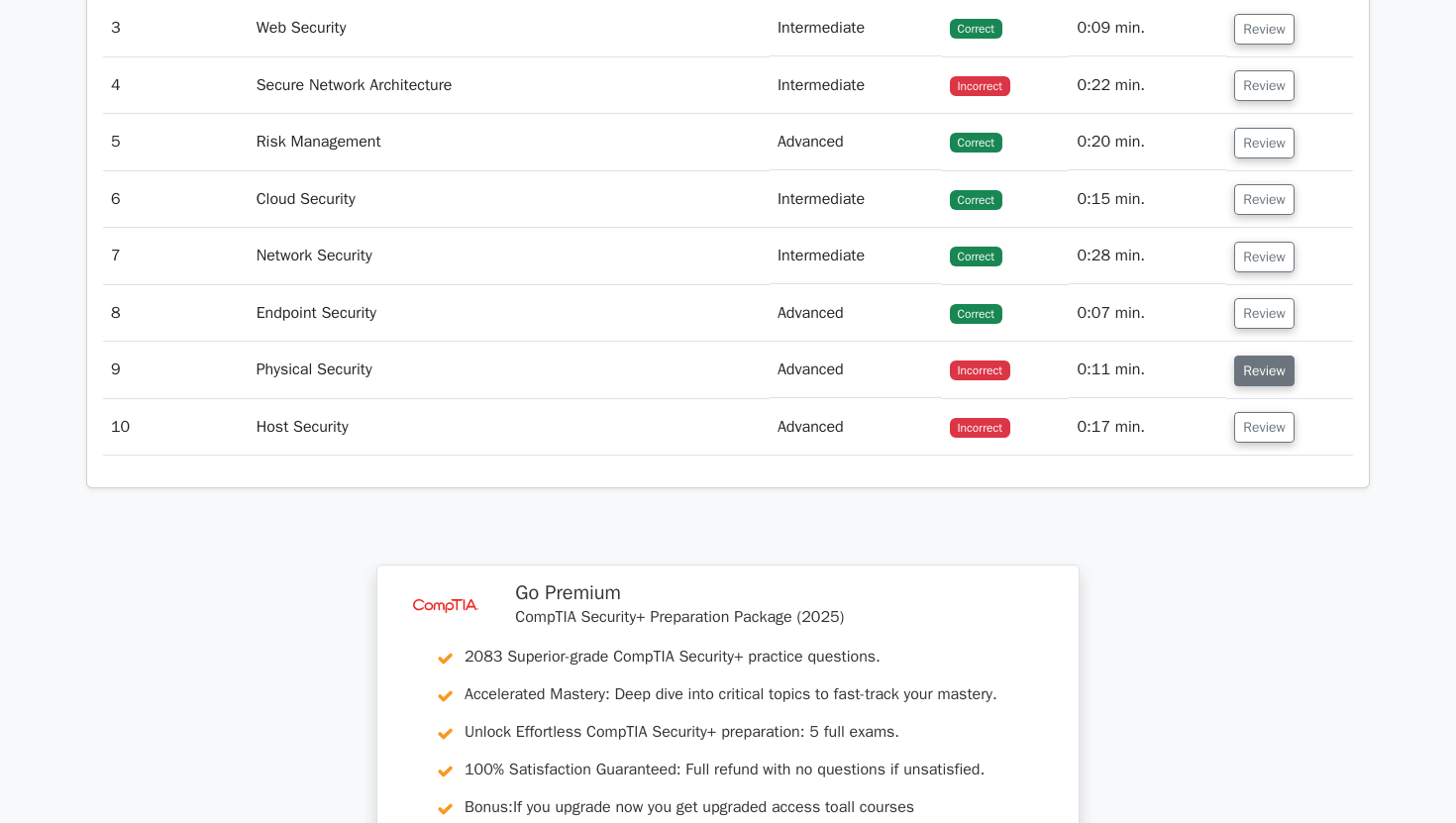 click on "Review" at bounding box center [1264, 370] 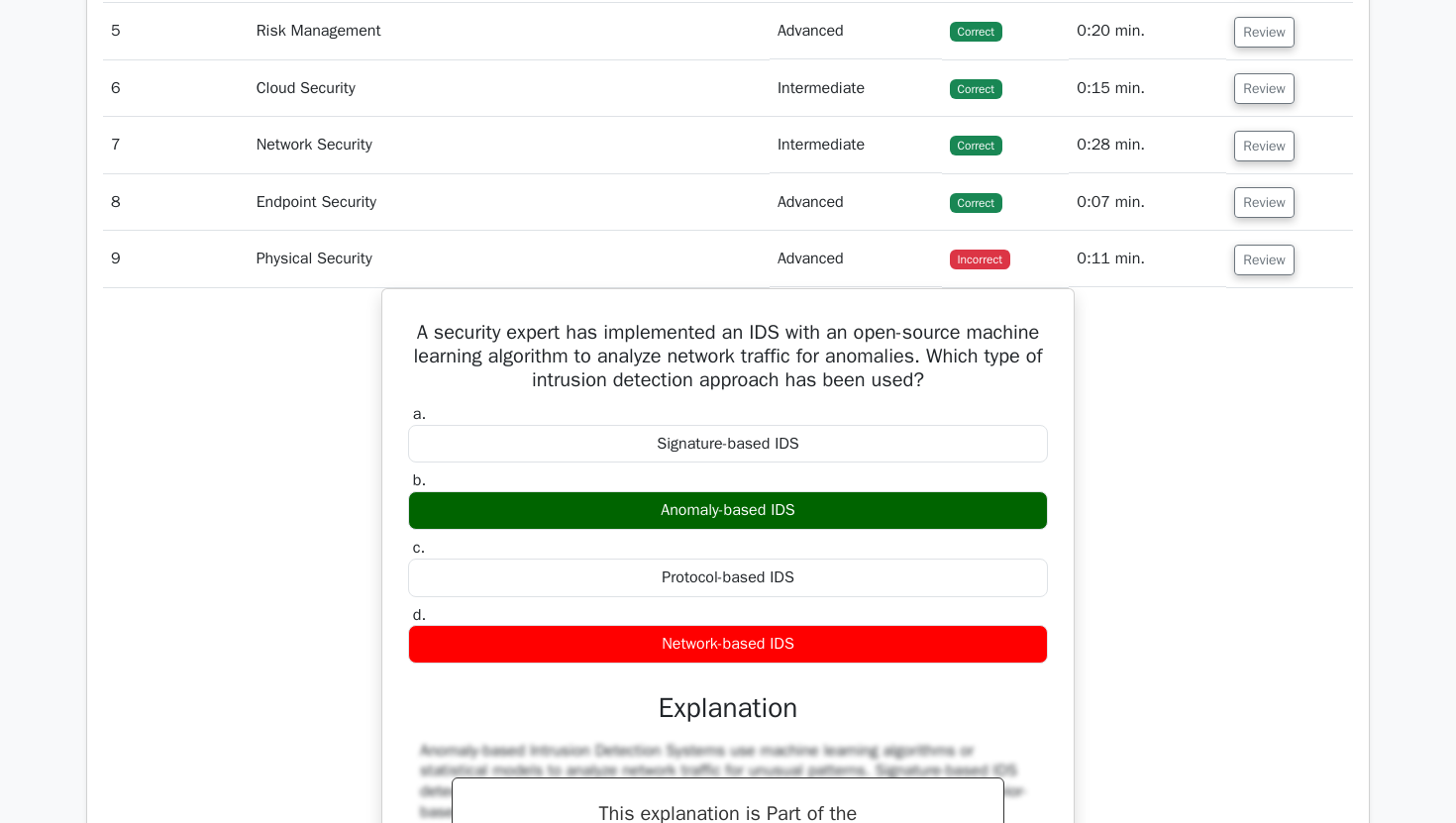 scroll, scrollTop: 1946, scrollLeft: 0, axis: vertical 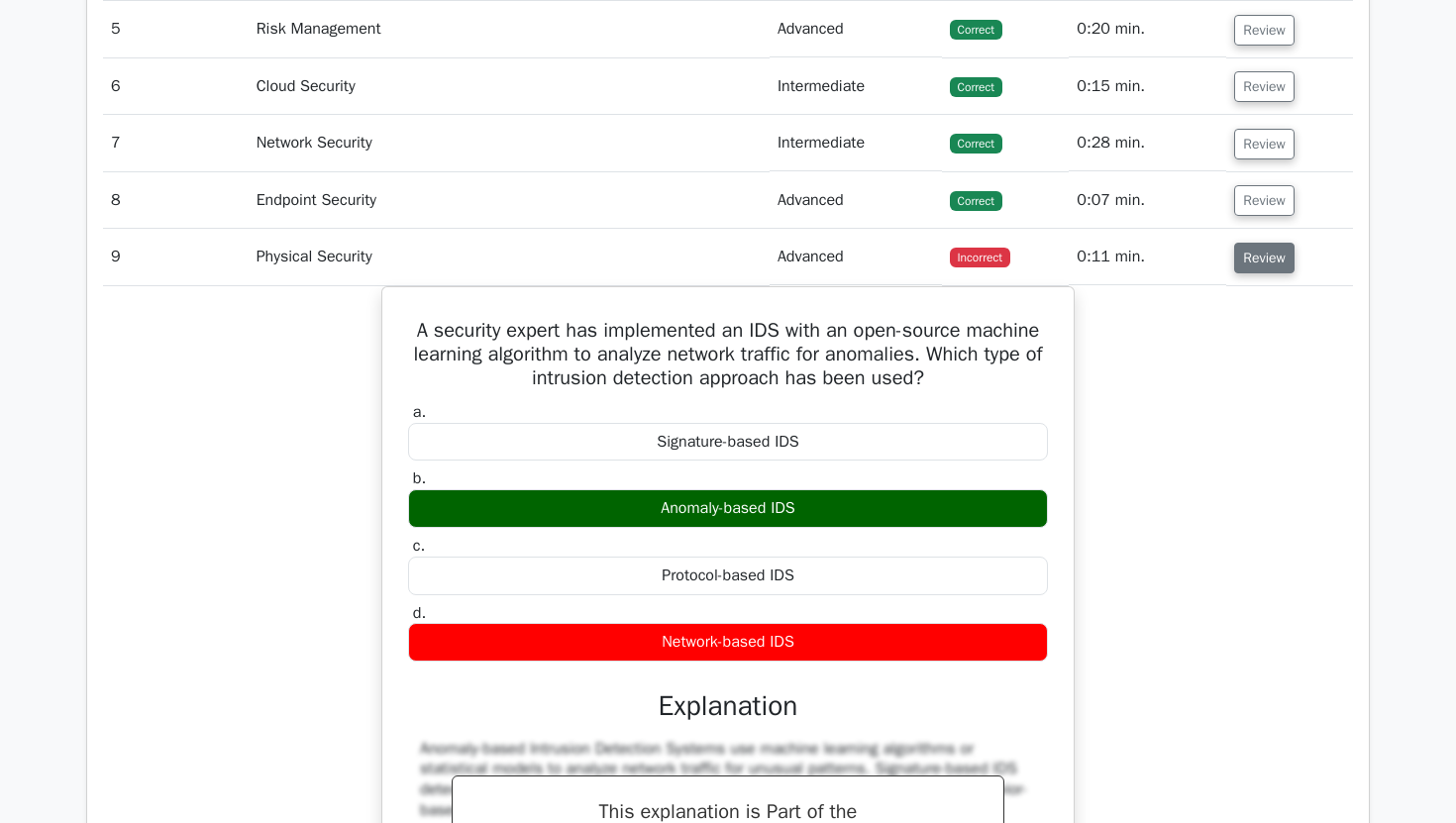 click on "Review" at bounding box center (1264, 257) 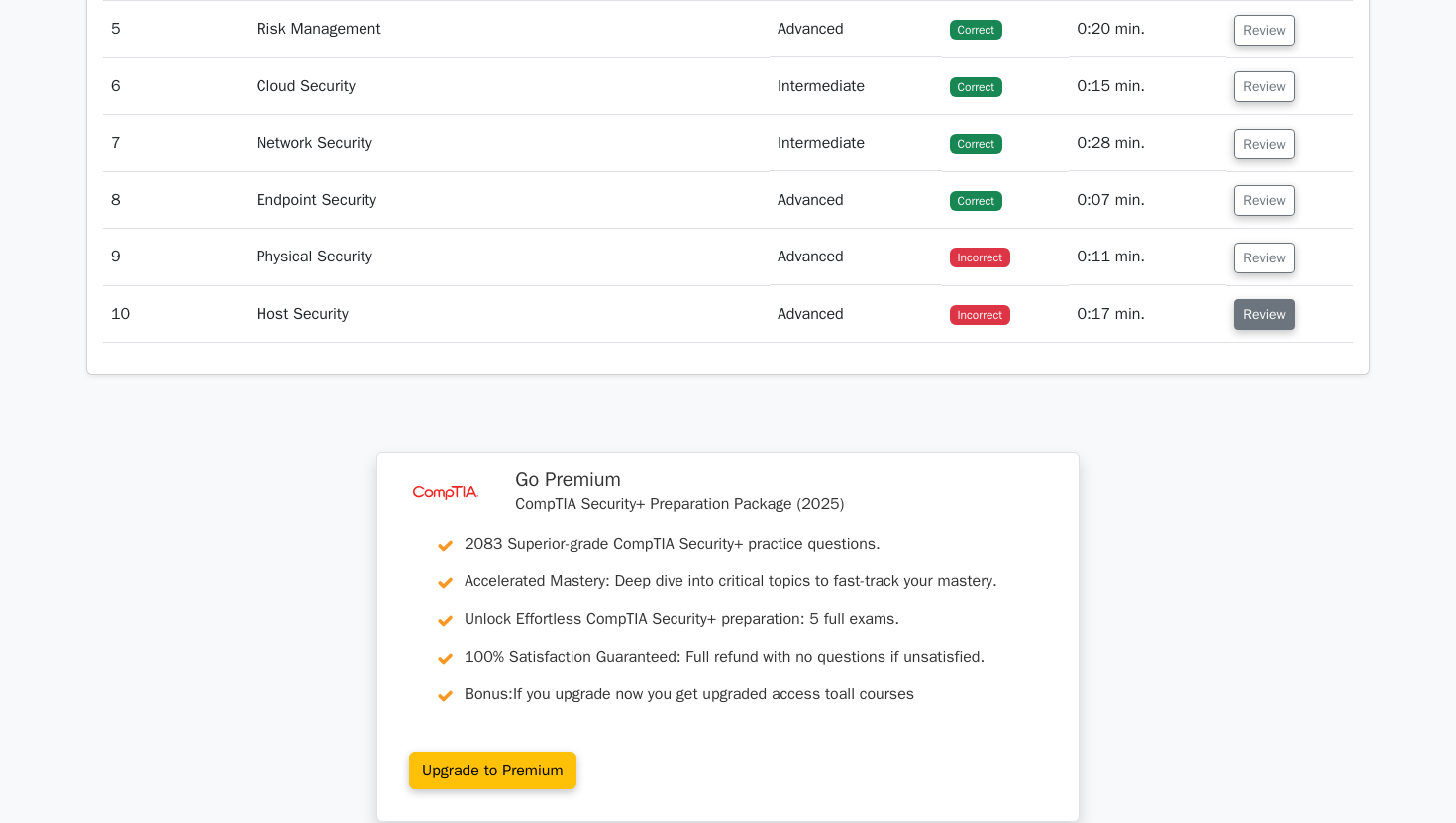click on "Review" at bounding box center (1264, 314) 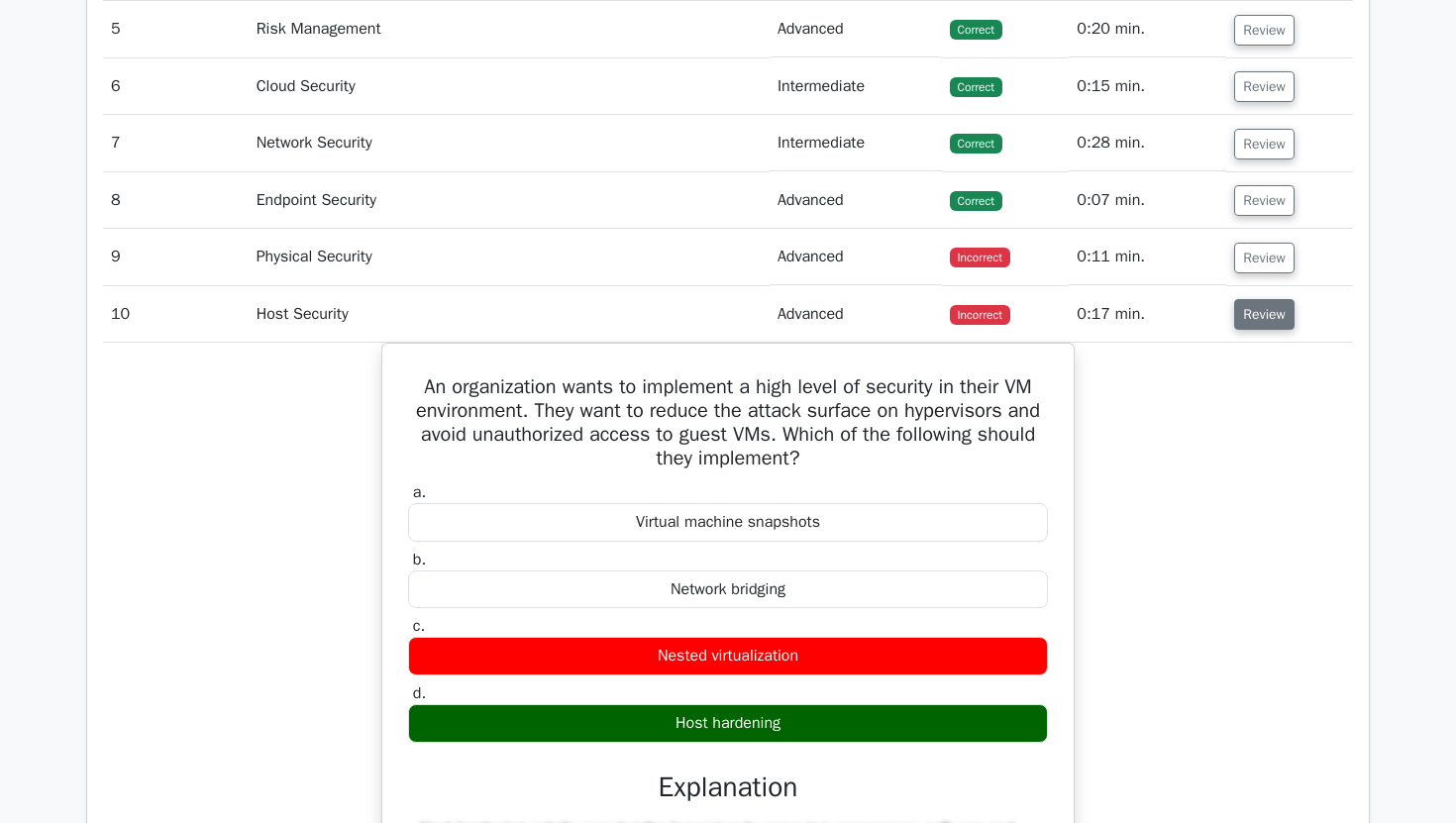click on "Review" at bounding box center (1264, 314) 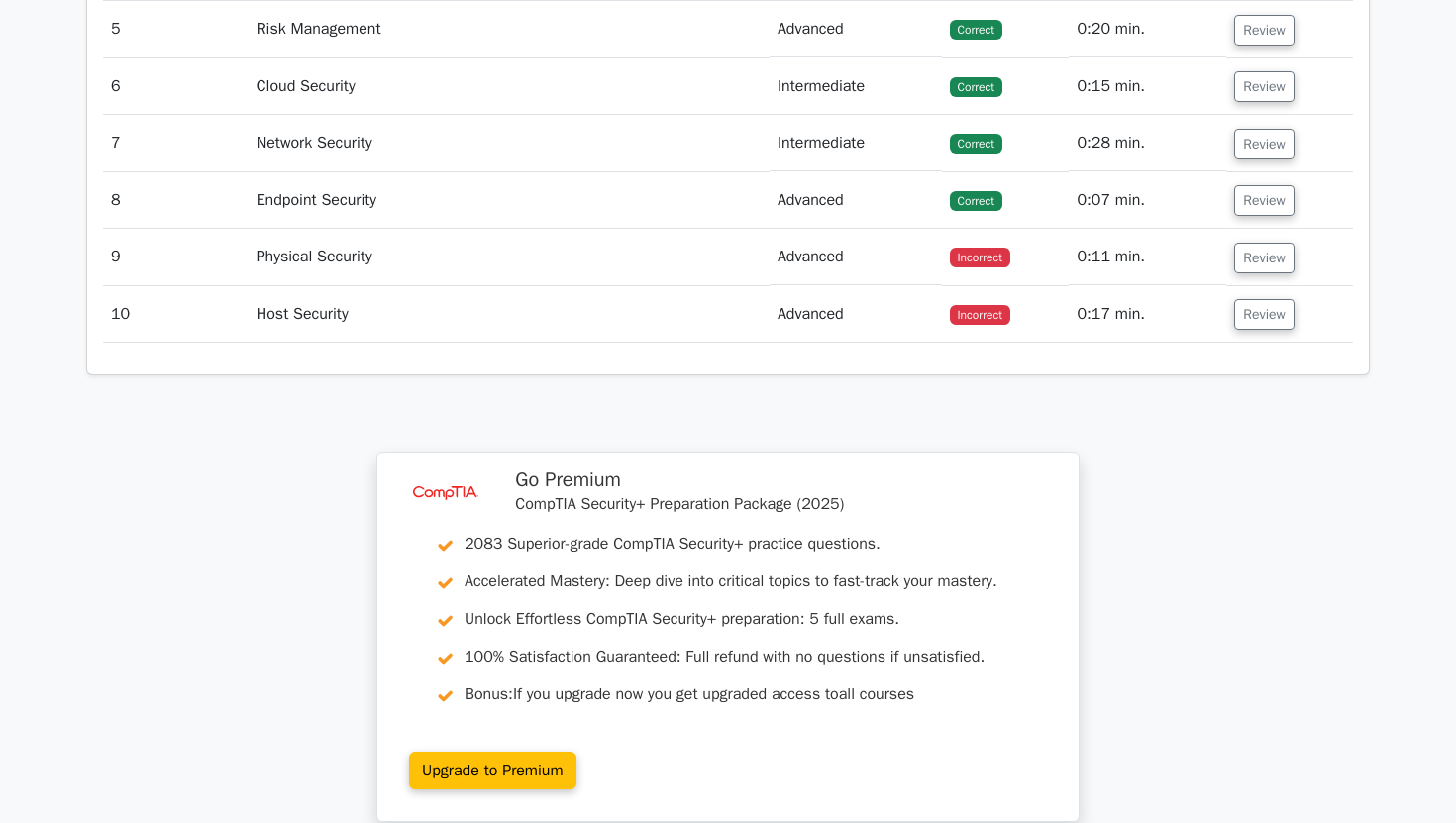 click on "Review" at bounding box center [1290, 314] 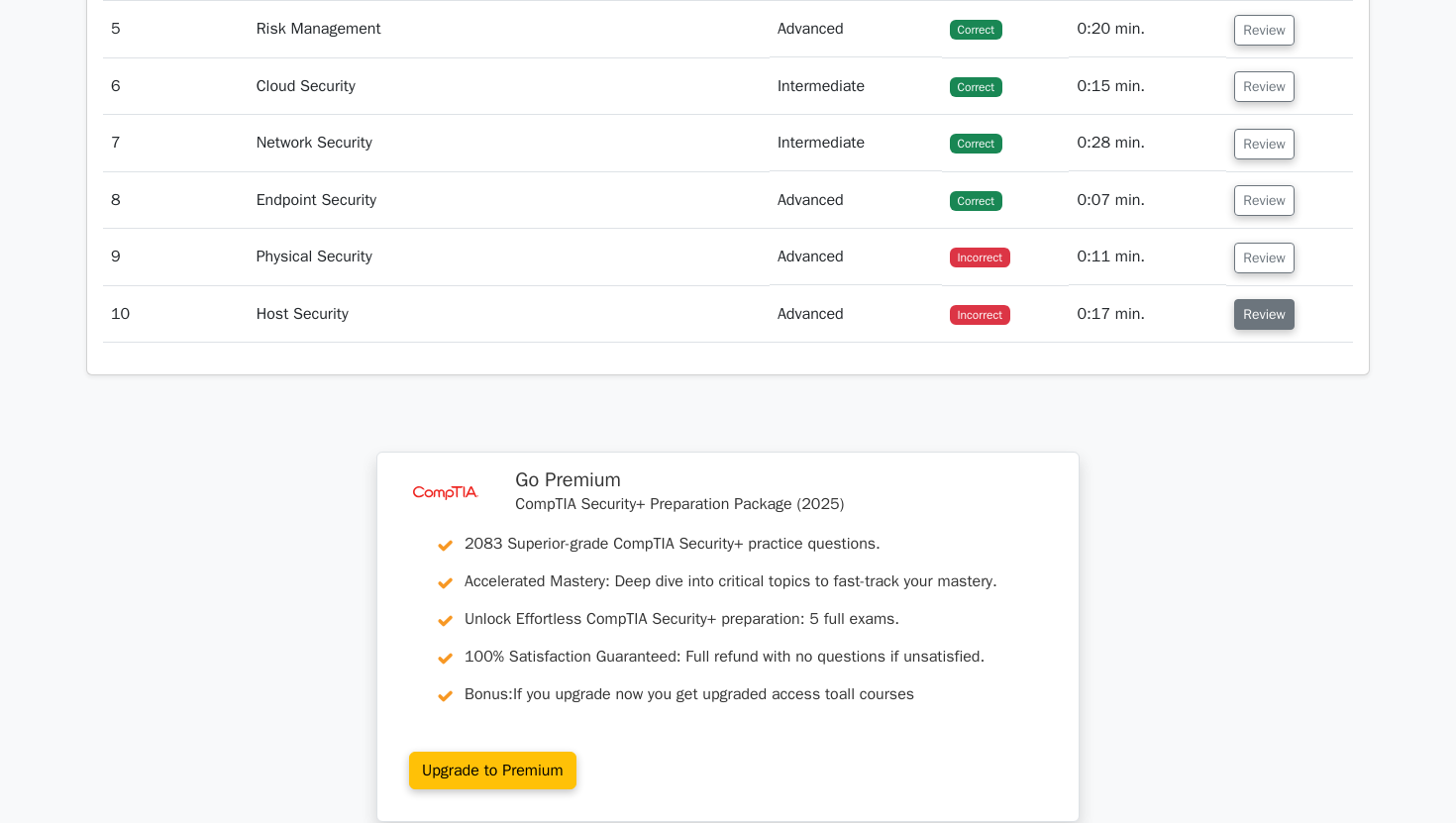 click on "Review" at bounding box center (1264, 314) 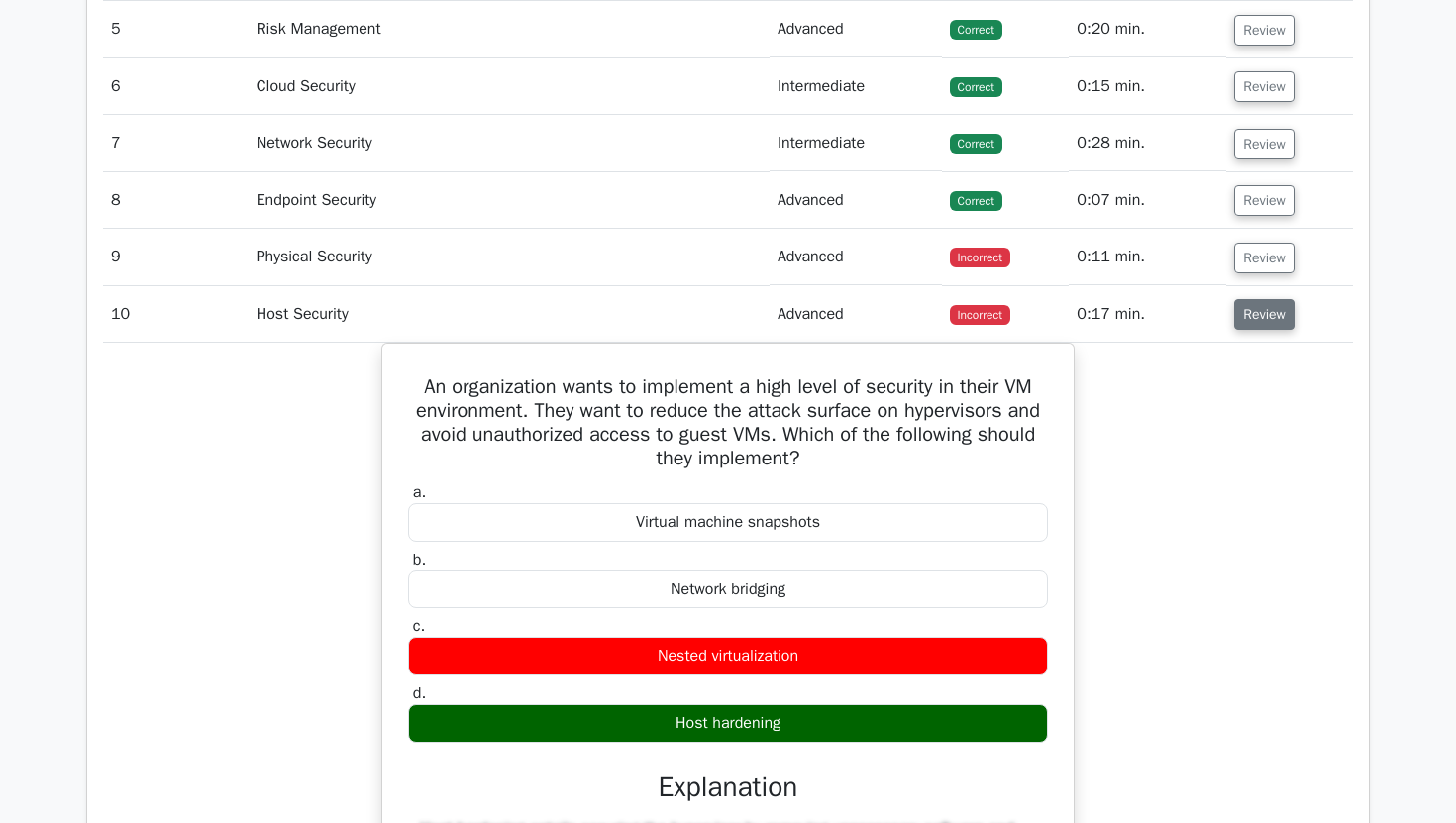 click on "Review" at bounding box center [1264, 314] 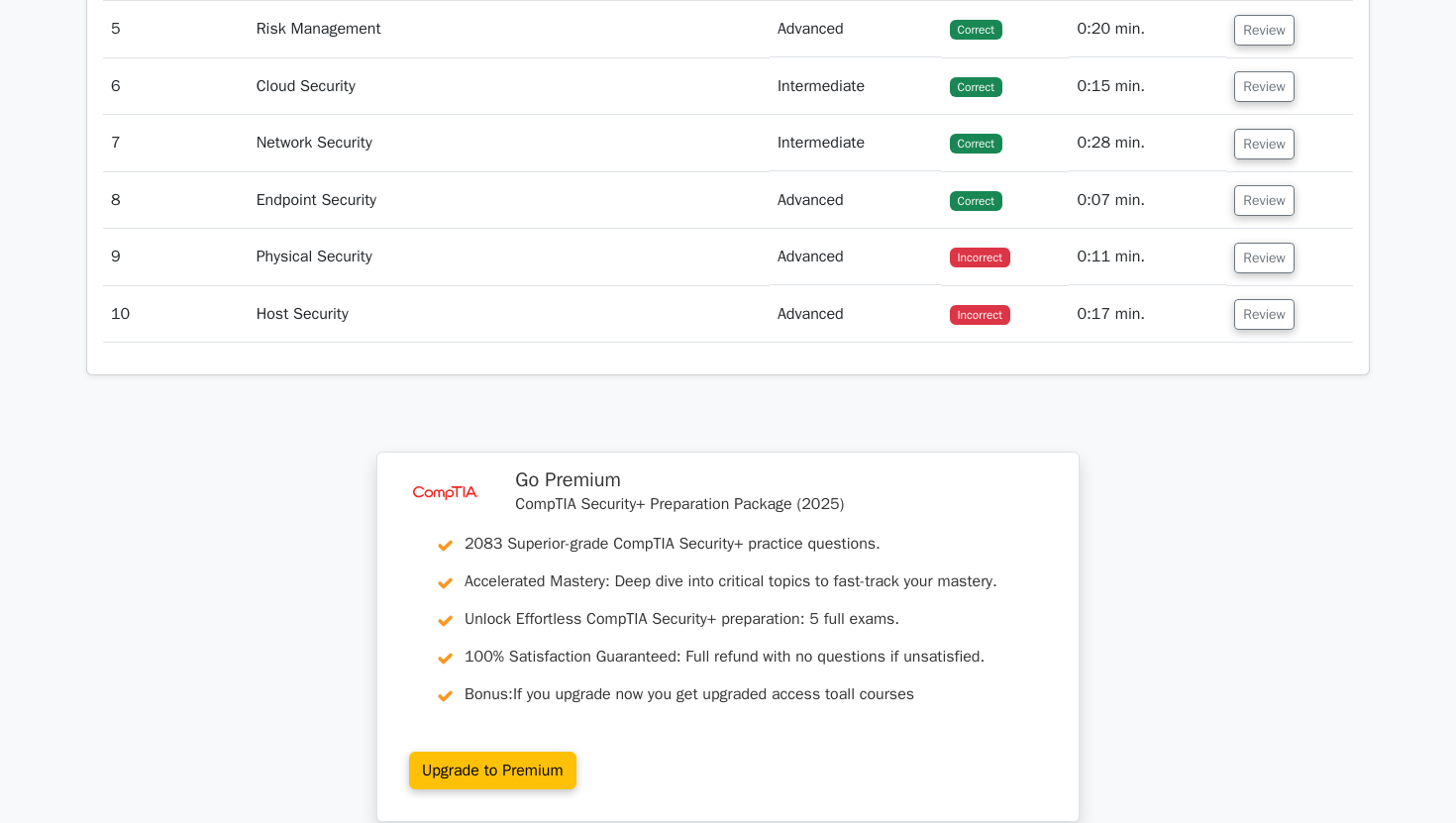 scroll, scrollTop: 2336, scrollLeft: 0, axis: vertical 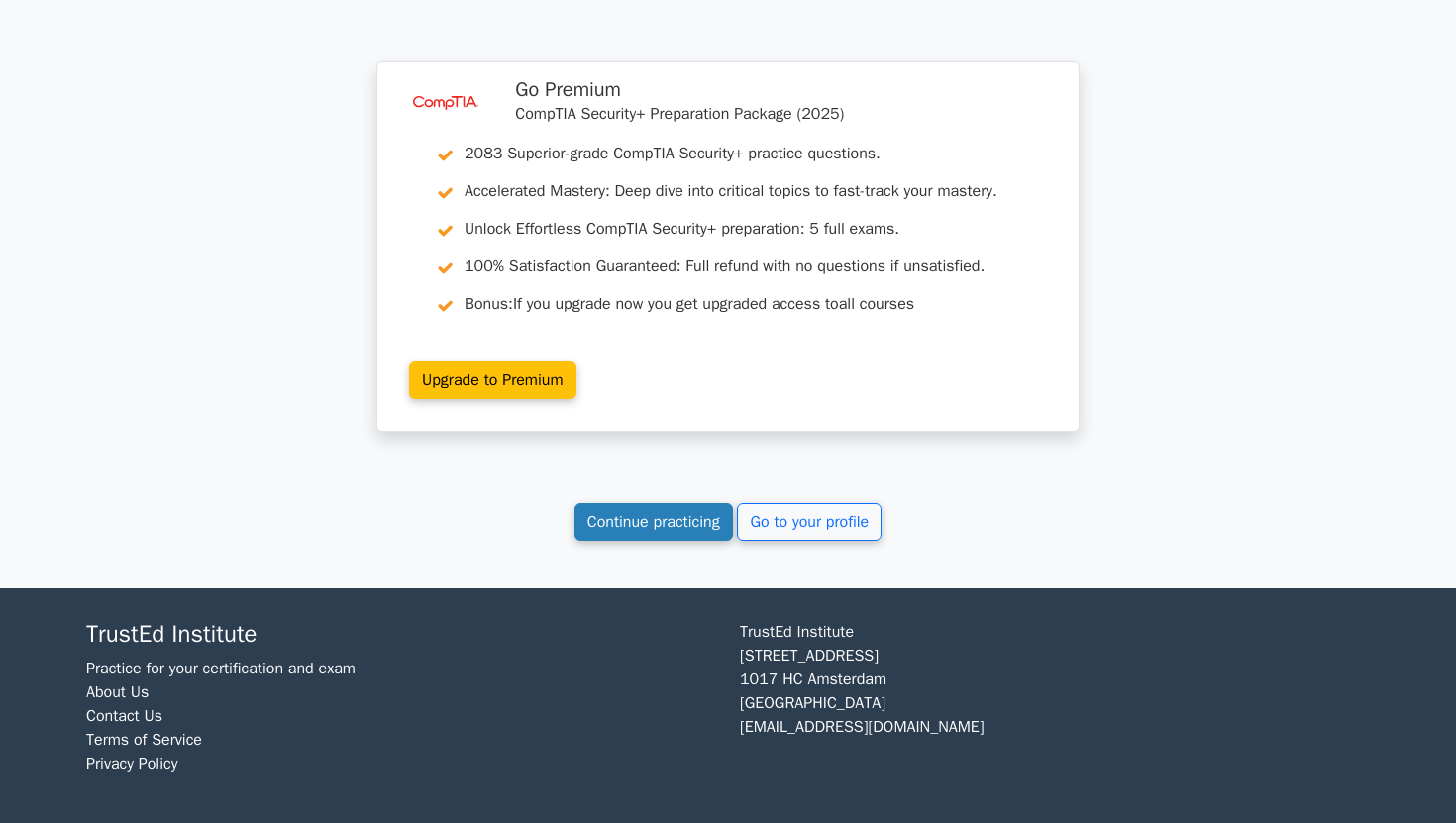 click on "Continue practicing" at bounding box center (654, 522) 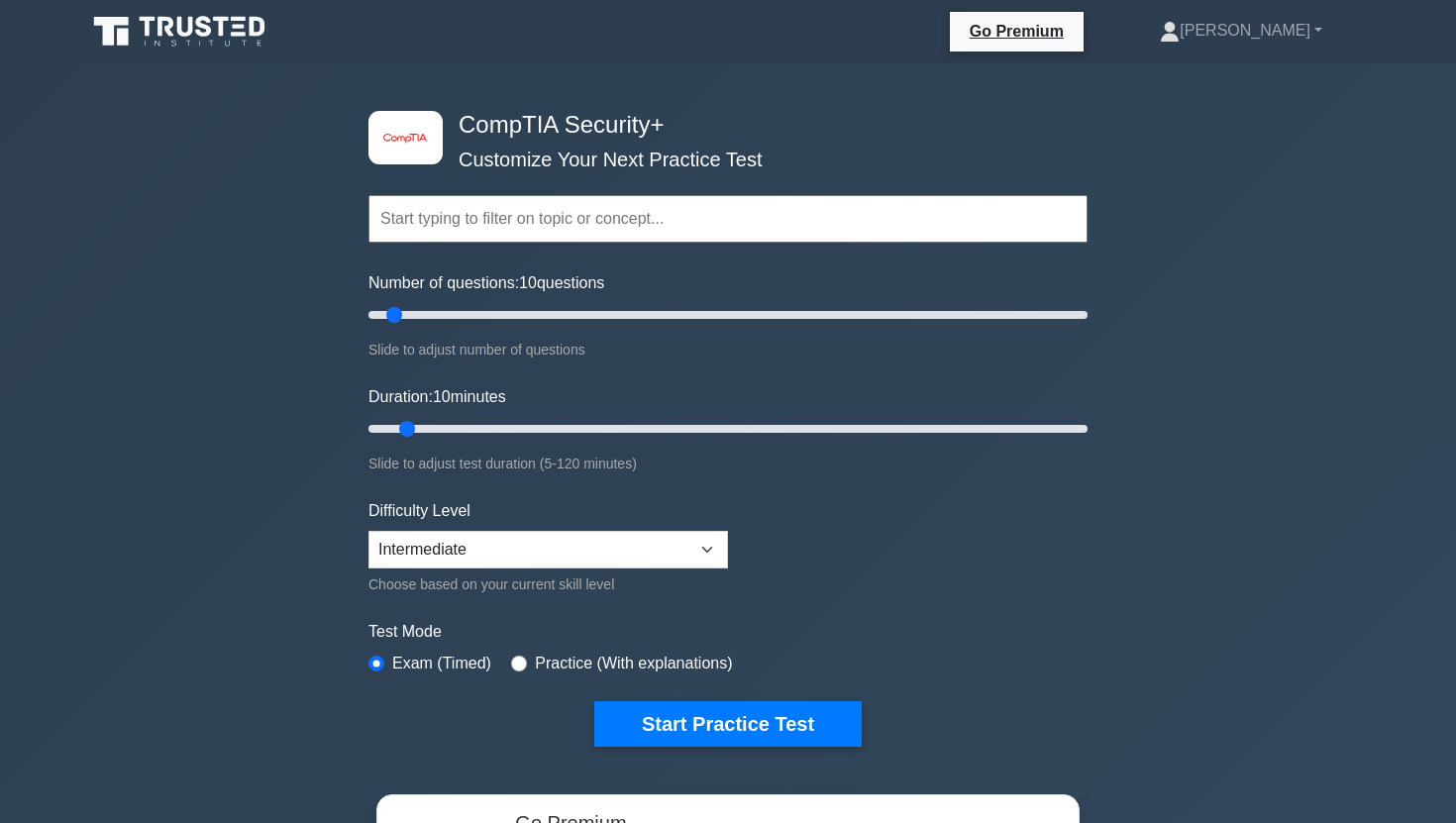 scroll, scrollTop: 0, scrollLeft: 0, axis: both 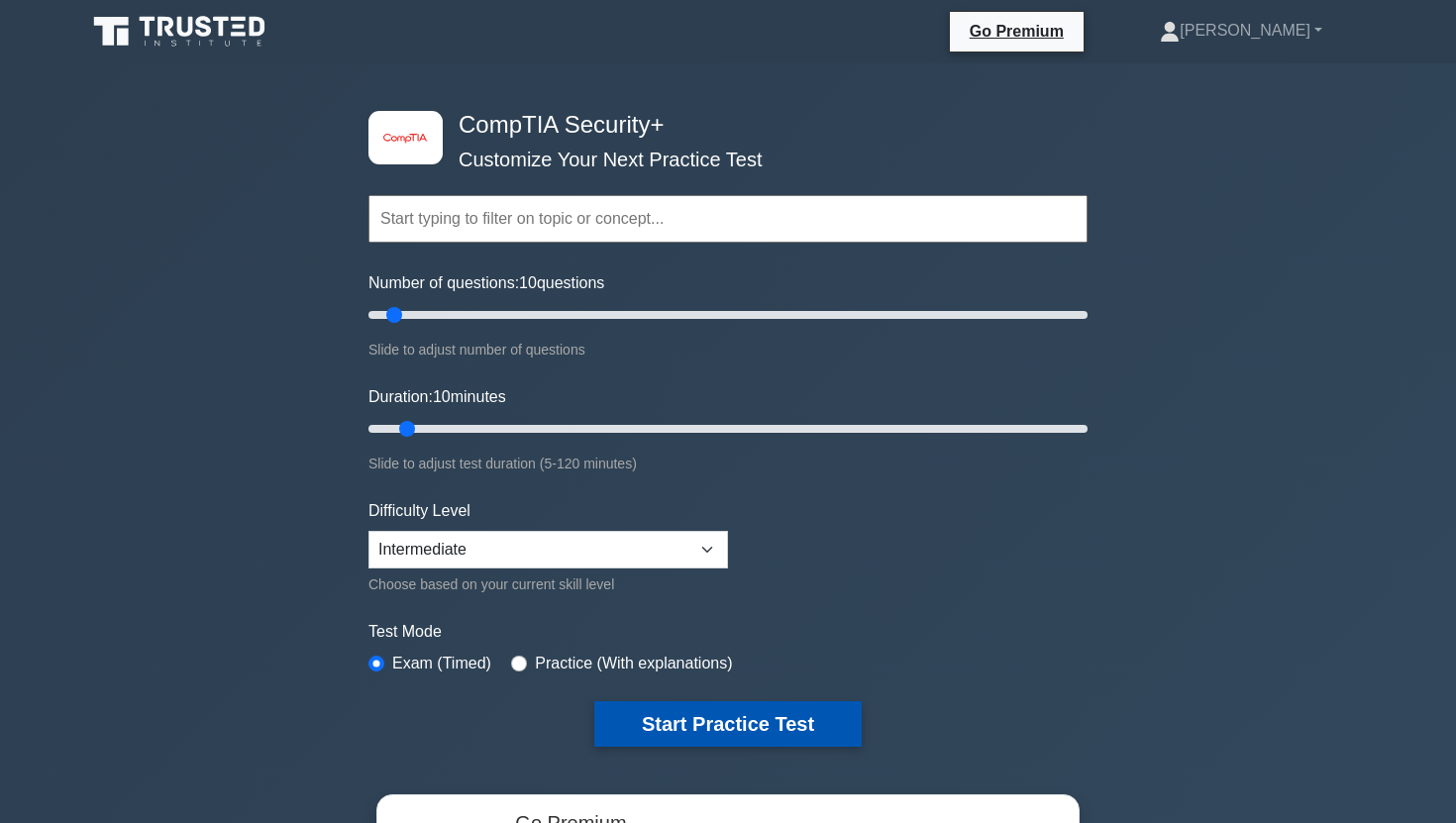 click on "Start Practice Test" at bounding box center (728, 724) 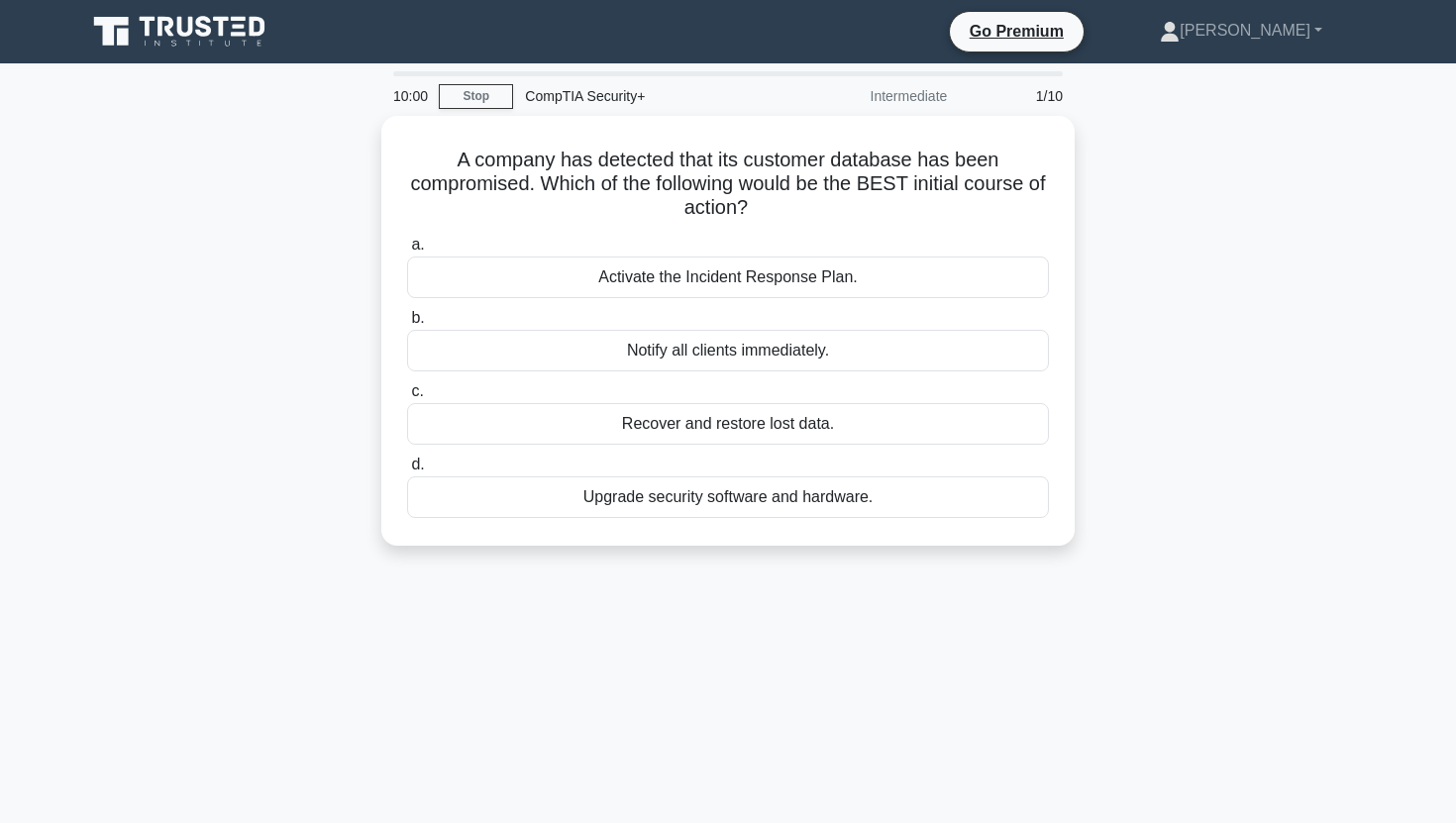 scroll, scrollTop: 0, scrollLeft: 0, axis: both 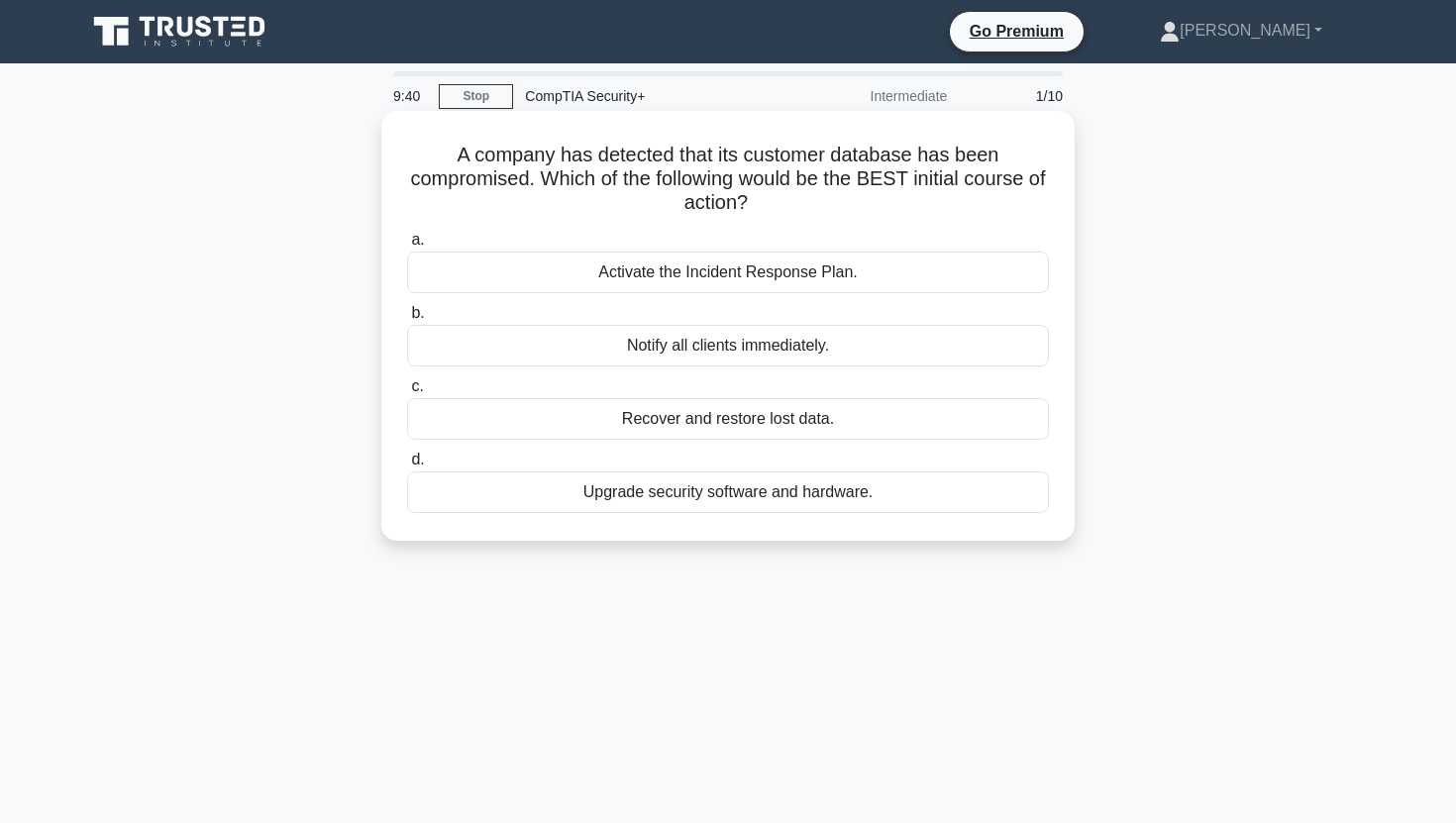 click on "Activate the Incident Response Plan." at bounding box center (728, 272) 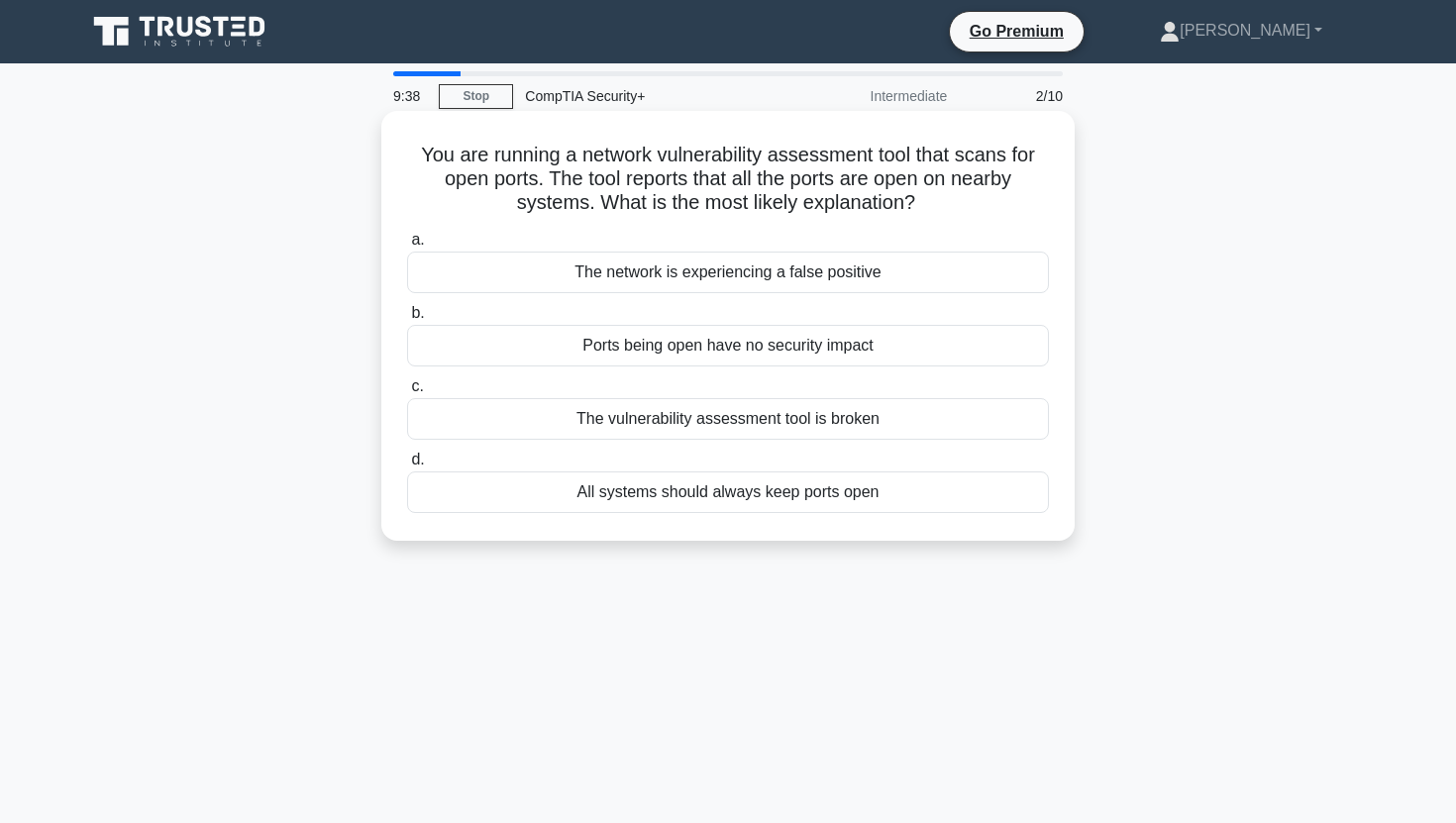click on "You are running a network vulnerability assessment tool that scans for open ports. The tool reports that all the ports are open on nearby systems. What is the most likely explanation?
.spinner_0XTQ{transform-origin:center;animation:spinner_y6GP .75s linear infinite}@keyframes spinner_y6GP{100%{transform:rotate(360deg)}}" at bounding box center (728, 179) 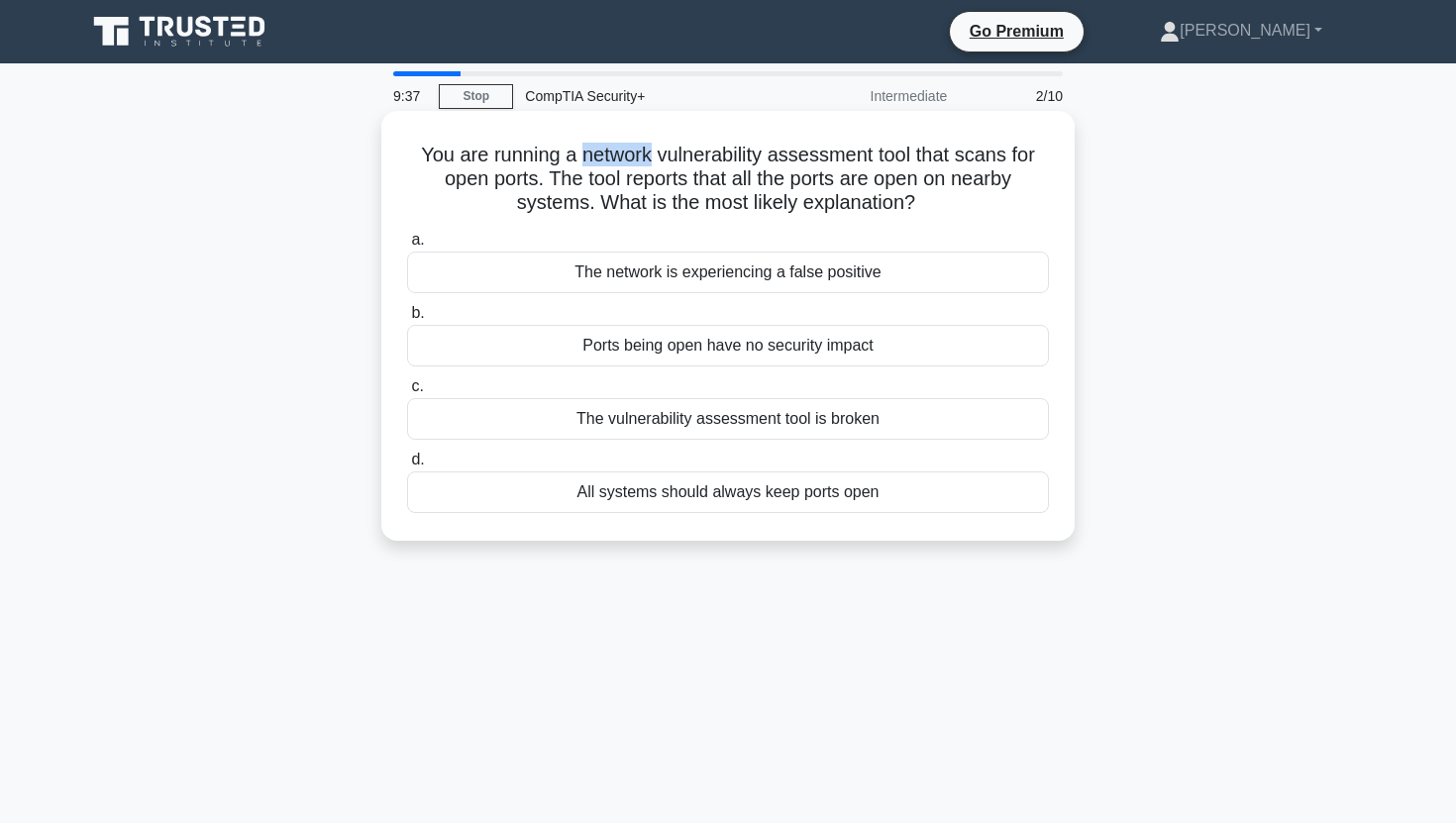 click on "You are running a network vulnerability assessment tool that scans for open ports. The tool reports that all the ports are open on nearby systems. What is the most likely explanation?
.spinner_0XTQ{transform-origin:center;animation:spinner_y6GP .75s linear infinite}@keyframes spinner_y6GP{100%{transform:rotate(360deg)}}" at bounding box center [728, 179] 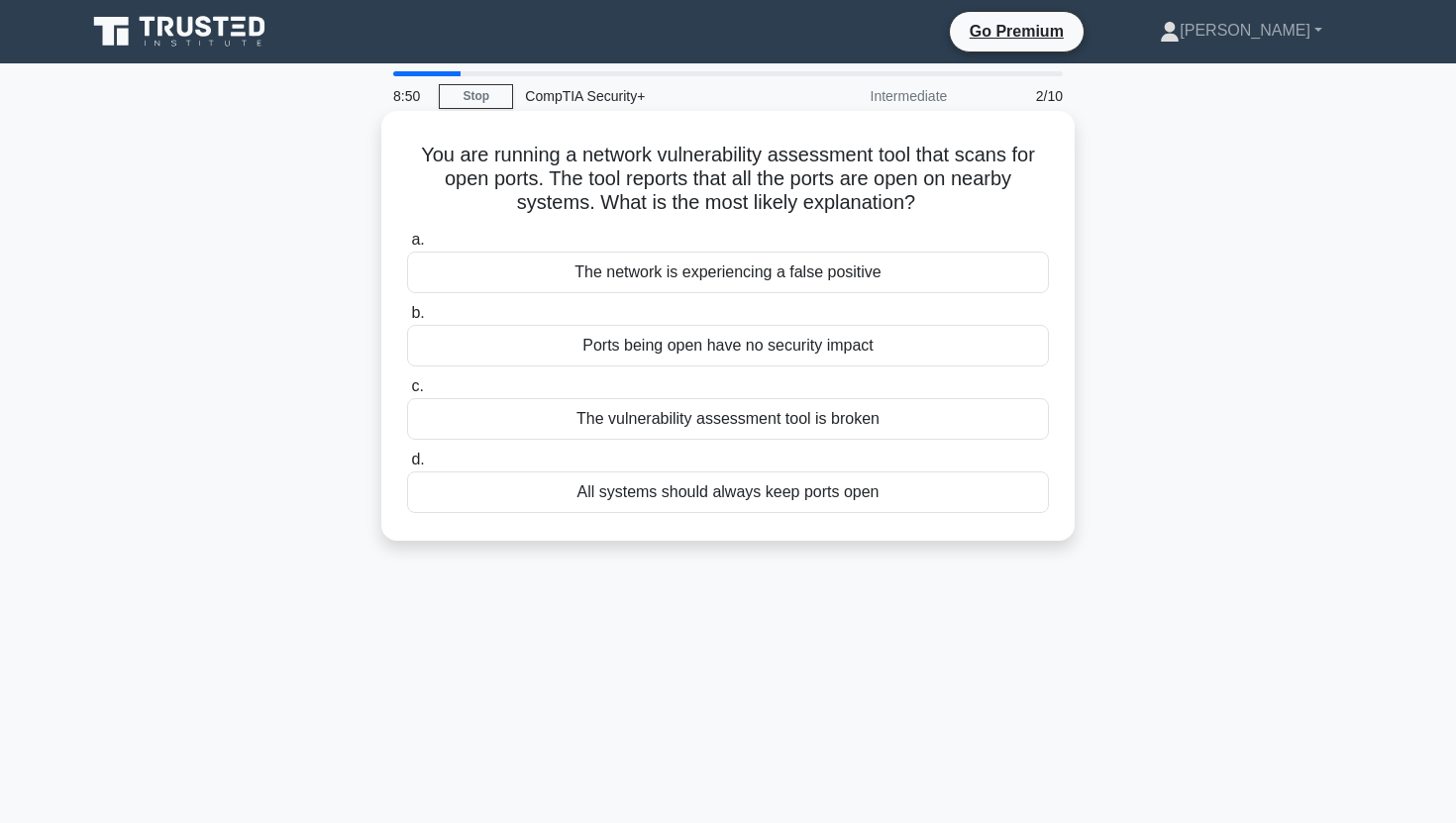 click on "The network is experiencing a false positive" at bounding box center (728, 272) 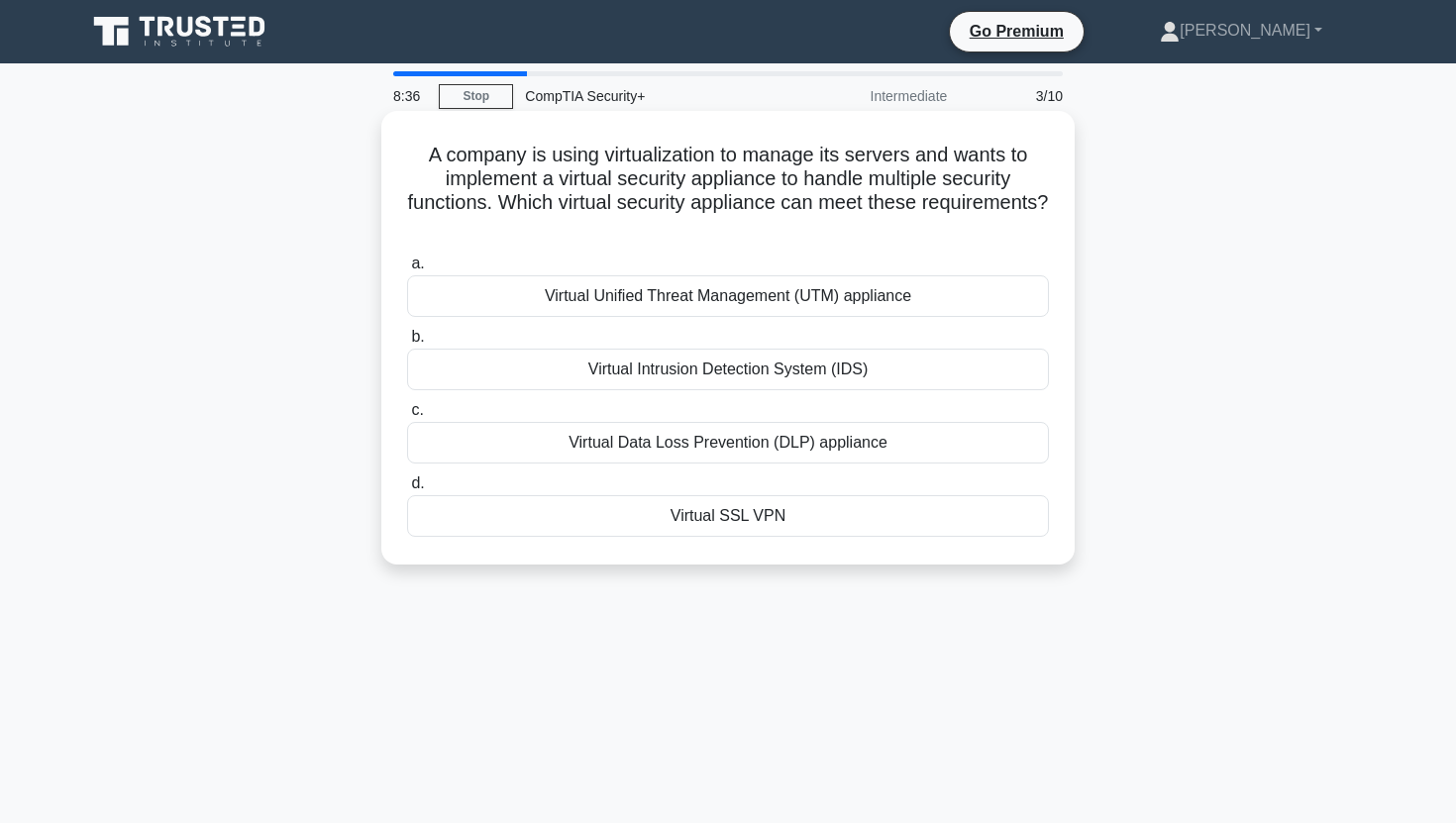 click on "Virtual Unified Threat Management (UTM) appliance" at bounding box center [728, 296] 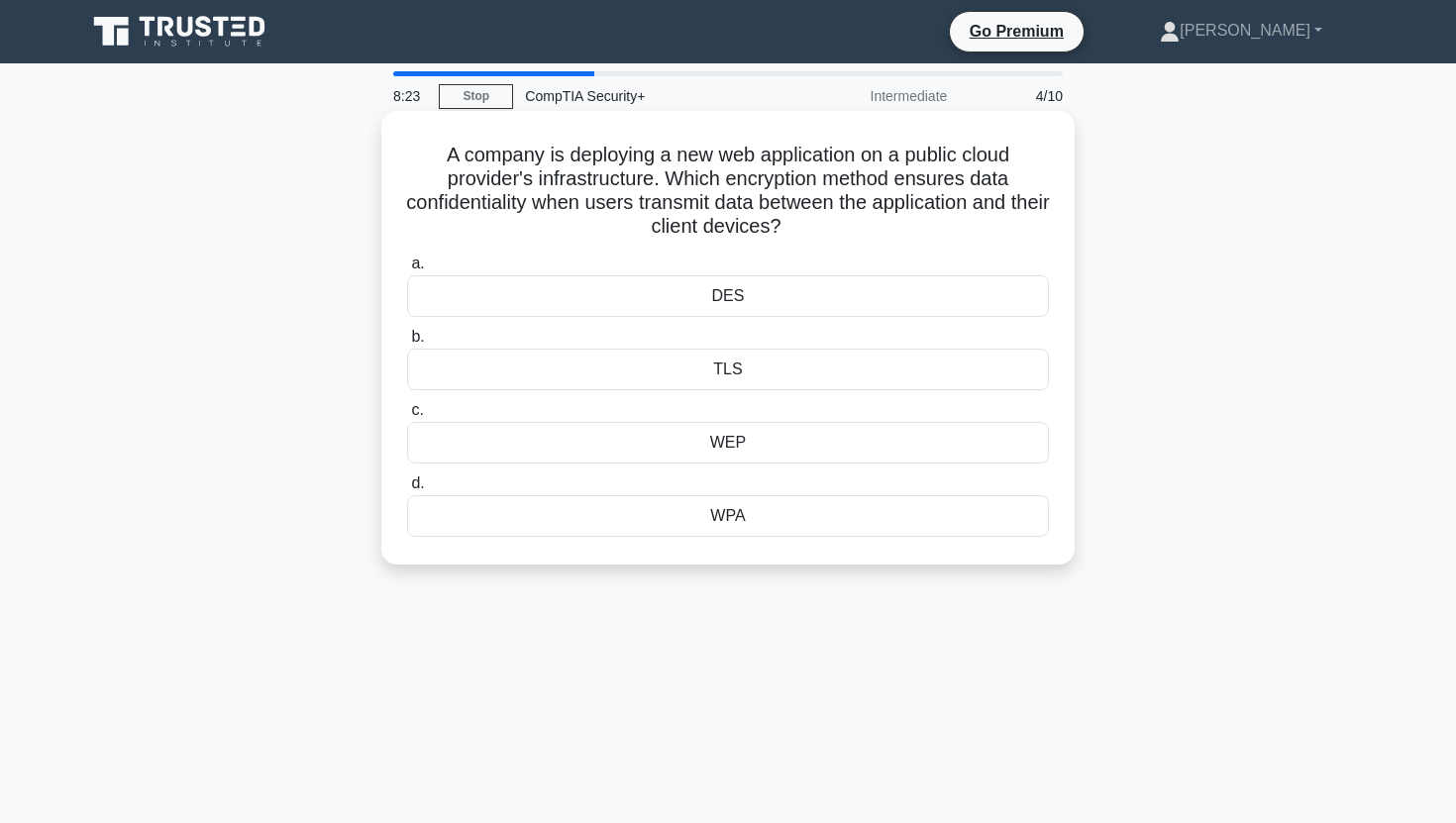 click on "TLS" at bounding box center (728, 369) 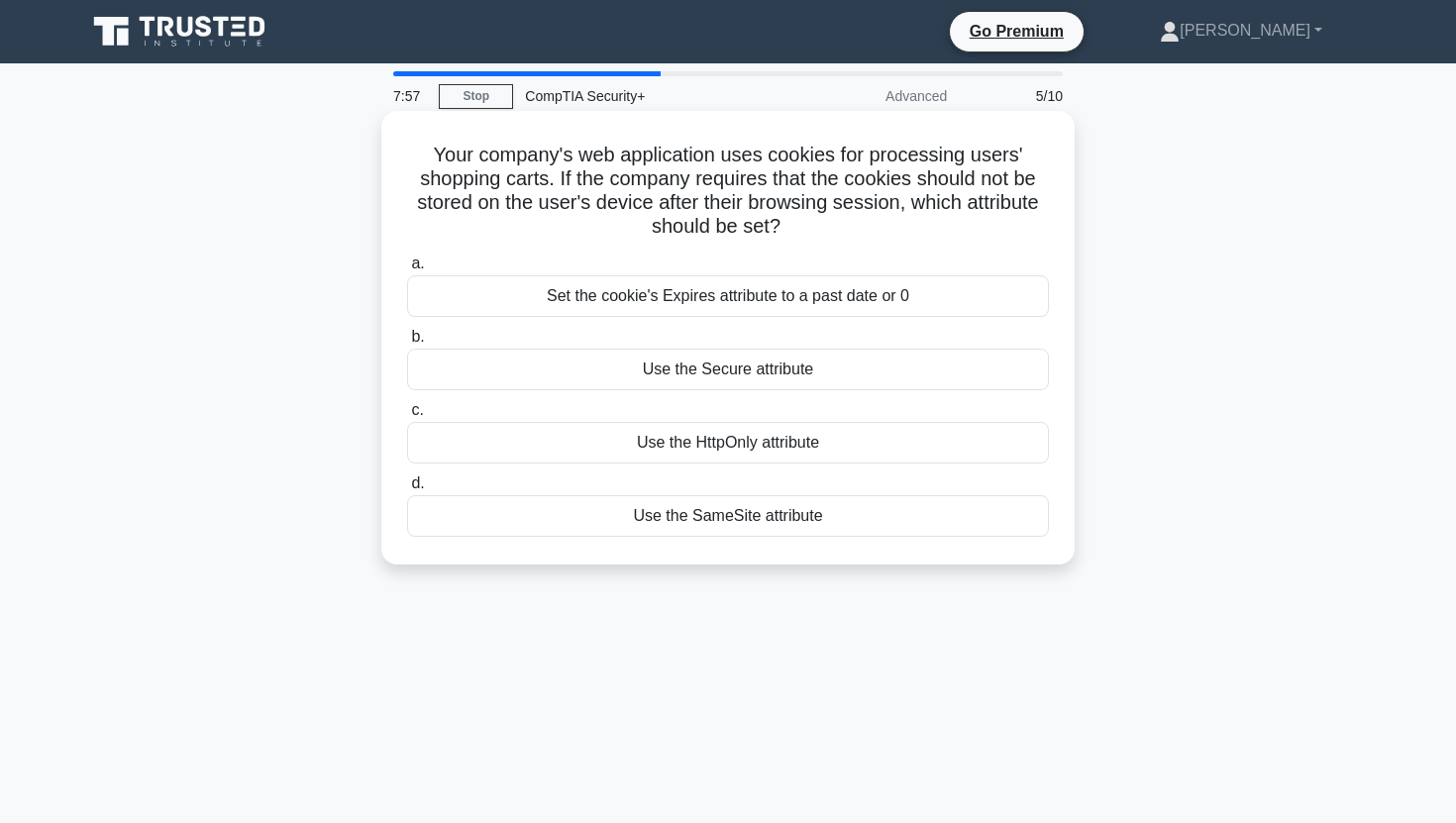 click on "Use the Secure attribute" at bounding box center [728, 369] 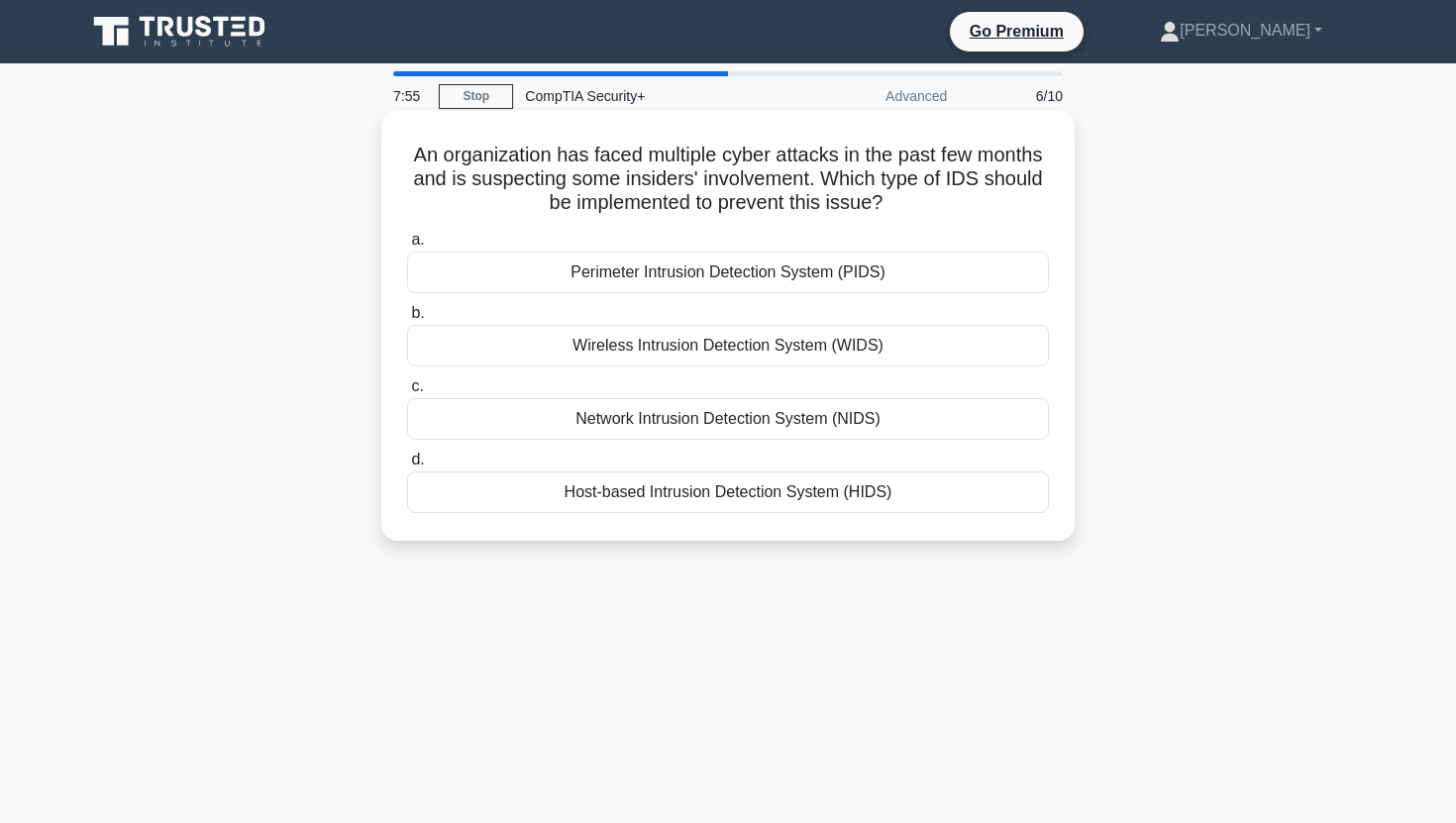 click on "An organization has faced multiple cyber attacks in the past few months and is suspecting some insiders' involvement. Which type of IDS should be implemented to prevent this issue?
.spinner_0XTQ{transform-origin:center;animation:spinner_y6GP .75s linear infinite}@keyframes spinner_y6GP{100%{transform:rotate(360deg)}}" at bounding box center (728, 179) 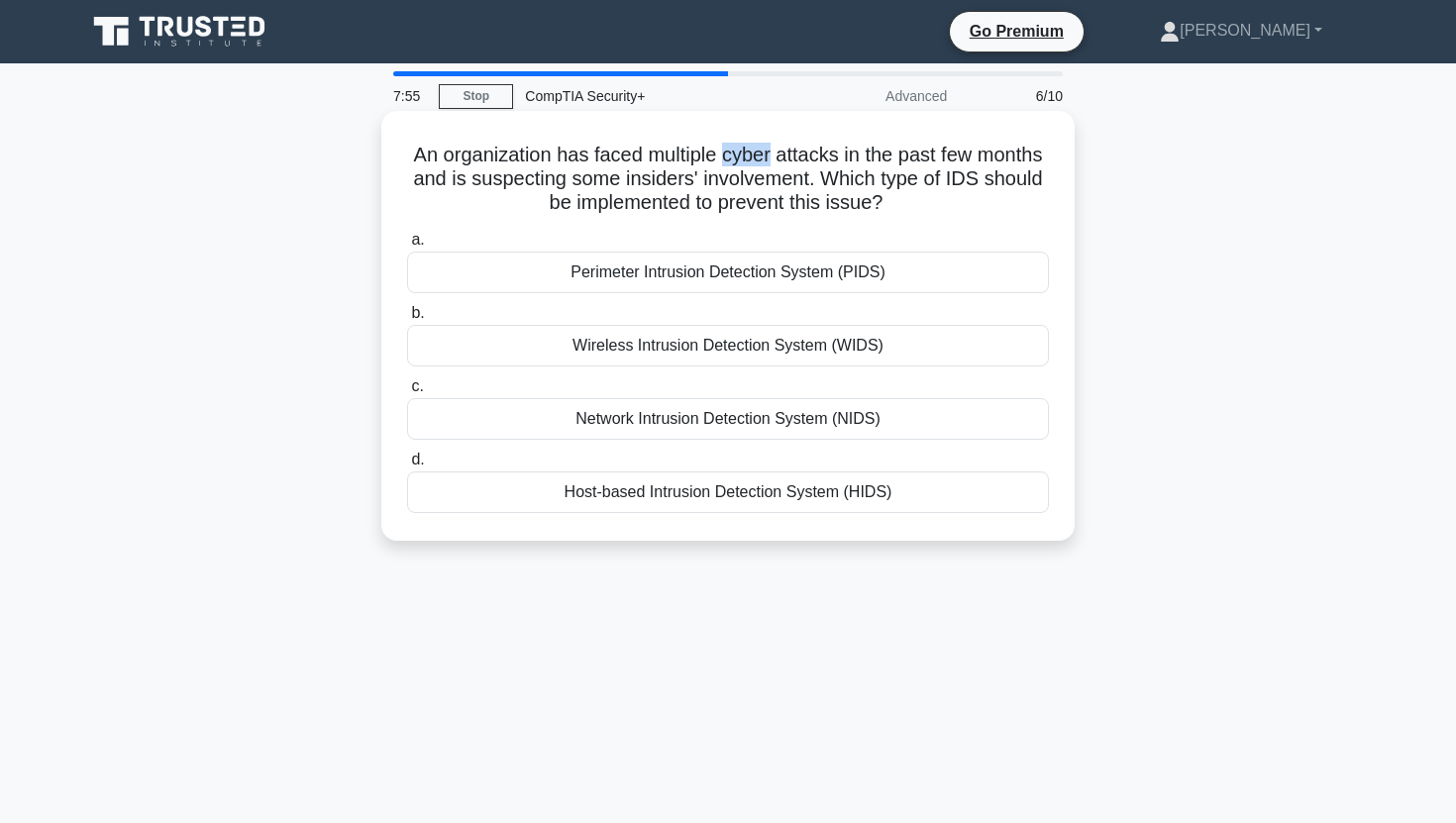 click on "An organization has faced multiple cyber attacks in the past few months and is suspecting some insiders' involvement. Which type of IDS should be implemented to prevent this issue?
.spinner_0XTQ{transform-origin:center;animation:spinner_y6GP .75s linear infinite}@keyframes spinner_y6GP{100%{transform:rotate(360deg)}}" at bounding box center (728, 179) 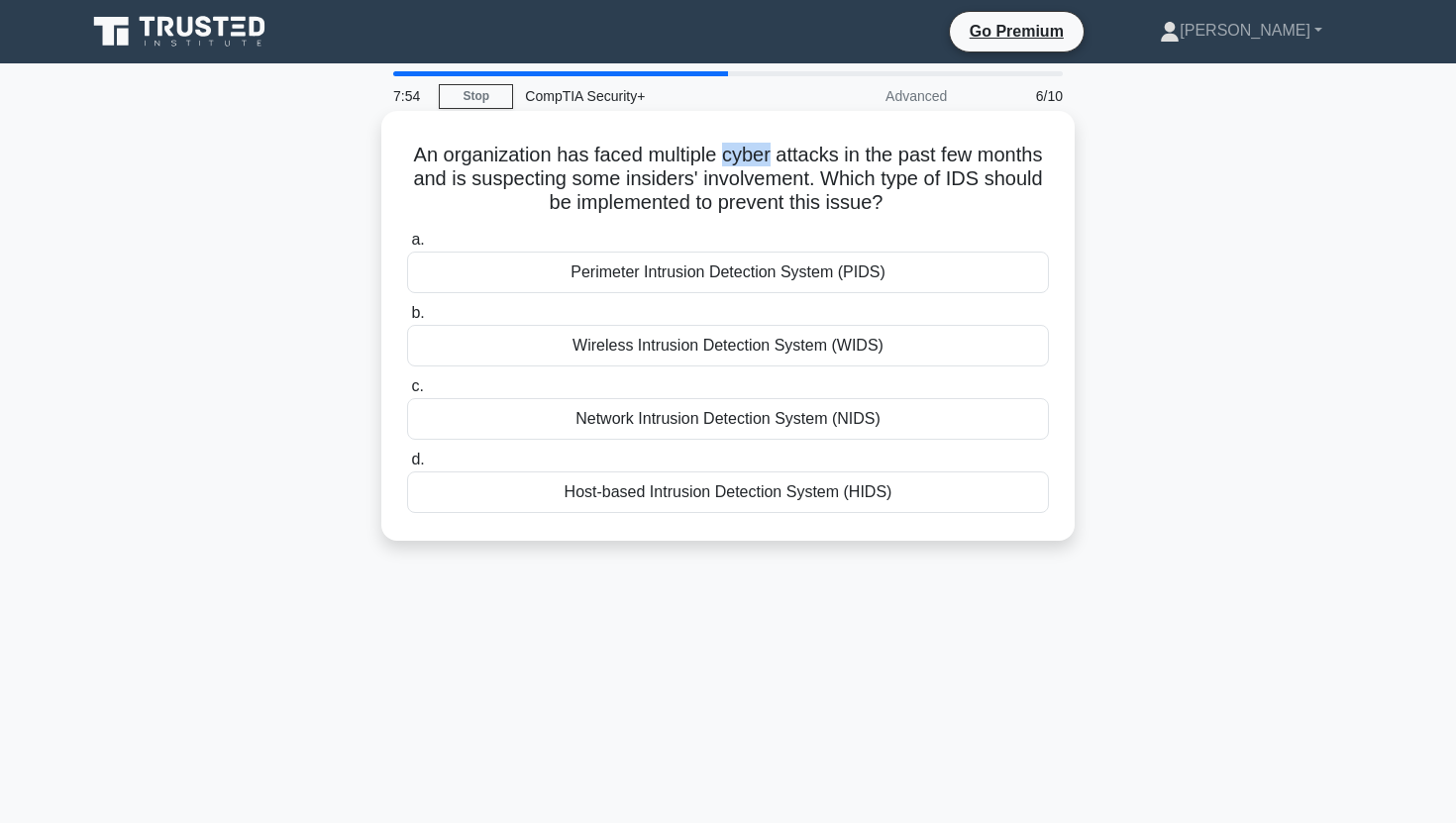 click on "An organization has faced multiple cyber attacks in the past few months and is suspecting some insiders' involvement. Which type of IDS should be implemented to prevent this issue?
.spinner_0XTQ{transform-origin:center;animation:spinner_y6GP .75s linear infinite}@keyframes spinner_y6GP{100%{transform:rotate(360deg)}}" at bounding box center [728, 179] 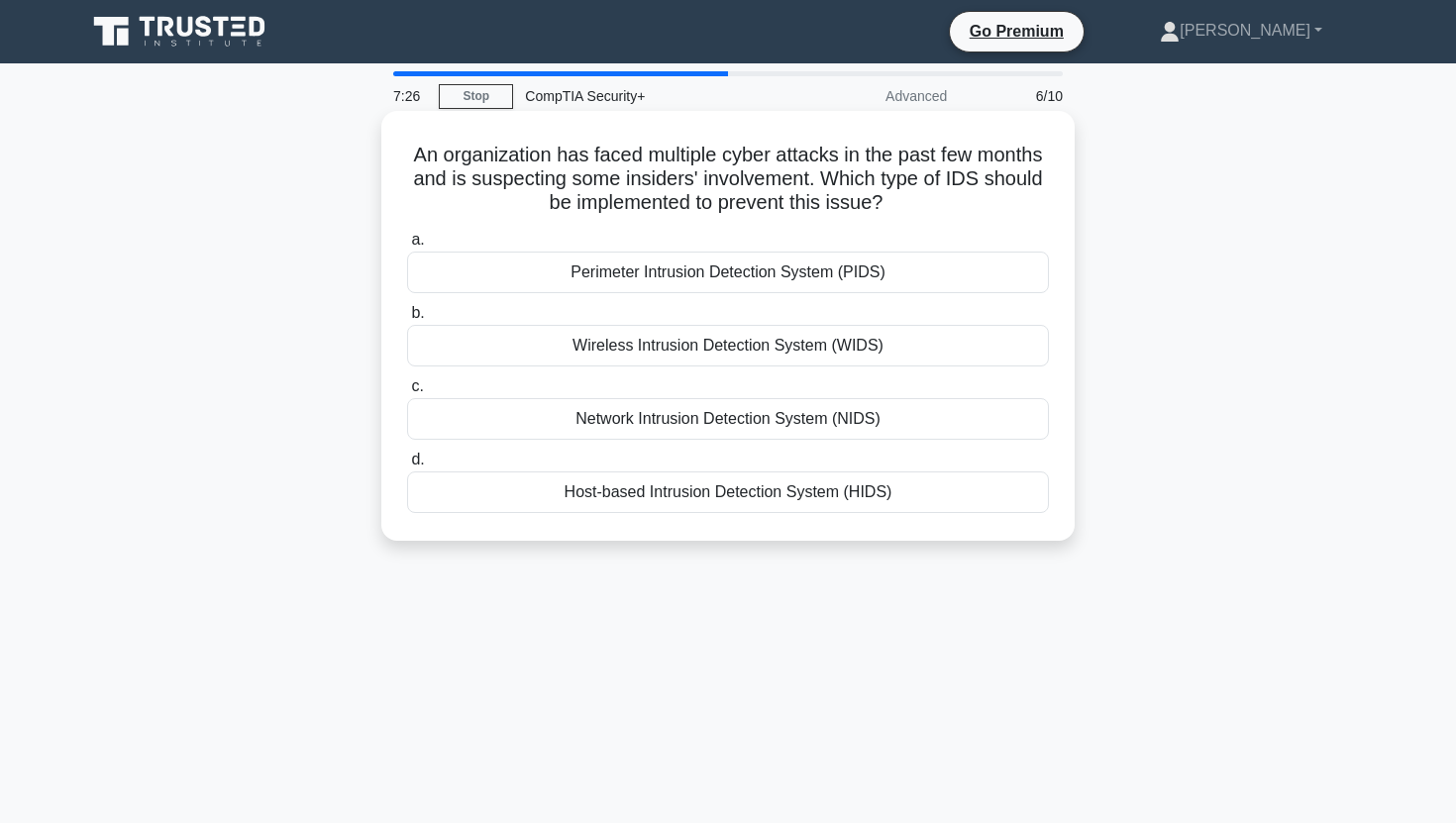 click on "Host-based Intrusion Detection System (HIDS)" at bounding box center [728, 492] 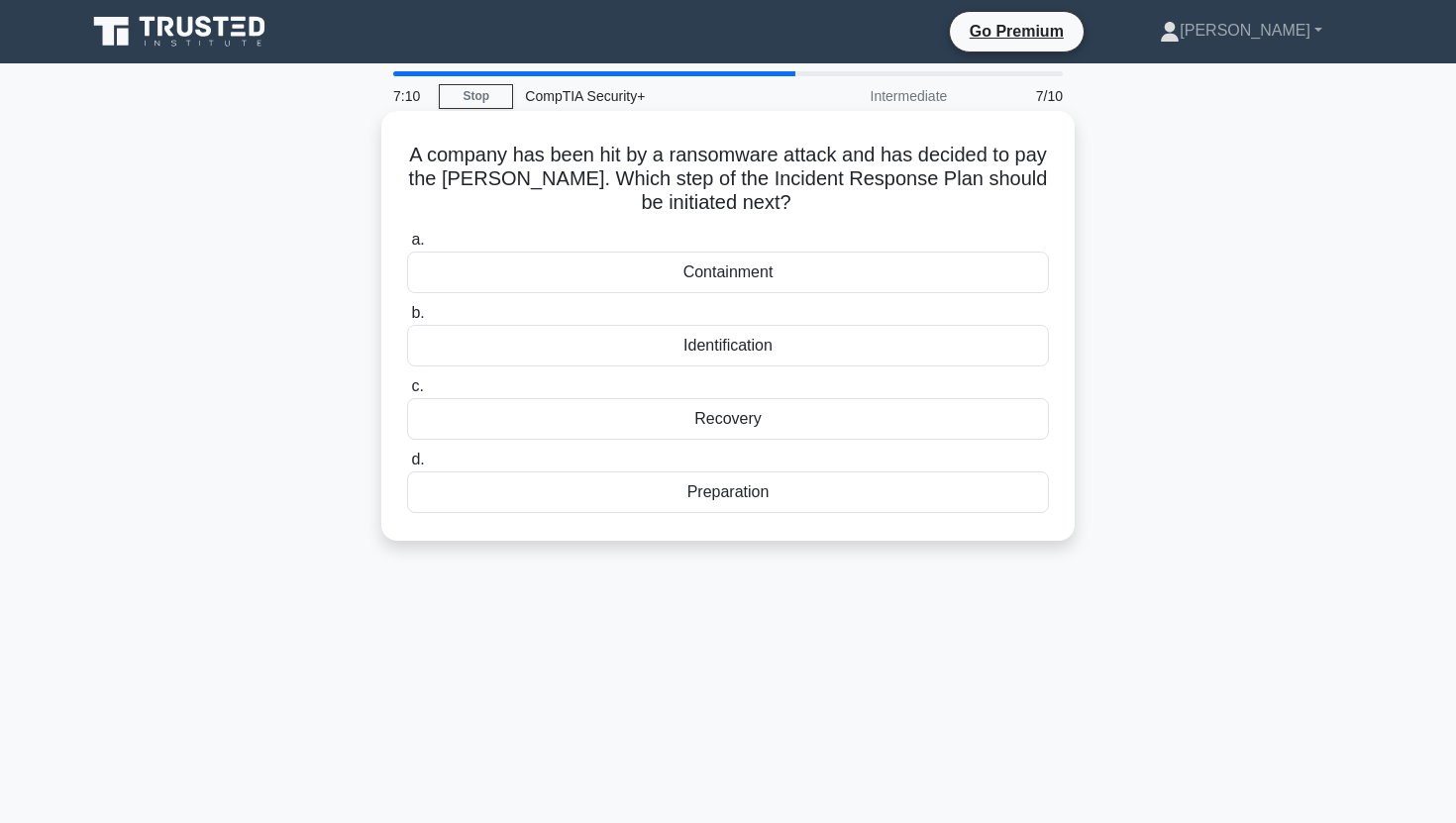 click on "Recovery" at bounding box center (728, 419) 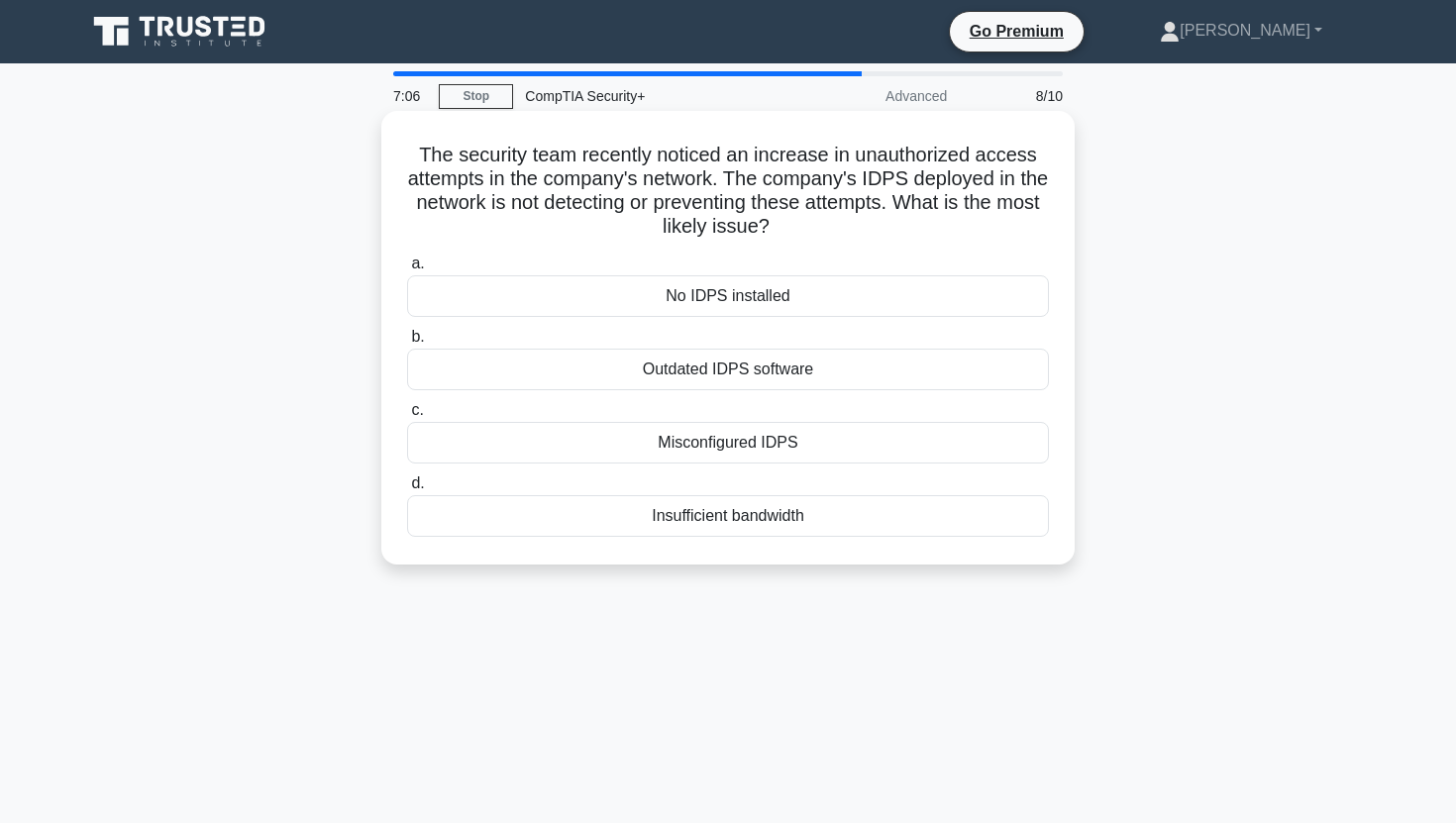 drag, startPoint x: 427, startPoint y: 151, endPoint x: 838, endPoint y: 230, distance: 418.5236 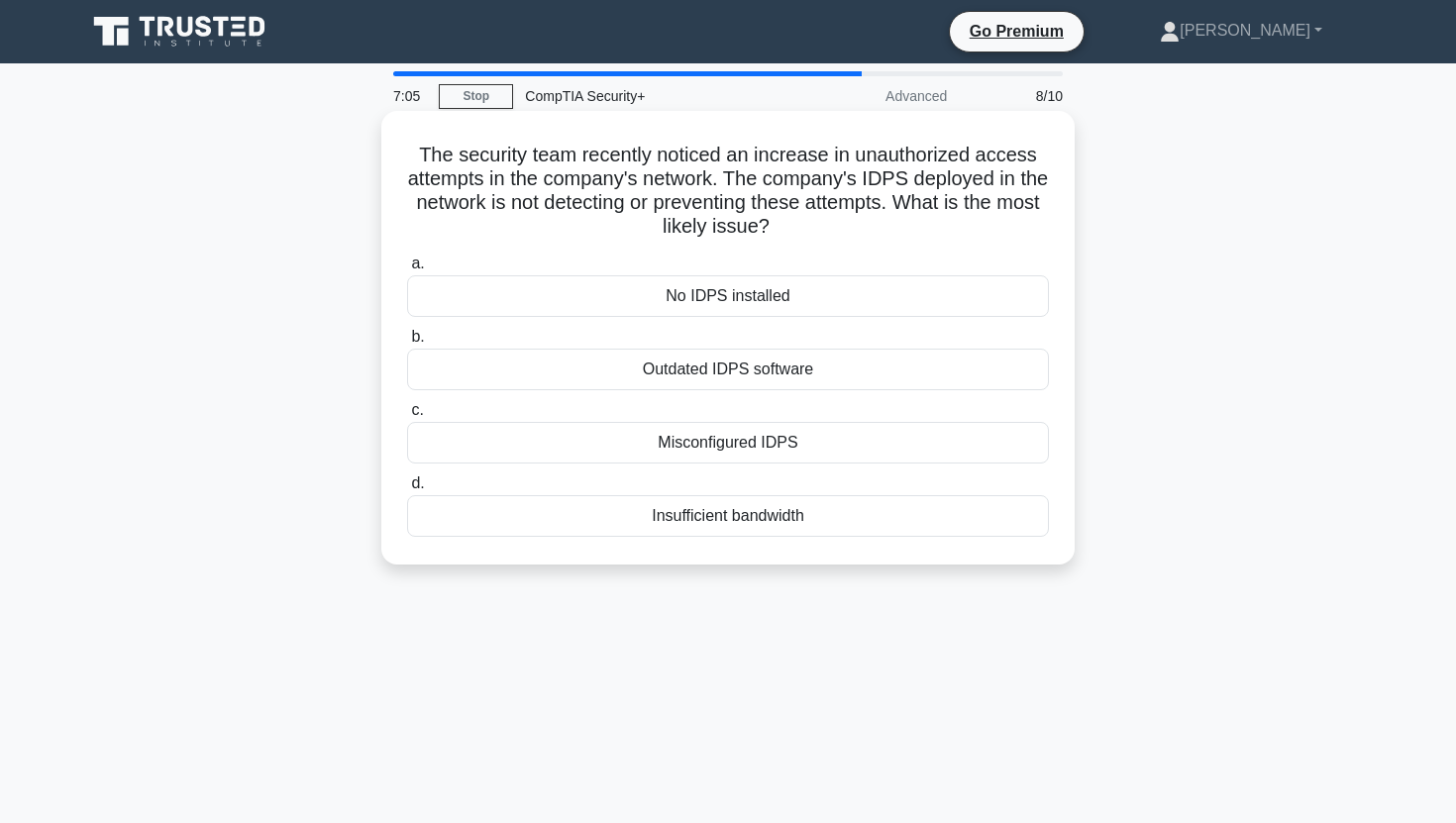 click on "The security team recently noticed an increase in unauthorized access attempts in the company's network. The company's IDPS deployed in the network is not detecting or preventing these attempts. What is the most likely issue?
.spinner_0XTQ{transform-origin:center;animation:spinner_y6GP .75s linear infinite}@keyframes spinner_y6GP{100%{transform:rotate(360deg)}}" at bounding box center (728, 191) 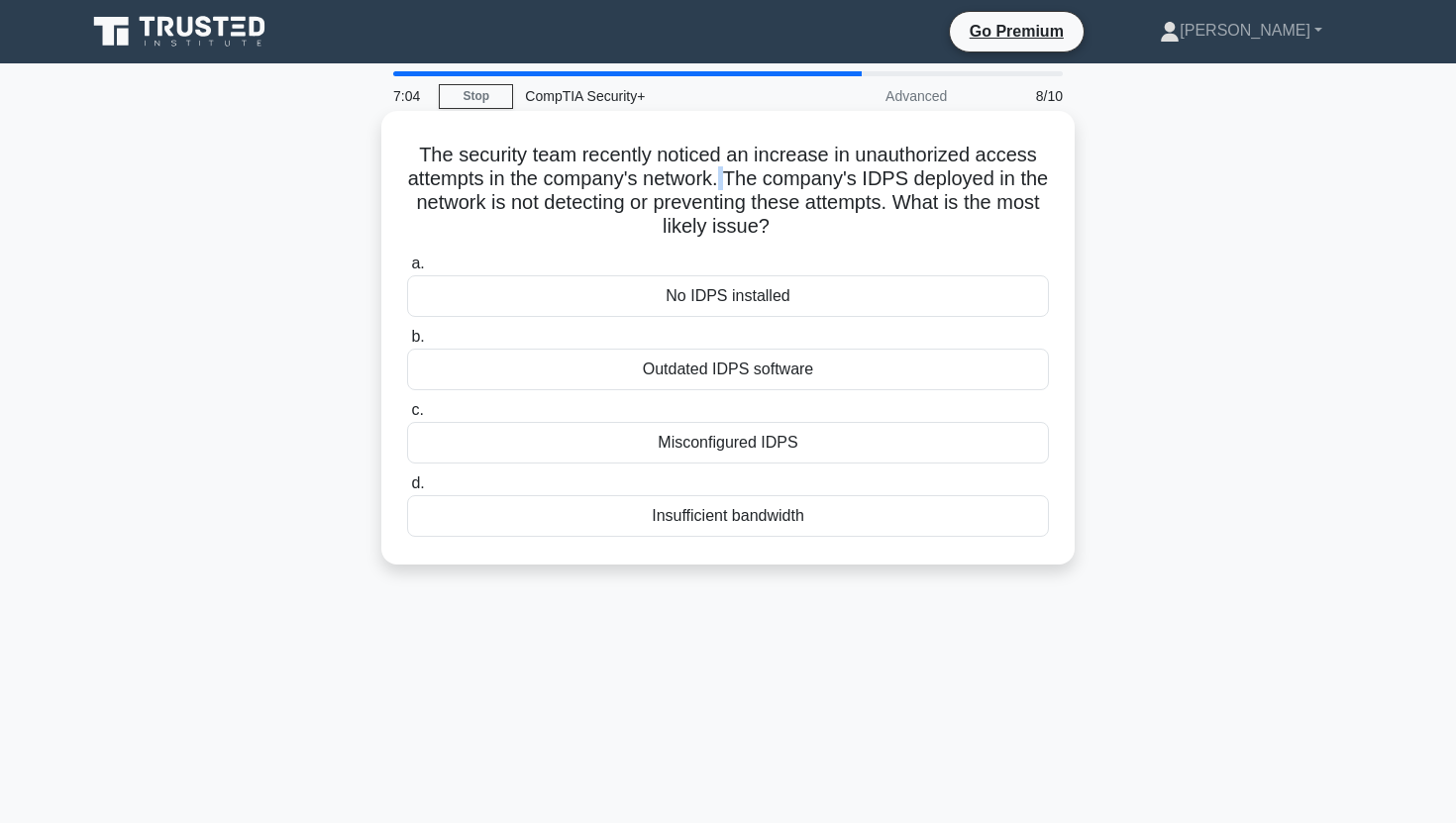 click on "The security team recently noticed an increase in unauthorized access attempts in the company's network. The company's IDPS deployed in the network is not detecting or preventing these attempts. What is the most likely issue?
.spinner_0XTQ{transform-origin:center;animation:spinner_y6GP .75s linear infinite}@keyframes spinner_y6GP{100%{transform:rotate(360deg)}}" at bounding box center (728, 191) 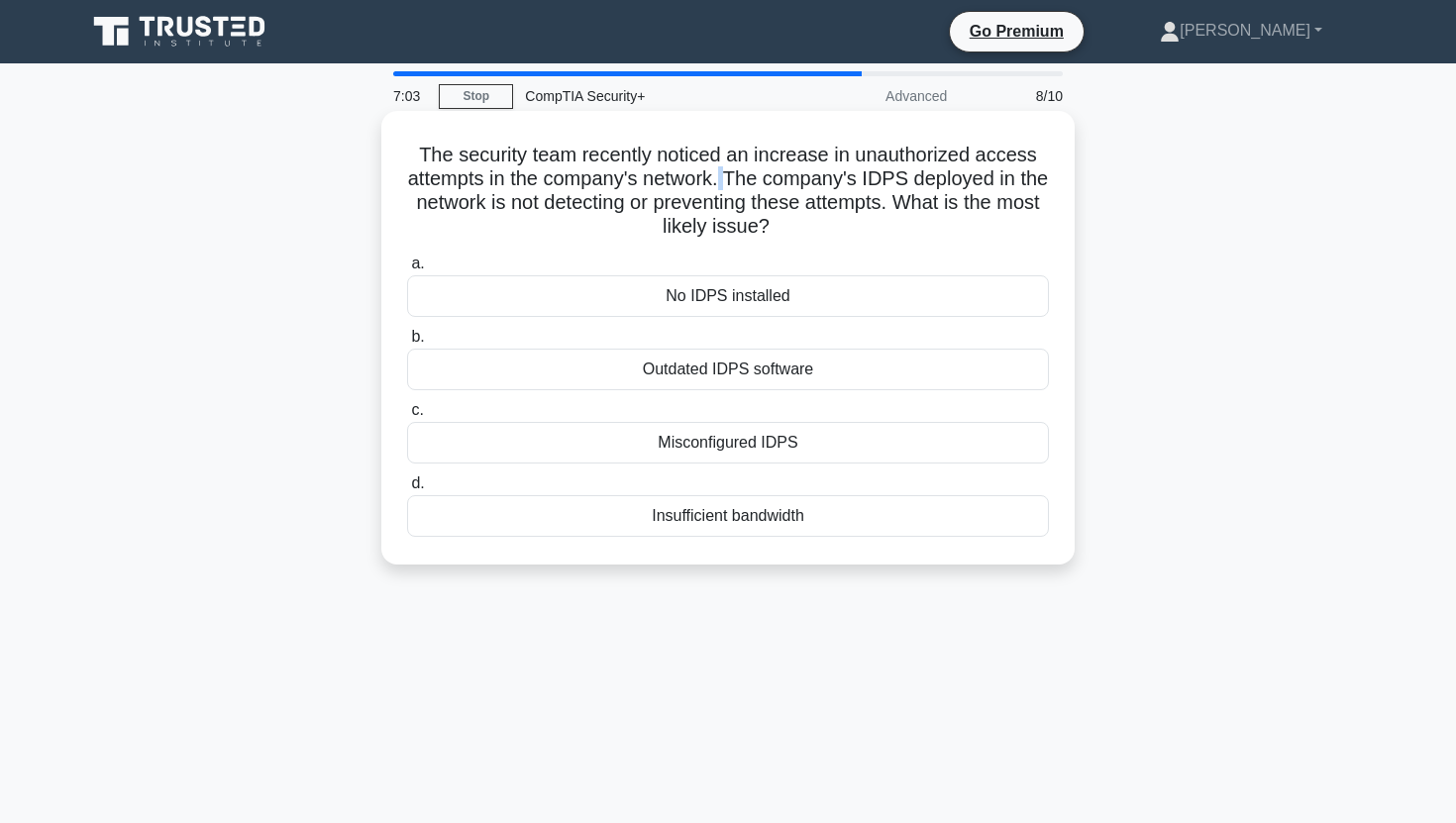 click on "The security team recently noticed an increase in unauthorized access attempts in the company's network. The company's IDPS deployed in the network is not detecting or preventing these attempts. What is the most likely issue?
.spinner_0XTQ{transform-origin:center;animation:spinner_y6GP .75s linear infinite}@keyframes spinner_y6GP{100%{transform:rotate(360deg)}}" at bounding box center [728, 191] 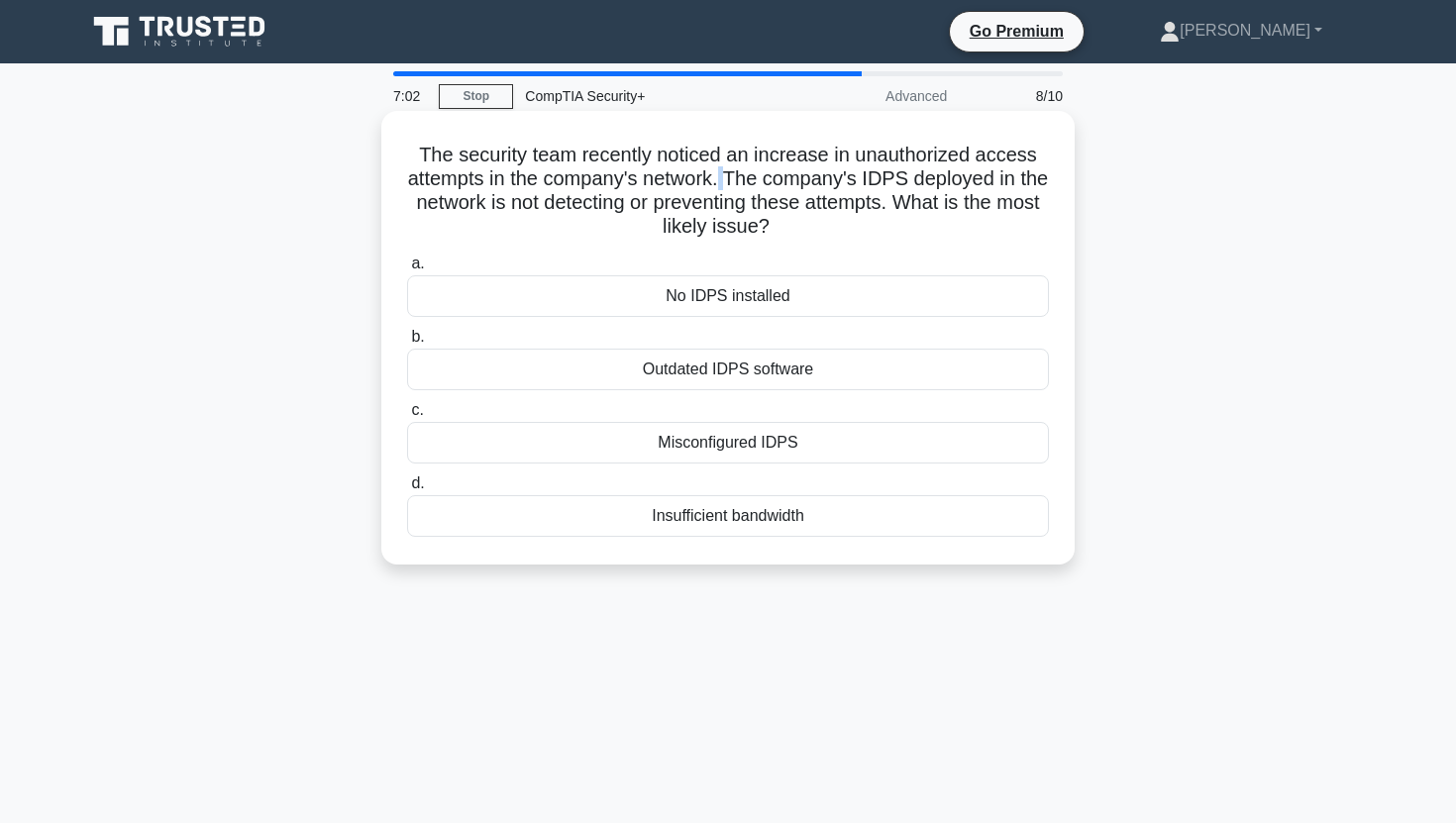 click on "The security team recently noticed an increase in unauthorized access attempts in the company's network. The company's IDPS deployed in the network is not detecting or preventing these attempts. What is the most likely issue?
.spinner_0XTQ{transform-origin:center;animation:spinner_y6GP .75s linear infinite}@keyframes spinner_y6GP{100%{transform:rotate(360deg)}}" at bounding box center [728, 191] 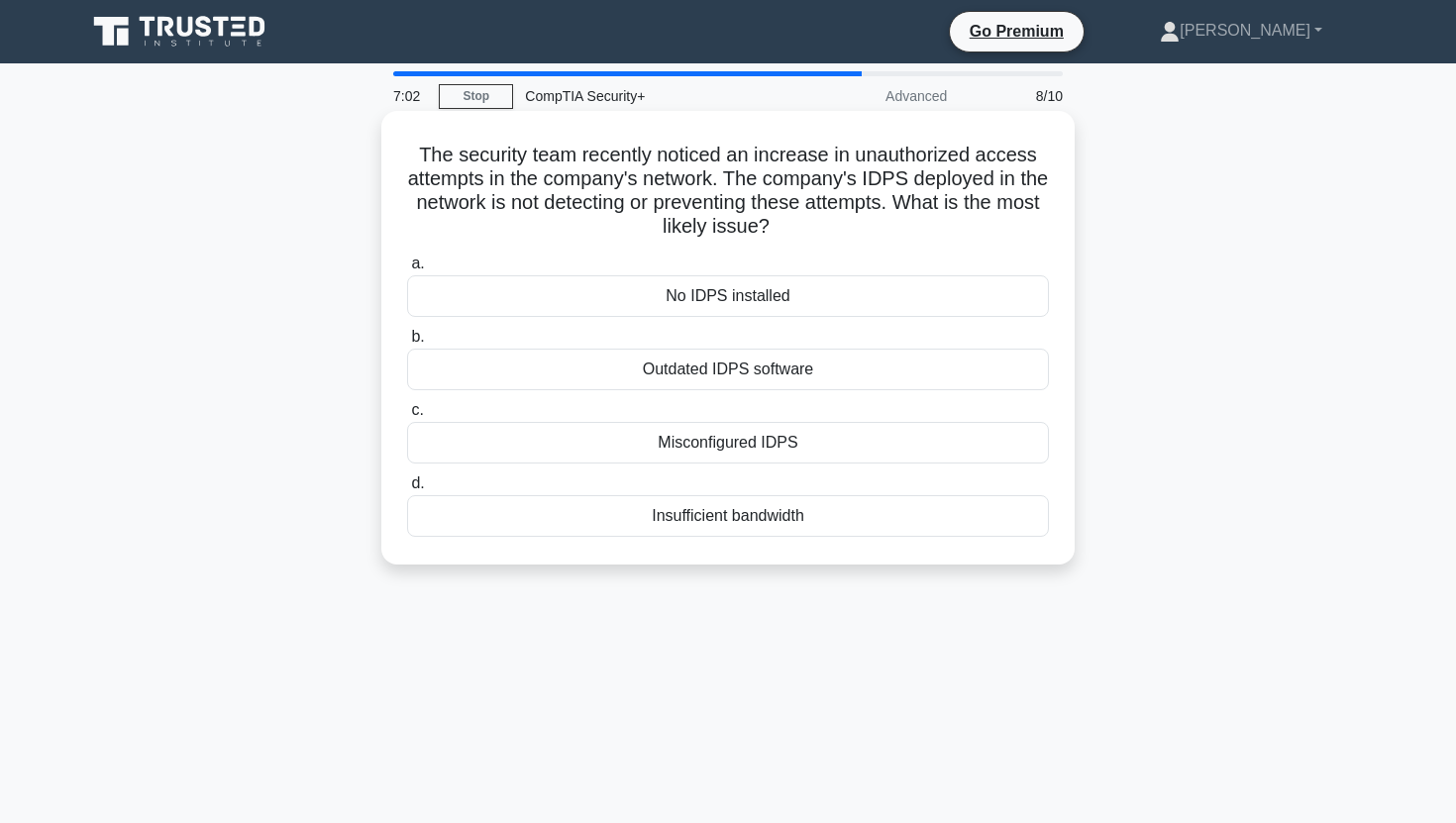 click on "The security team recently noticed an increase in unauthorized access attempts in the company's network. The company's IDPS deployed in the network is not detecting or preventing these attempts. What is the most likely issue?
.spinner_0XTQ{transform-origin:center;animation:spinner_y6GP .75s linear infinite}@keyframes spinner_y6GP{100%{transform:rotate(360deg)}}" at bounding box center [728, 191] 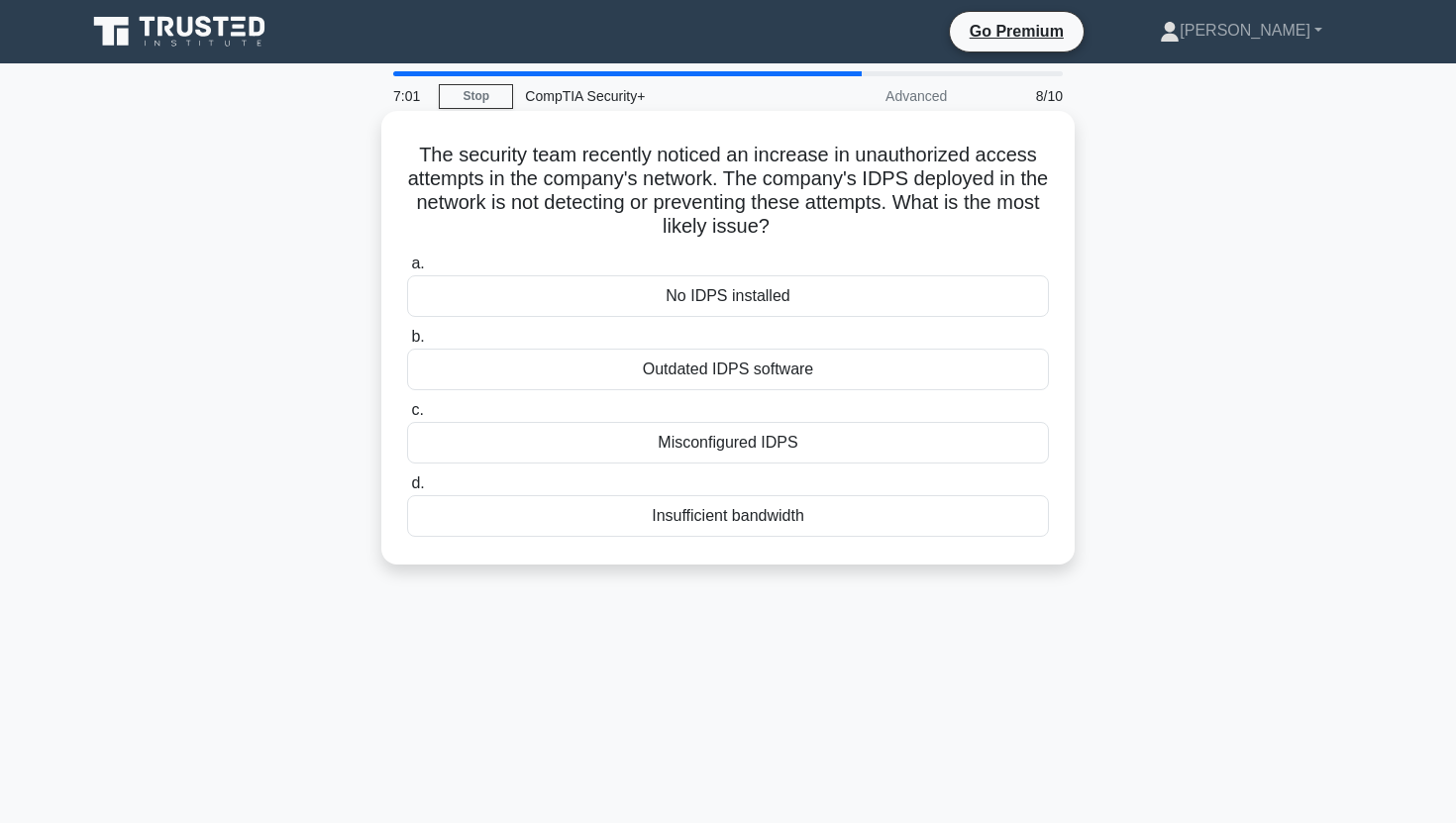 click on "The security team recently noticed an increase in unauthorized access attempts in the company's network. The company's IDPS deployed in the network is not detecting or preventing these attempts. What is the most likely issue?
.spinner_0XTQ{transform-origin:center;animation:spinner_y6GP .75s linear infinite}@keyframes spinner_y6GP{100%{transform:rotate(360deg)}}" at bounding box center [728, 191] 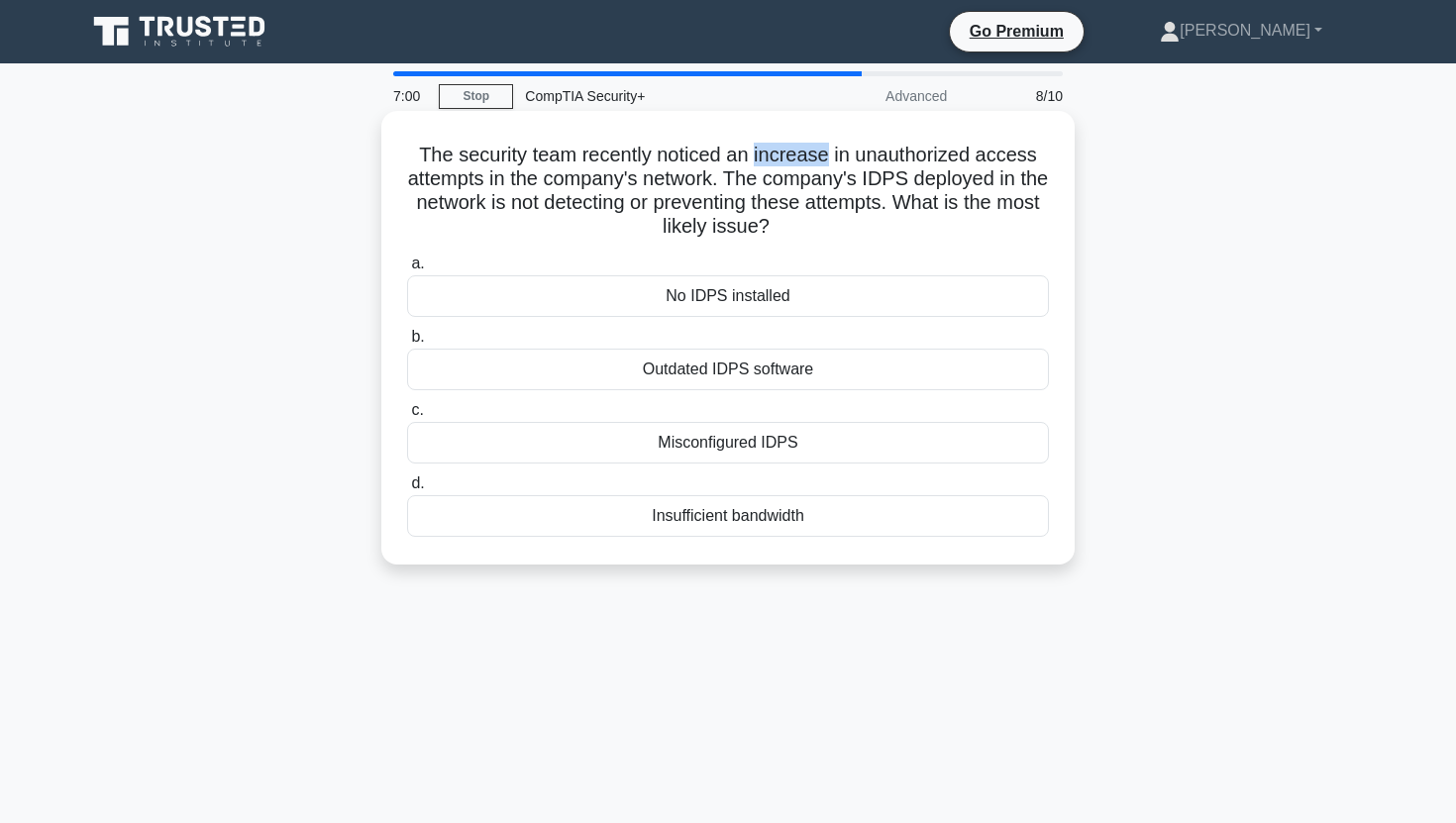 click on "The security team recently noticed an increase in unauthorized access attempts in the company's network. The company's IDPS deployed in the network is not detecting or preventing these attempts. What is the most likely issue?
.spinner_0XTQ{transform-origin:center;animation:spinner_y6GP .75s linear infinite}@keyframes spinner_y6GP{100%{transform:rotate(360deg)}}" at bounding box center [728, 191] 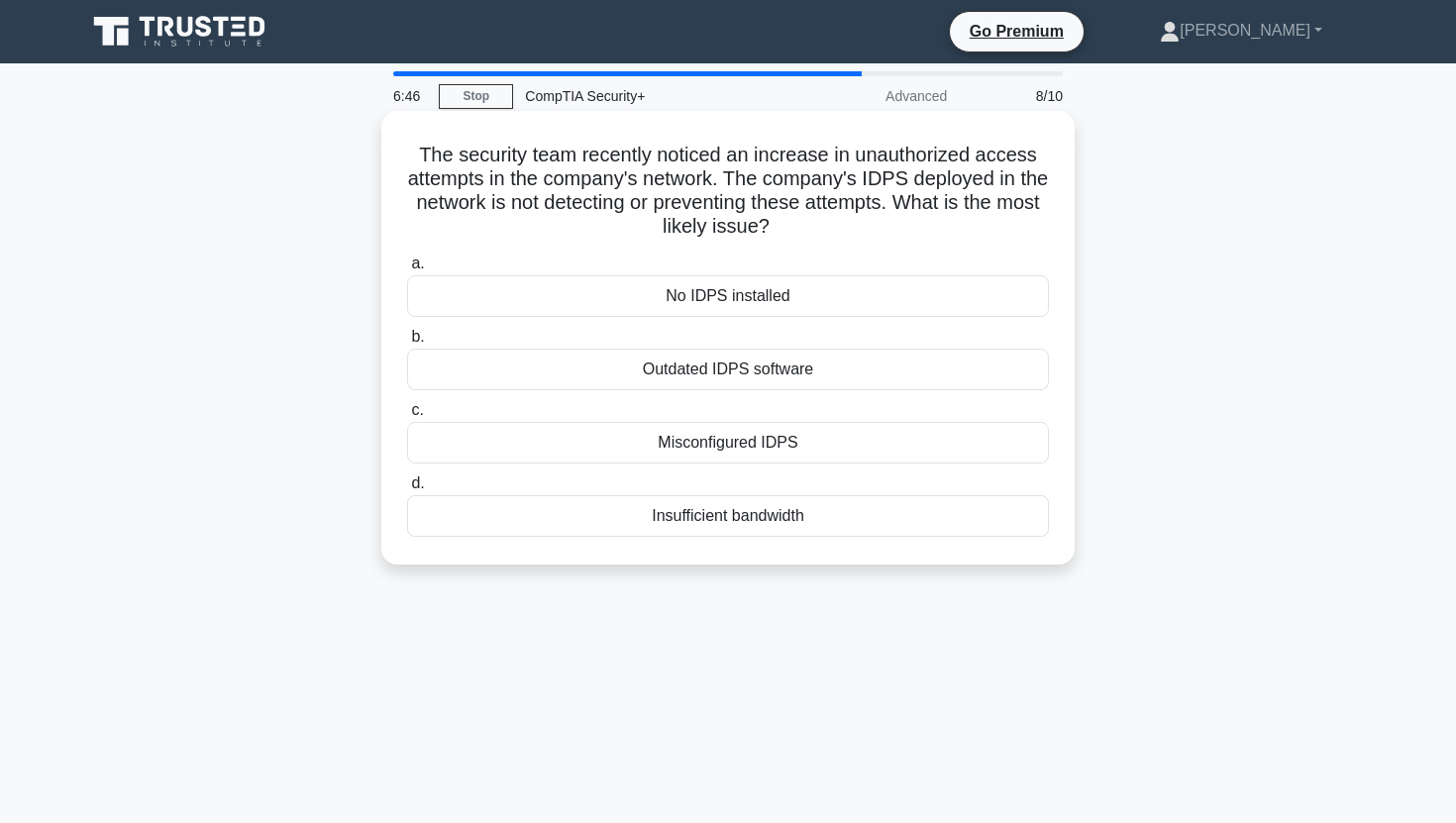click on "Misconfigured IDPS" at bounding box center [728, 443] 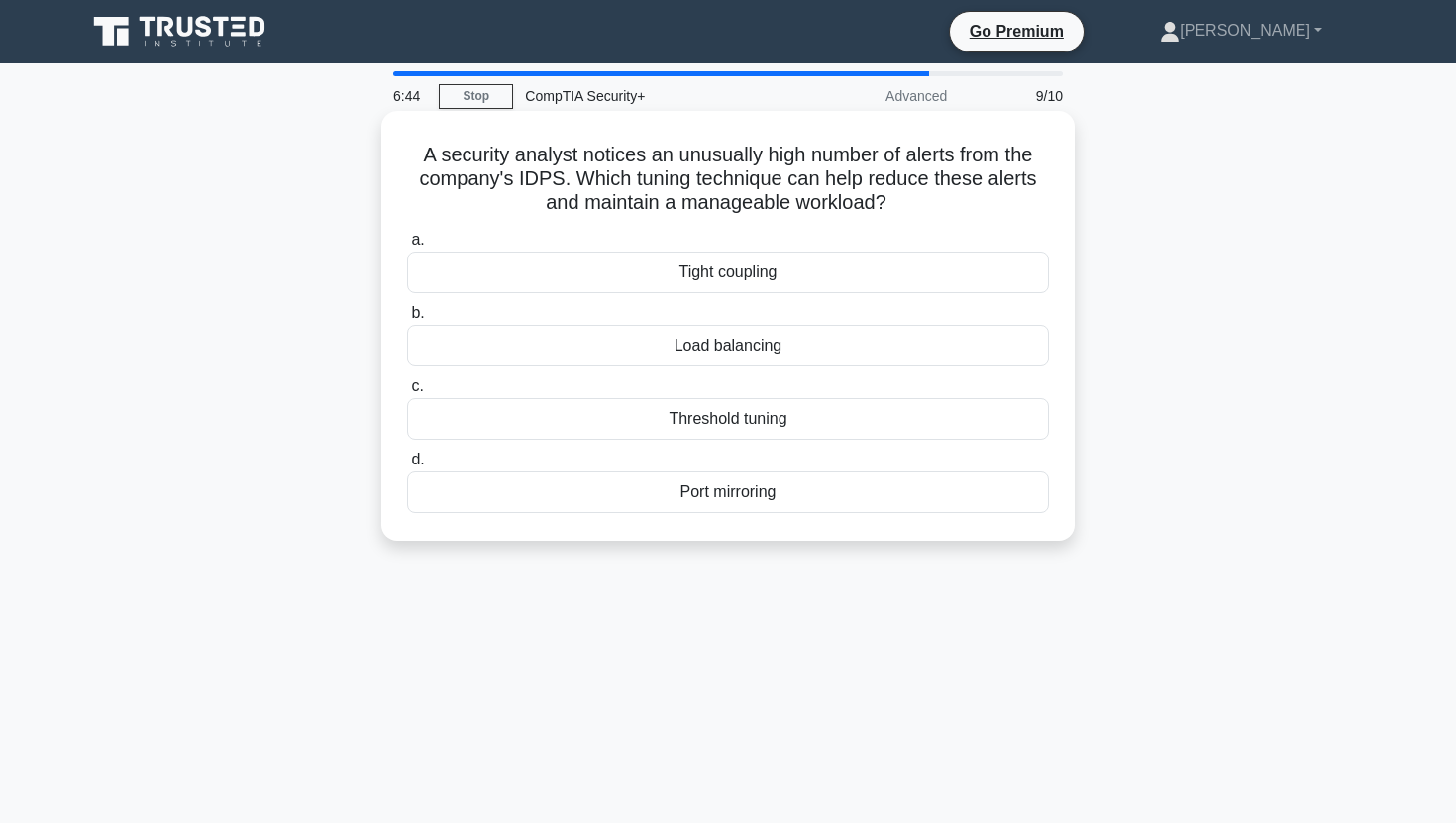 click on "A security analyst notices an unusually high number of alerts from the company's IDPS. Which tuning technique can help reduce these alerts and maintain a manageable workload?
.spinner_0XTQ{transform-origin:center;animation:spinner_y6GP .75s linear infinite}@keyframes spinner_y6GP{100%{transform:rotate(360deg)}}" at bounding box center (728, 179) 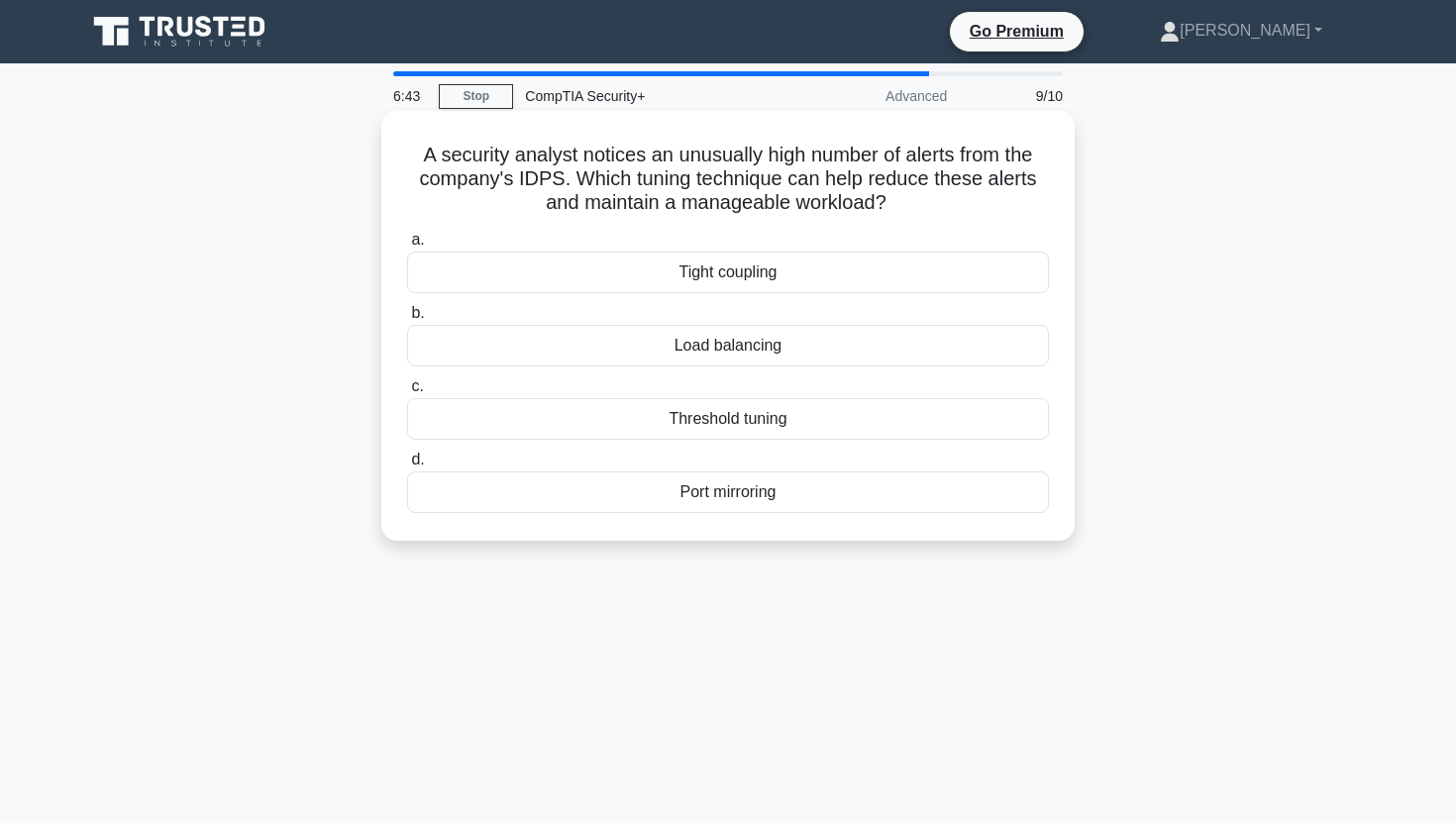 click on "A security analyst notices an unusually high number of alerts from the company's IDPS. Which tuning technique can help reduce these alerts and maintain a manageable workload?
.spinner_0XTQ{transform-origin:center;animation:spinner_y6GP .75s linear infinite}@keyframes spinner_y6GP{100%{transform:rotate(360deg)}}" at bounding box center [728, 179] 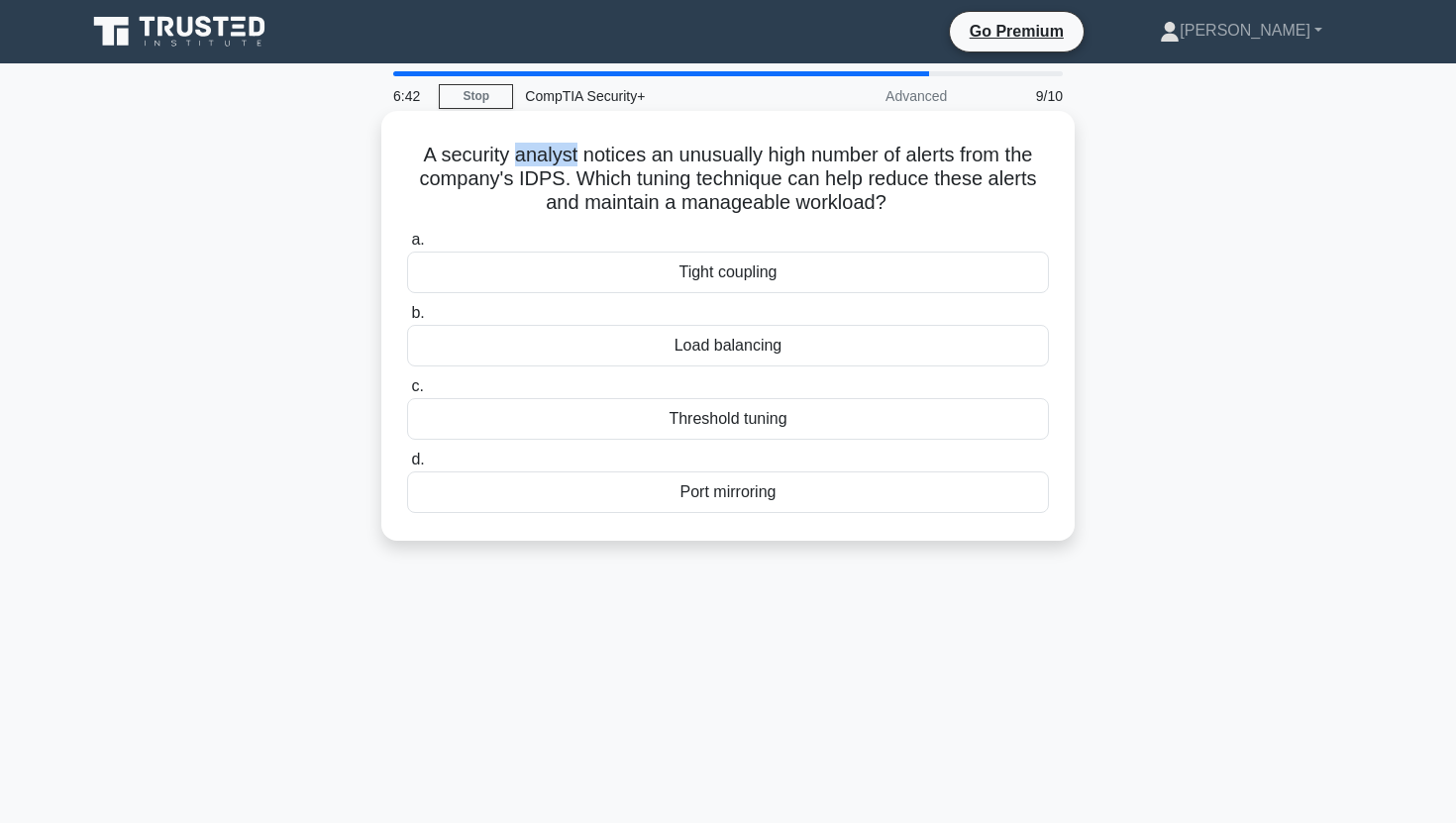click on "A security analyst notices an unusually high number of alerts from the company's IDPS. Which tuning technique can help reduce these alerts and maintain a manageable workload?
.spinner_0XTQ{transform-origin:center;animation:spinner_y6GP .75s linear infinite}@keyframes spinner_y6GP{100%{transform:rotate(360deg)}}" at bounding box center [728, 179] 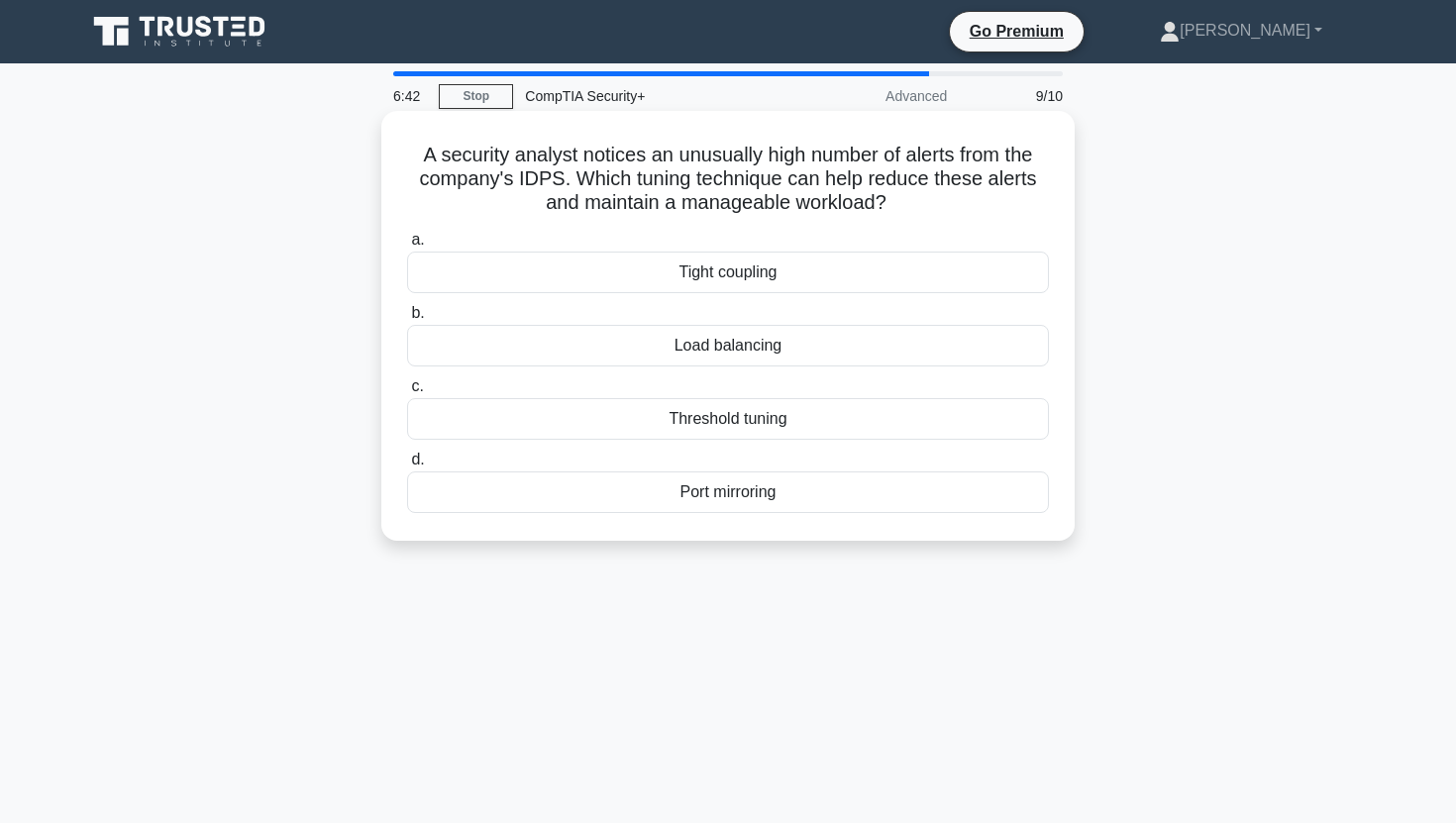 click on "A security analyst notices an unusually high number of alerts from the company's IDPS. Which tuning technique can help reduce these alerts and maintain a manageable workload?
.spinner_0XTQ{transform-origin:center;animation:spinner_y6GP .75s linear infinite}@keyframes spinner_y6GP{100%{transform:rotate(360deg)}}" at bounding box center [728, 179] 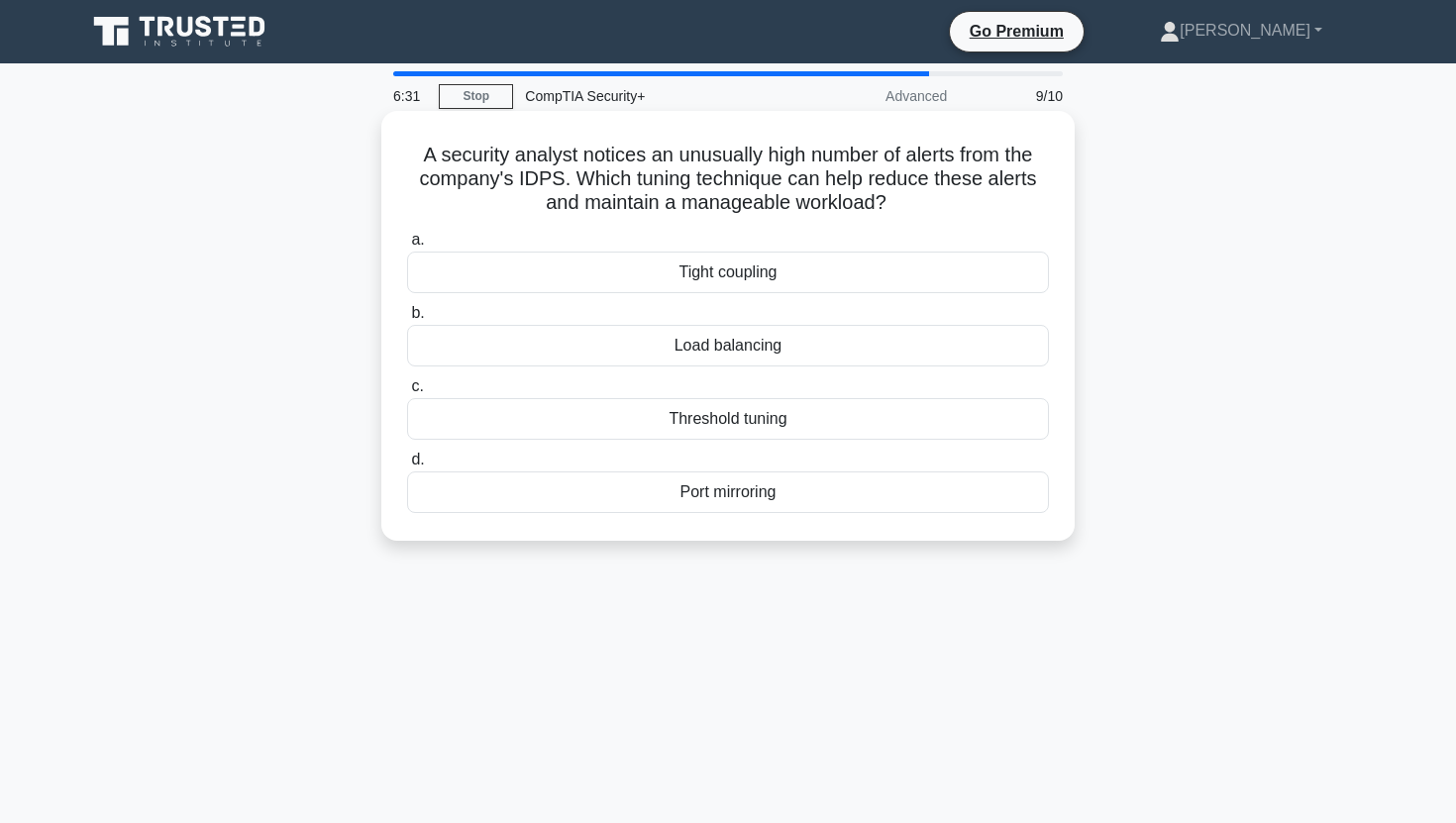 click on "Load balancing" at bounding box center [728, 346] 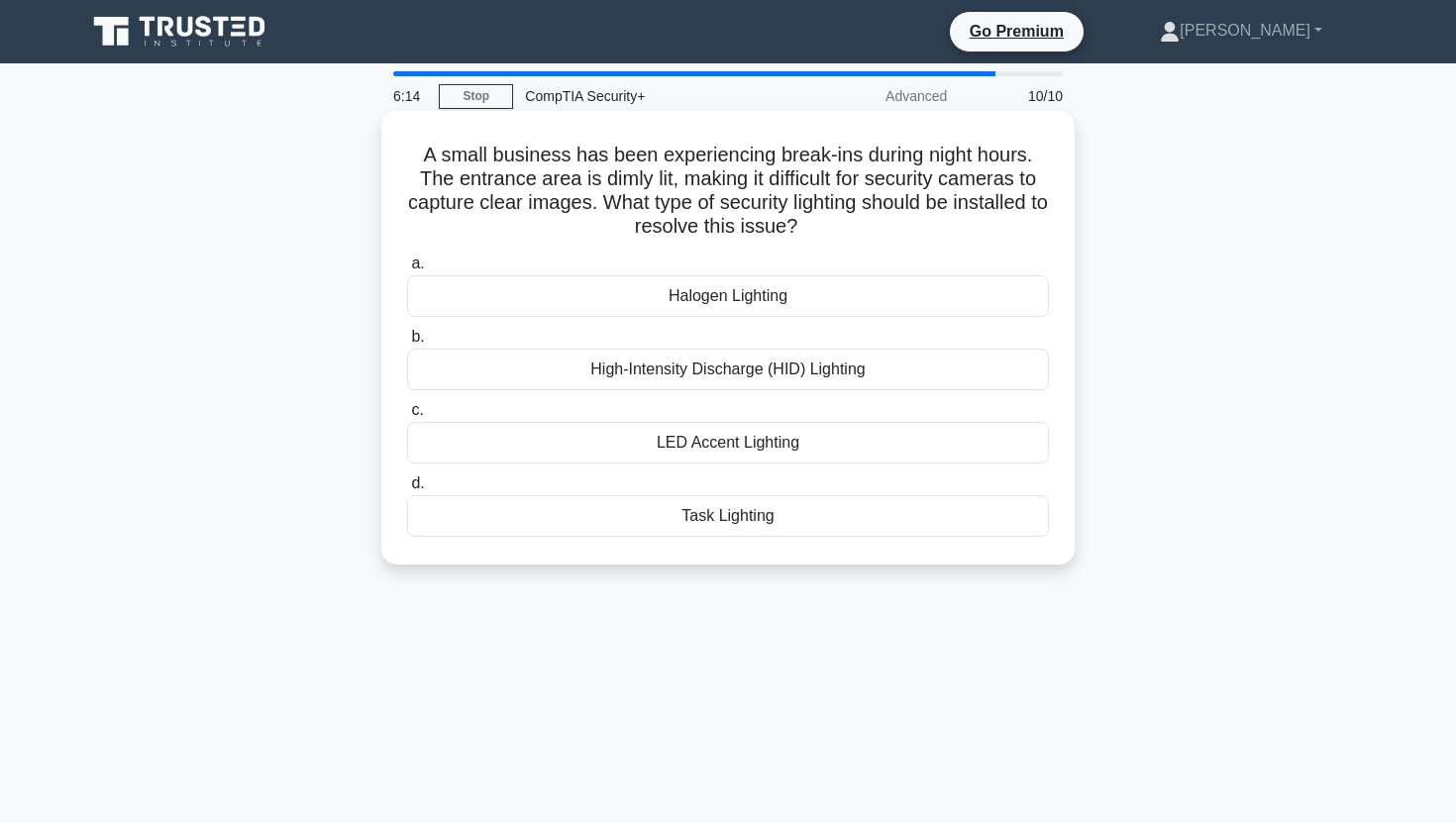 click on "High-Intensity Discharge (HID) Lighting" at bounding box center [728, 369] 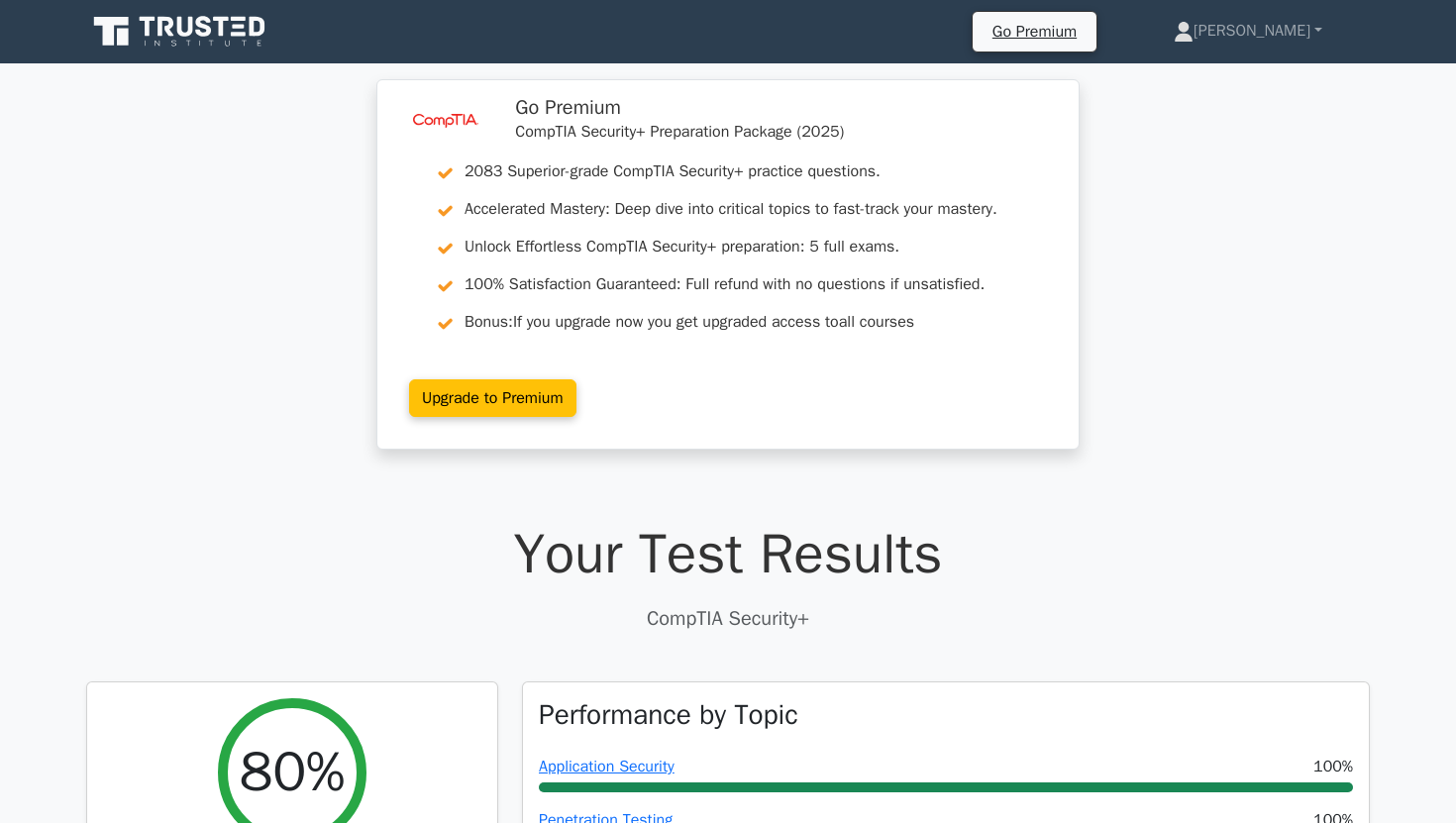 scroll, scrollTop: 0, scrollLeft: 0, axis: both 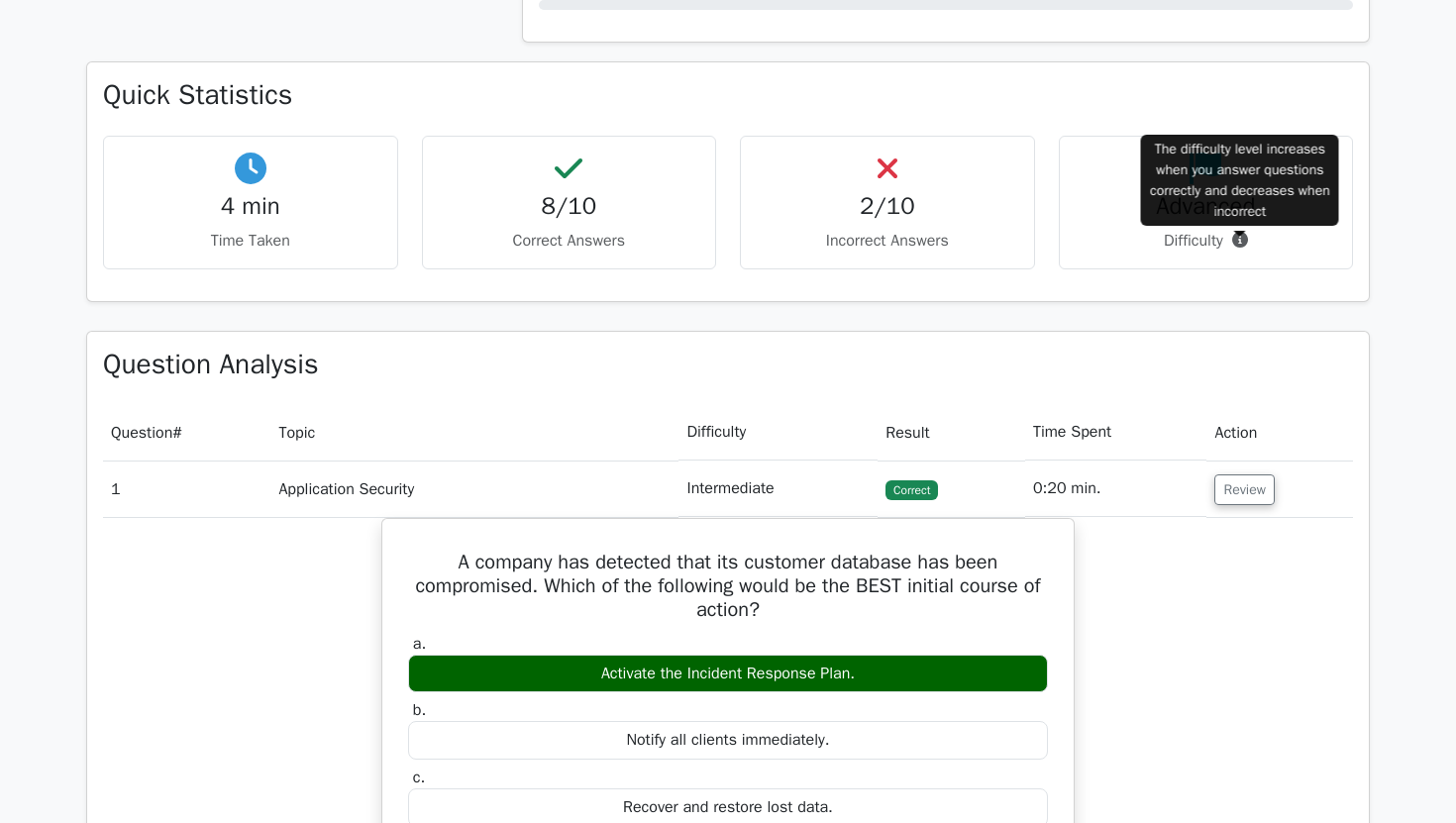 click at bounding box center [1235, 241] 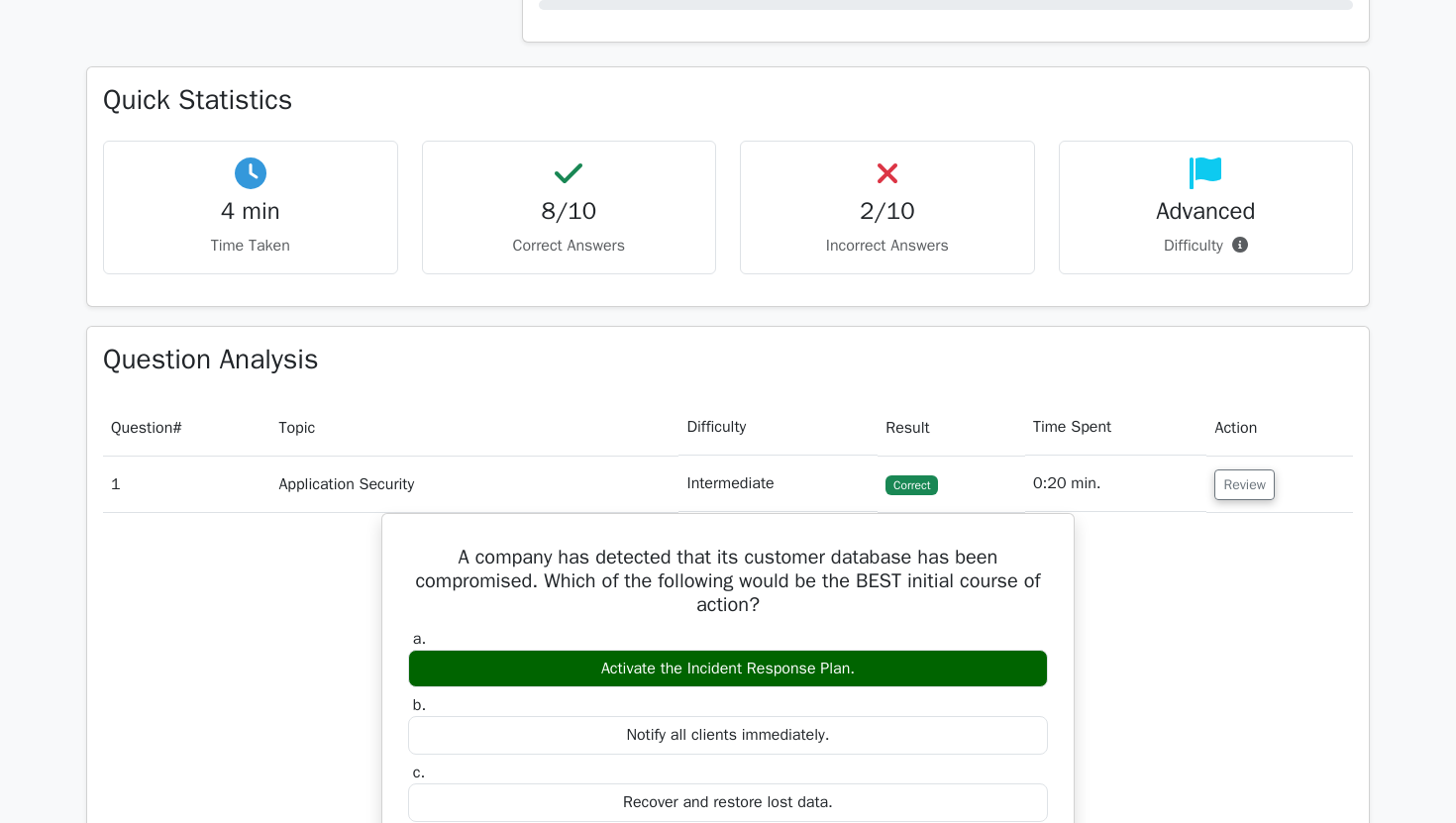 click on "Question Analysis
Question  #
Topic
Difficulty
Result
Time Spent
Action
1
Application Security
Intermediate
[GEOGRAPHIC_DATA]
a. b. c." at bounding box center (728, 1024) 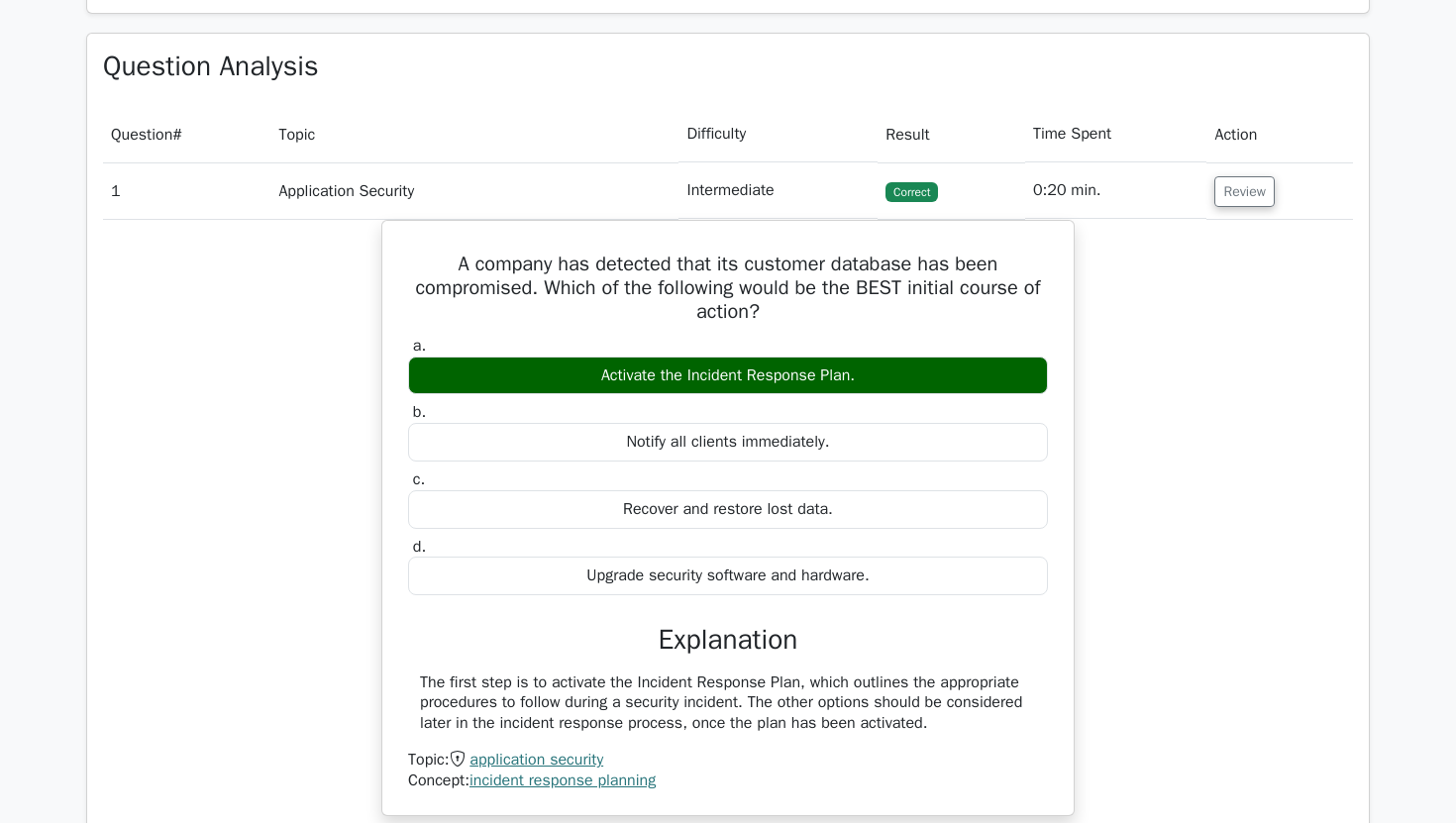 scroll, scrollTop: 1497, scrollLeft: 0, axis: vertical 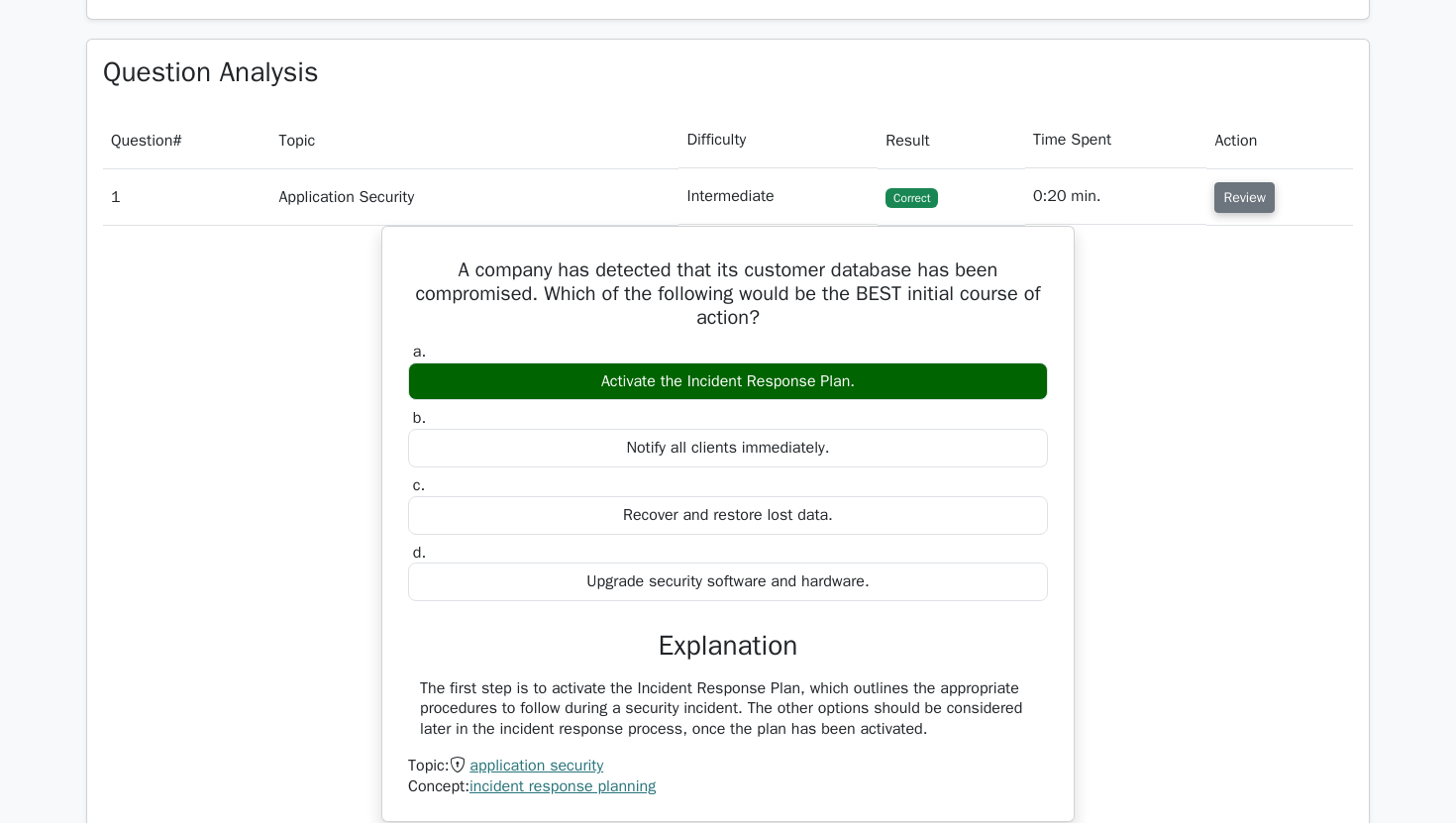 click on "Review" at bounding box center (1244, 197) 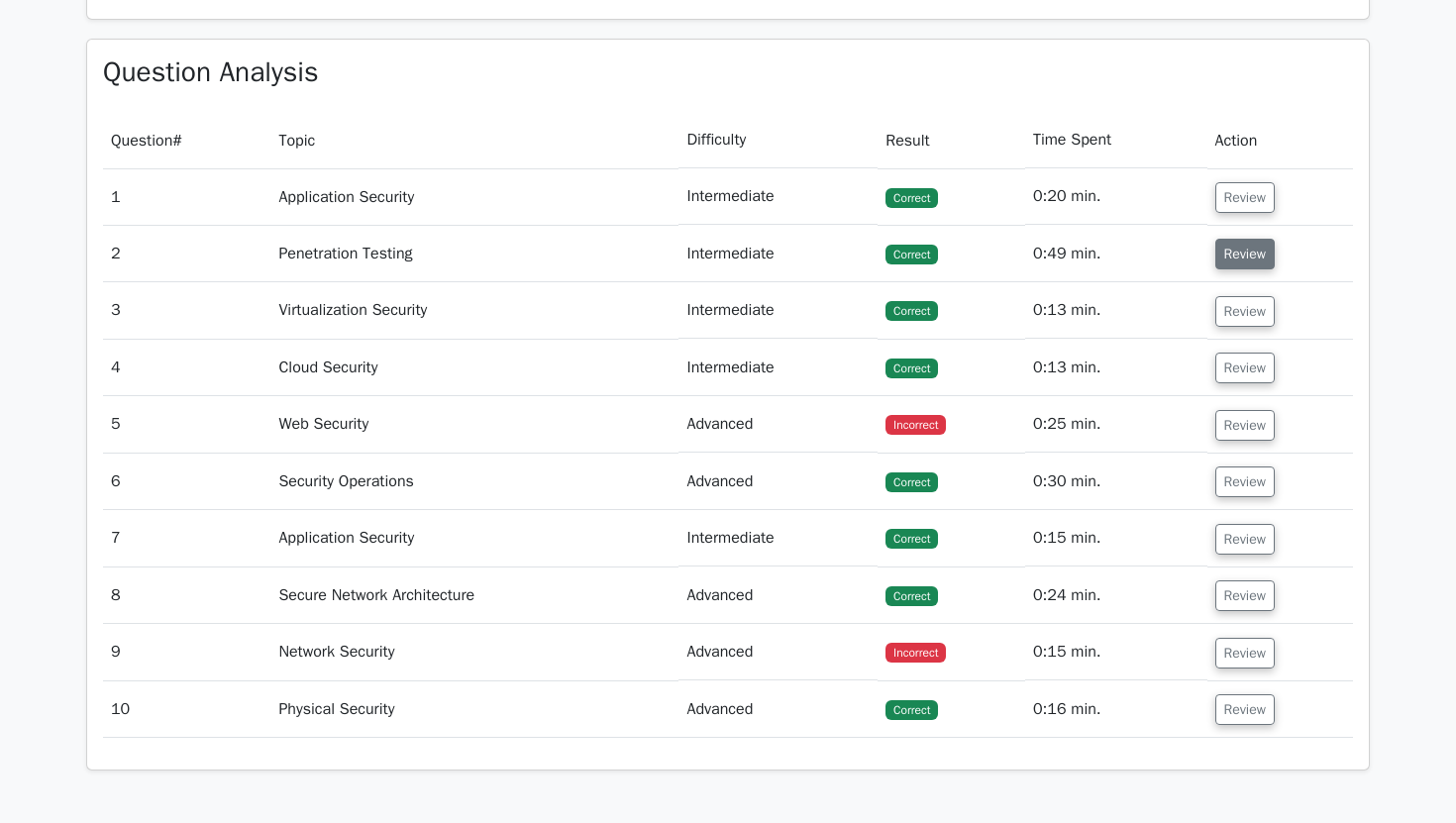 click on "Review" at bounding box center (1245, 254) 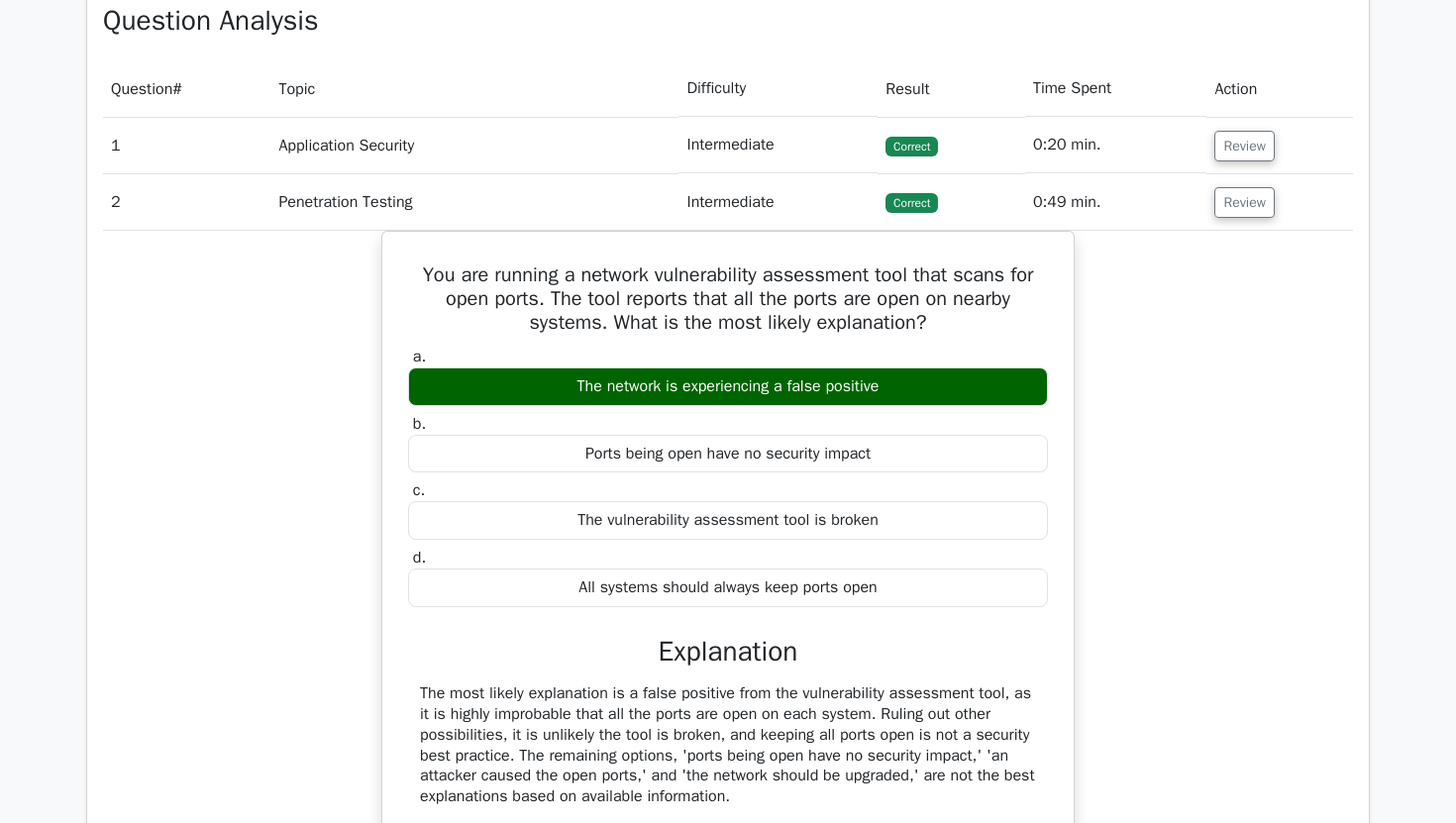scroll, scrollTop: 1551, scrollLeft: 0, axis: vertical 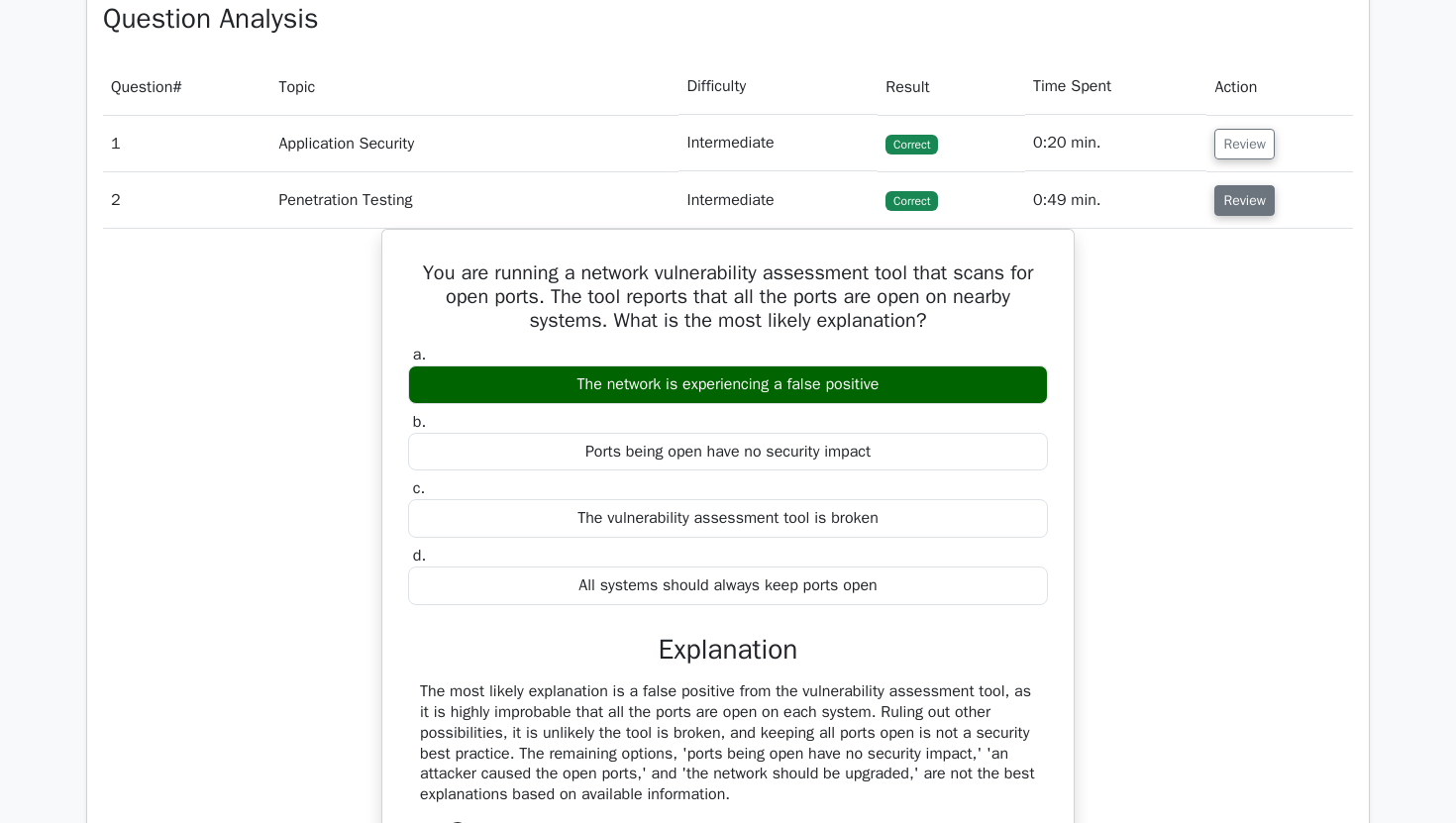 click on "Review" at bounding box center [1244, 200] 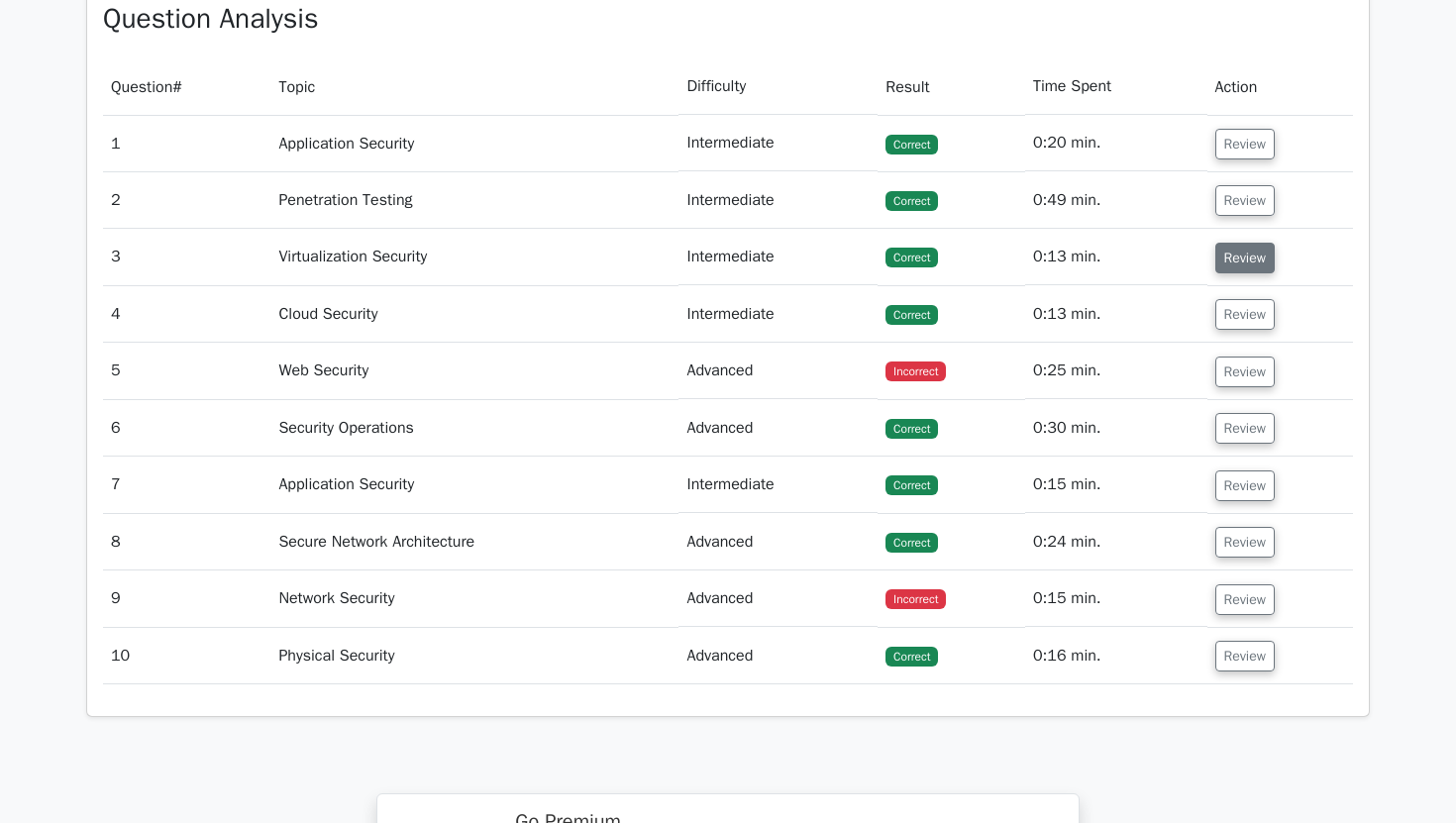 click on "Review" at bounding box center (1245, 257) 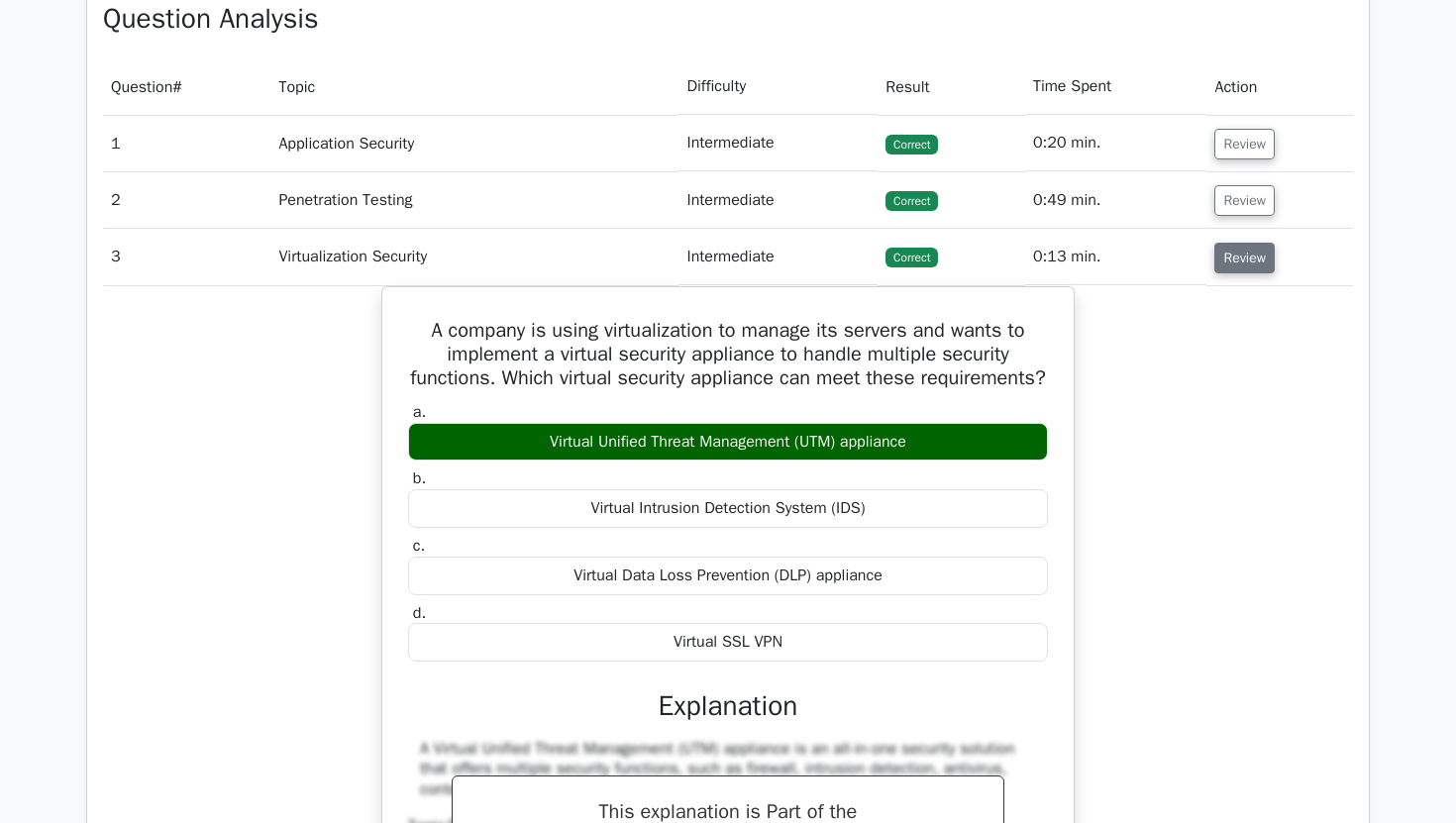 click on "Review" at bounding box center [1244, 257] 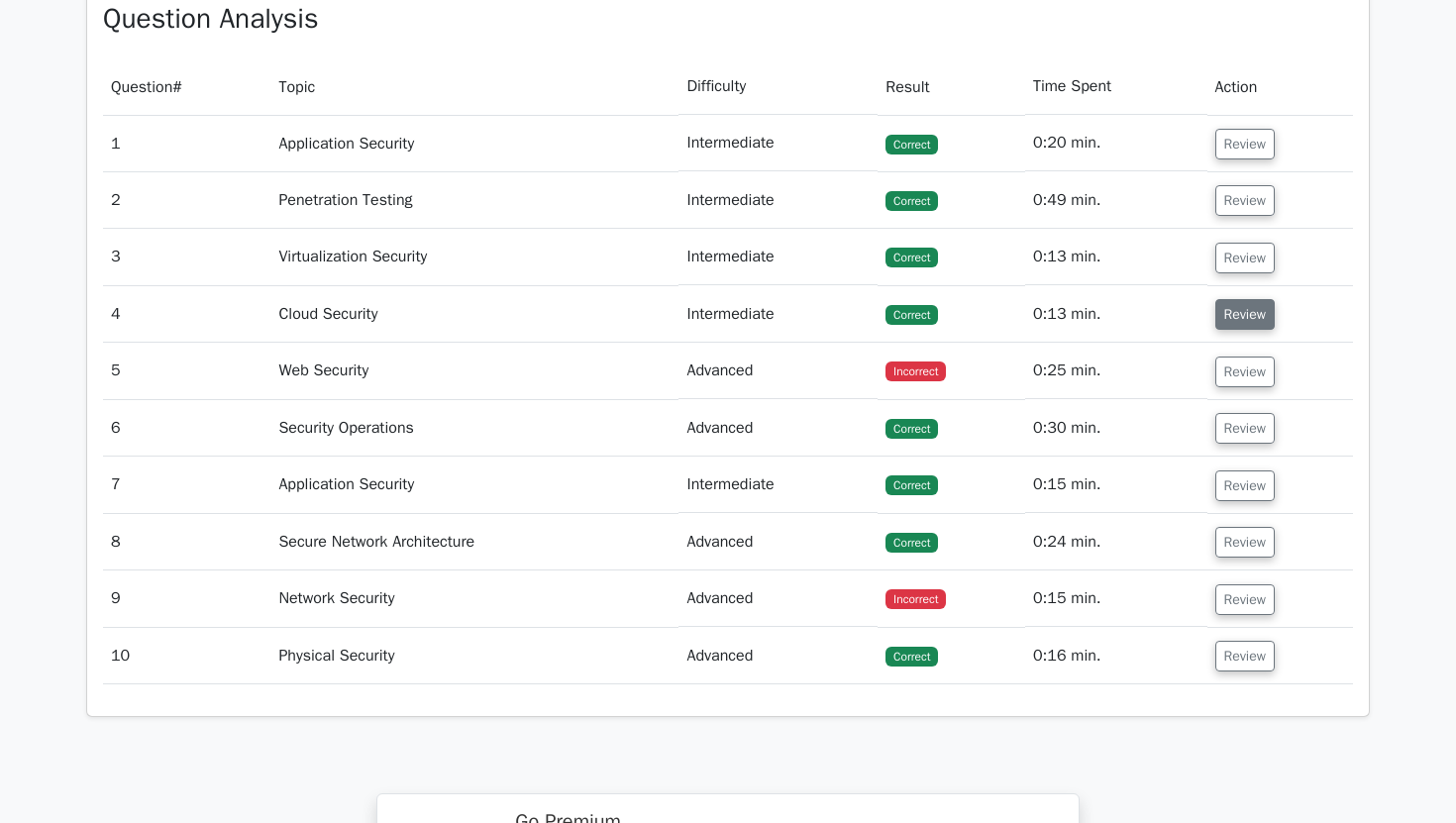 click on "Review" at bounding box center (1245, 314) 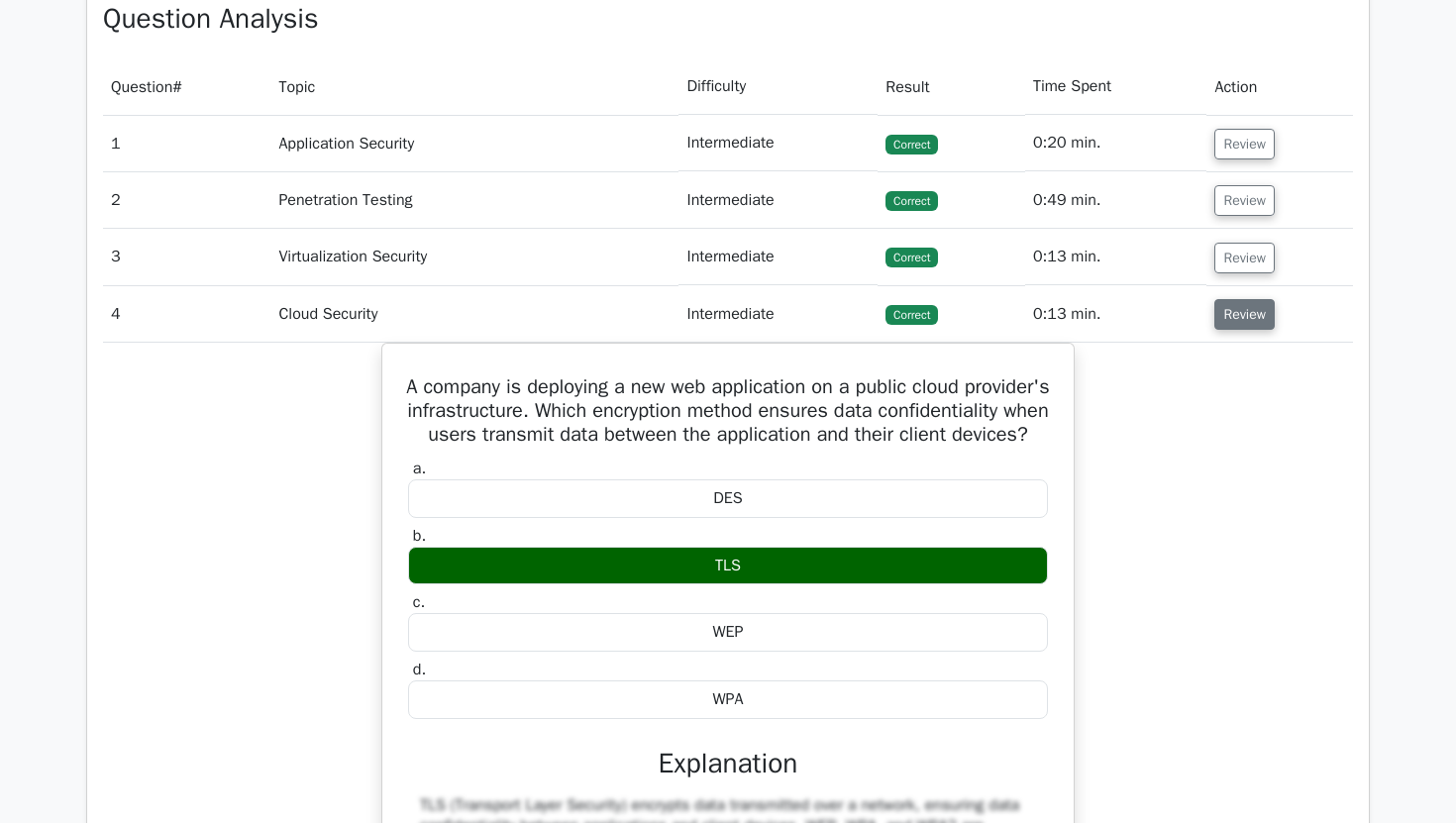 click on "Review" at bounding box center [1244, 314] 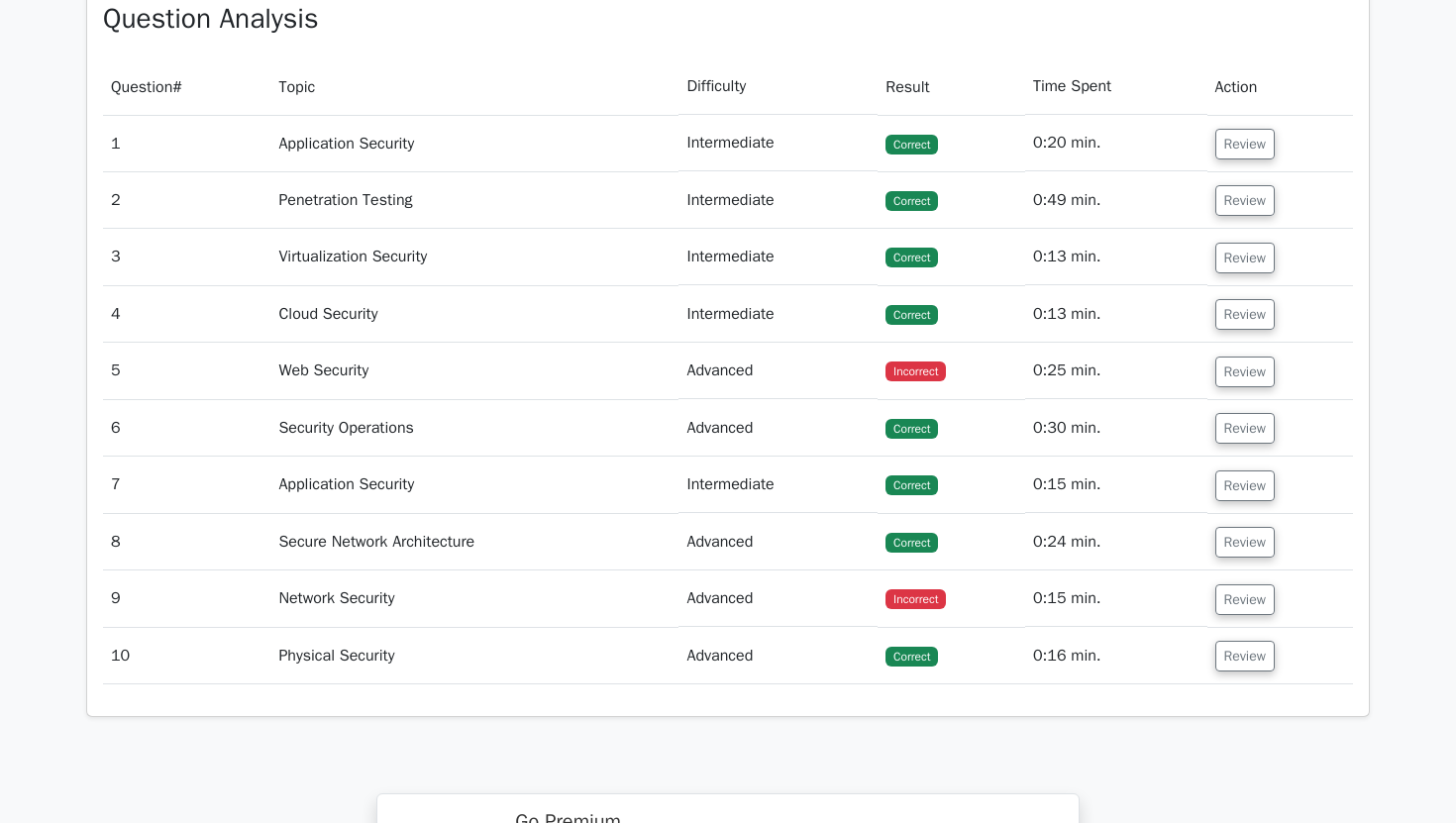 click on "Review" at bounding box center [1281, 370] 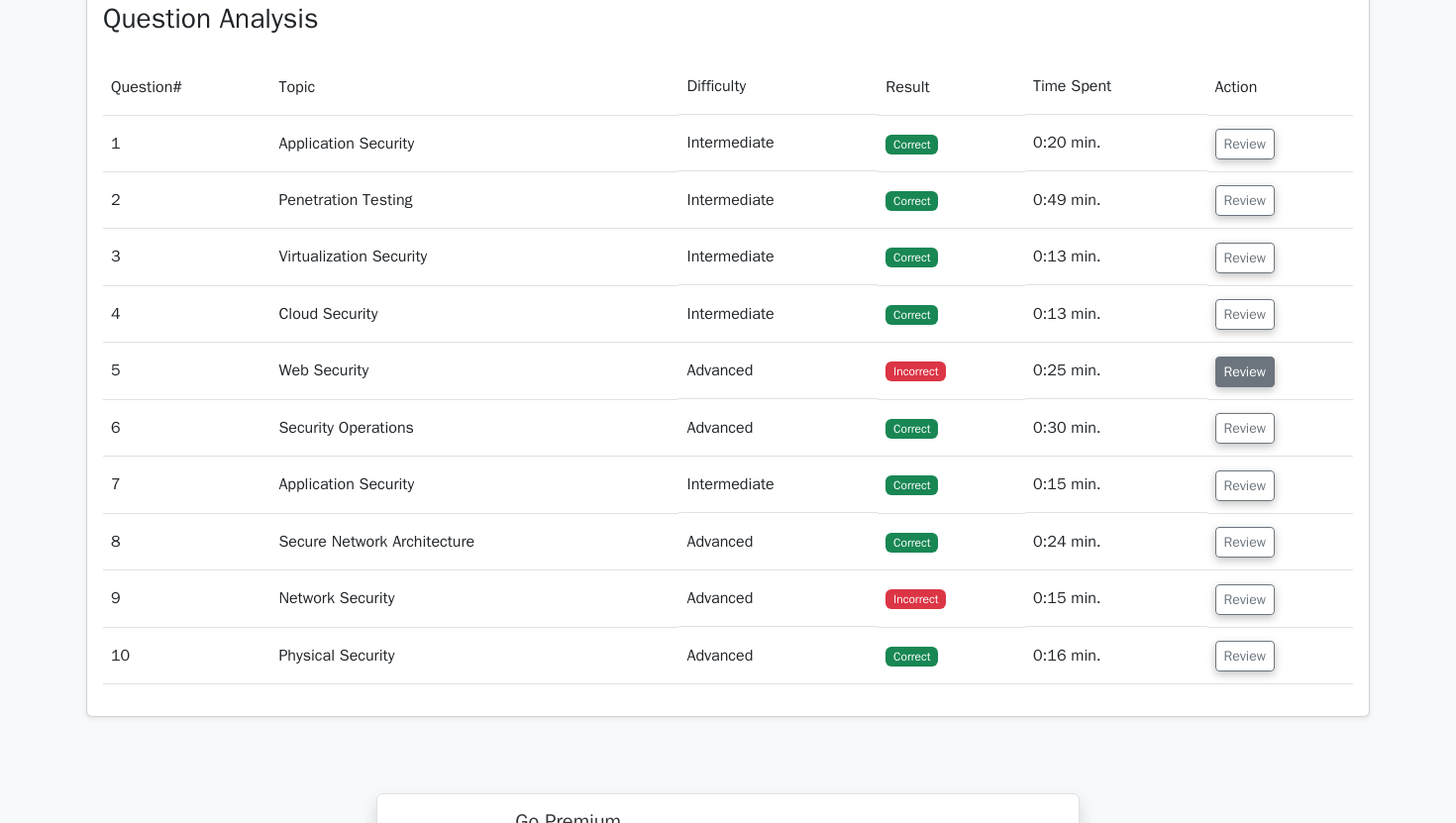 click on "Review" at bounding box center [1245, 371] 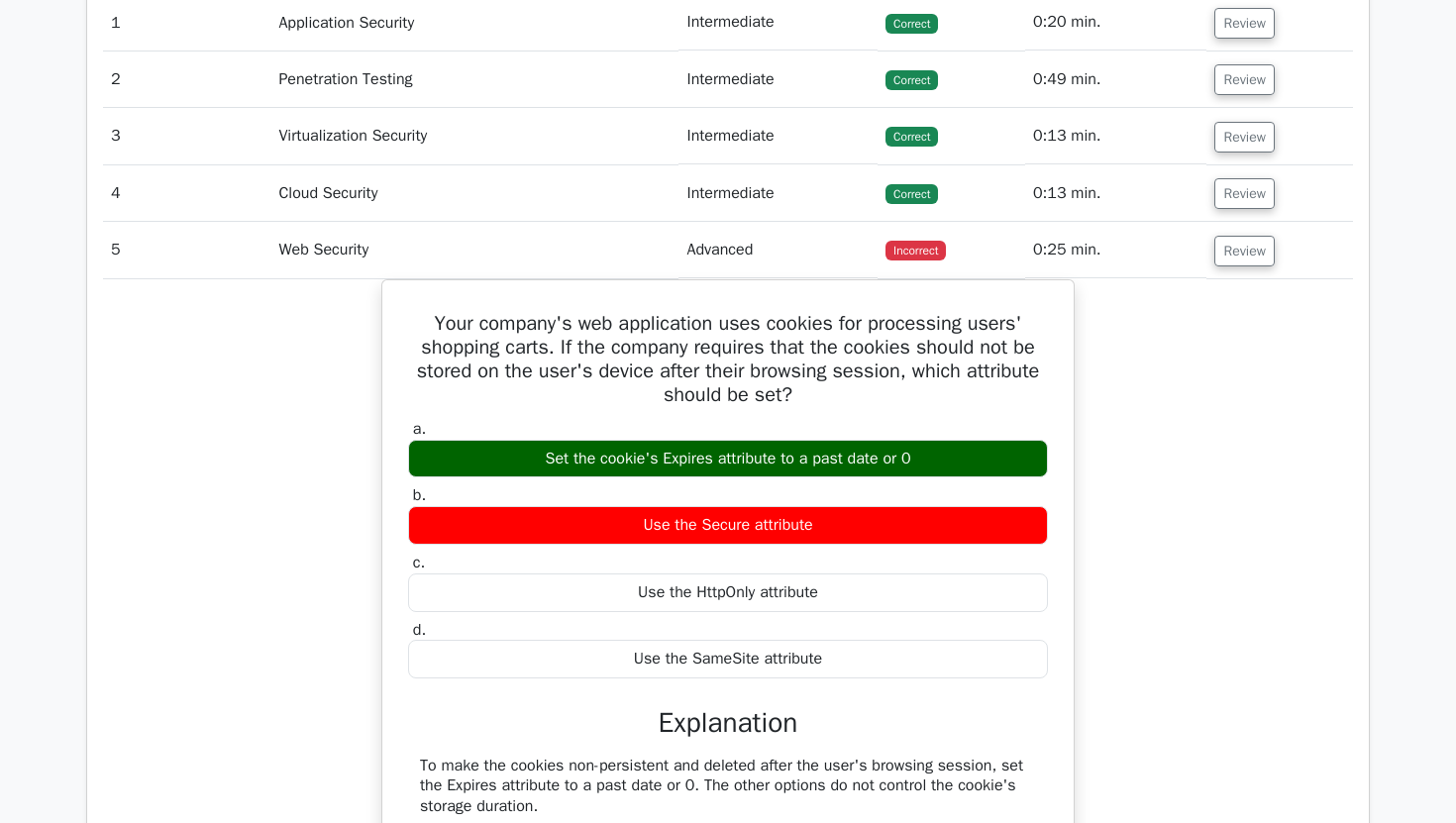 scroll, scrollTop: 1679, scrollLeft: 0, axis: vertical 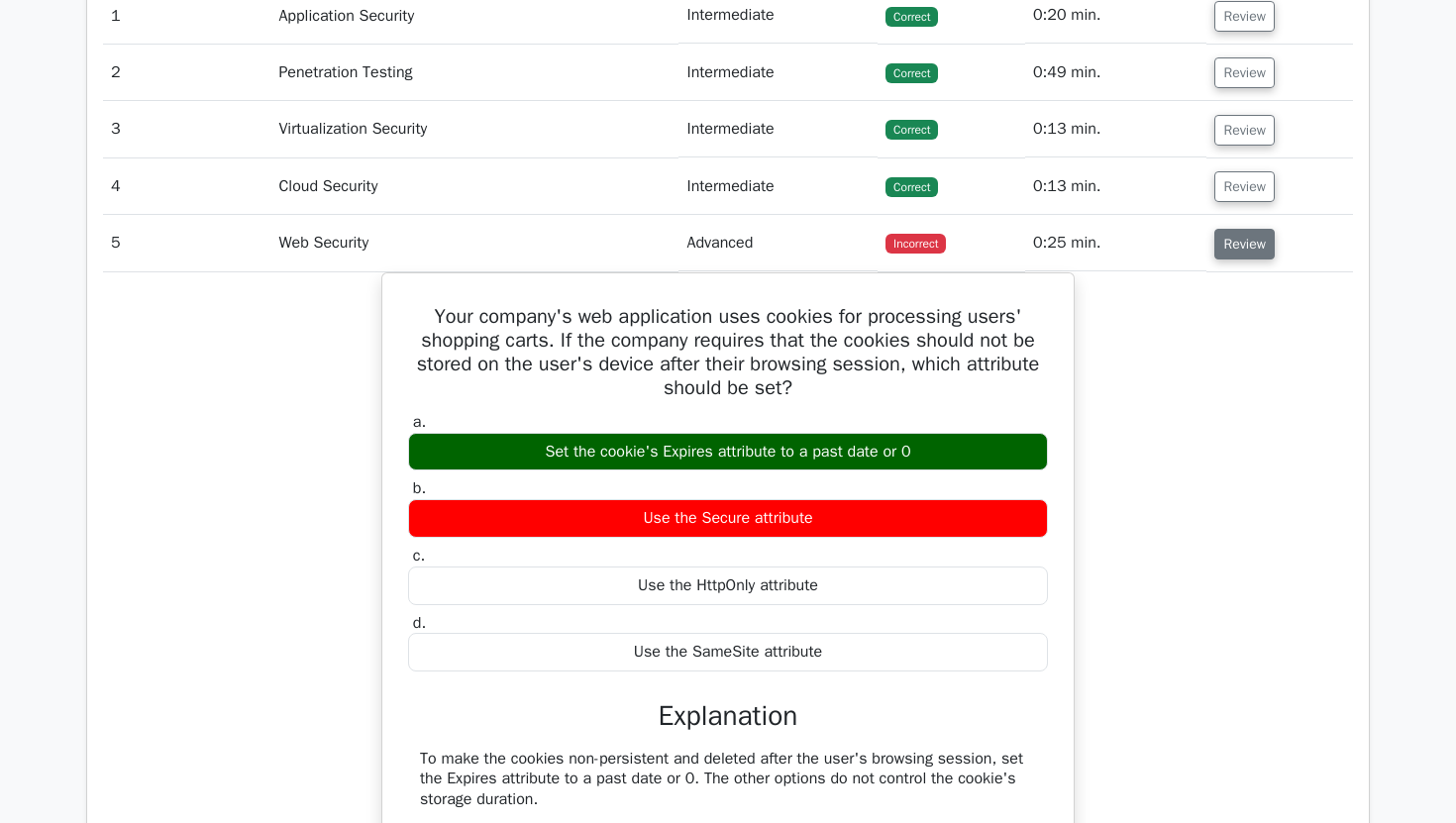 click on "Review" at bounding box center [1244, 244] 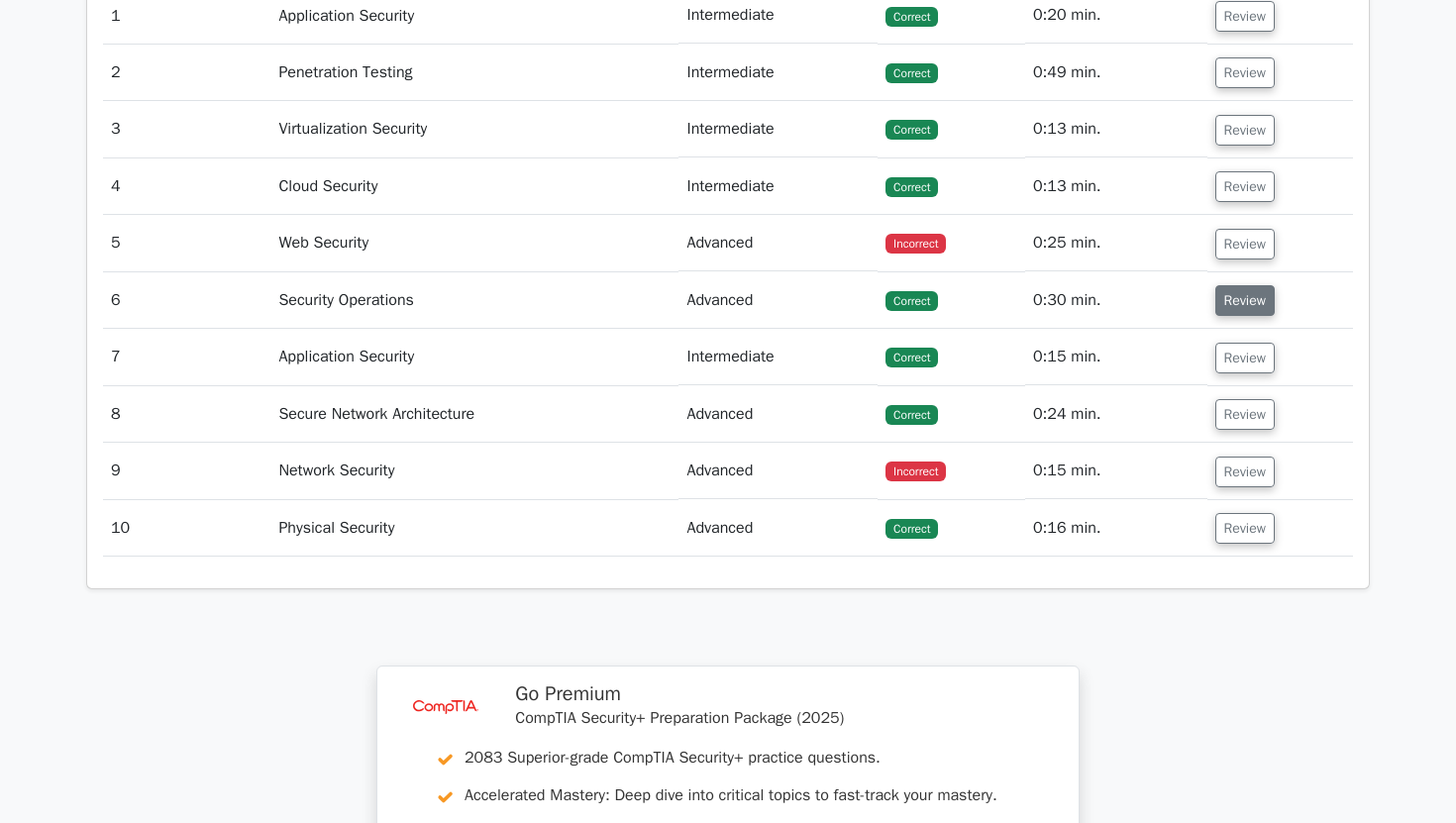 click on "Review" at bounding box center [1245, 300] 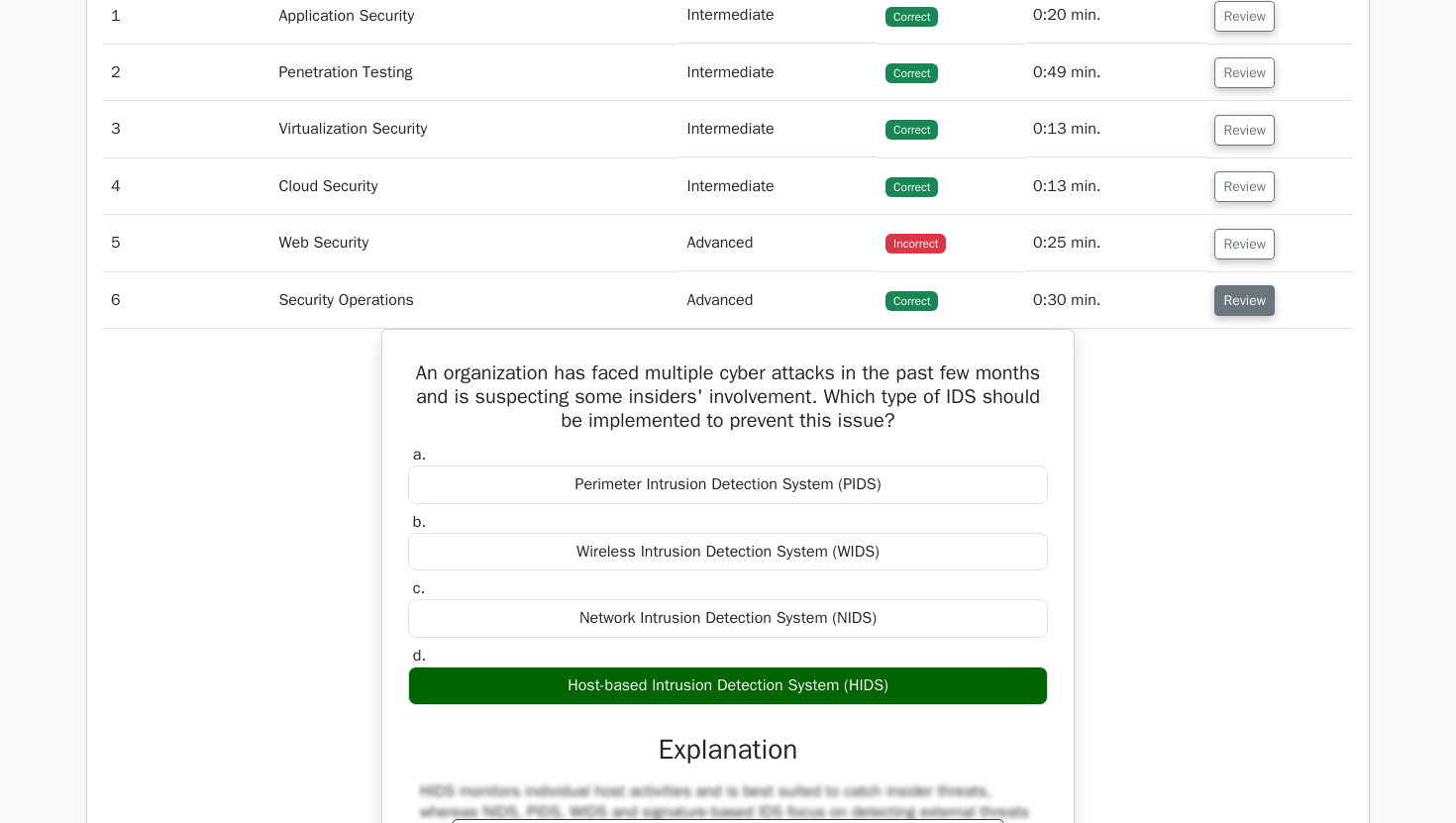 click on "Review" at bounding box center [1244, 300] 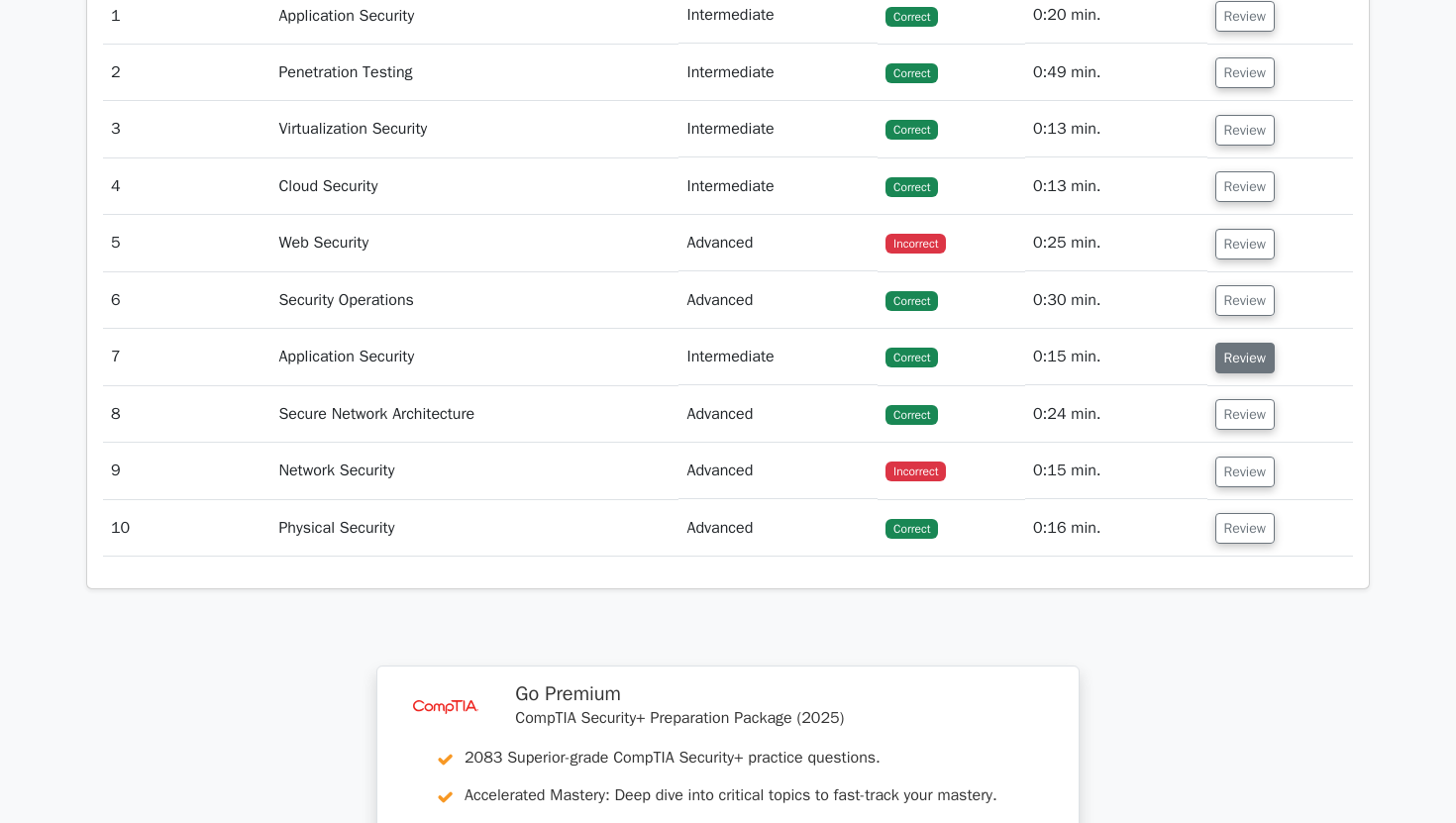 click on "Review" at bounding box center [1245, 358] 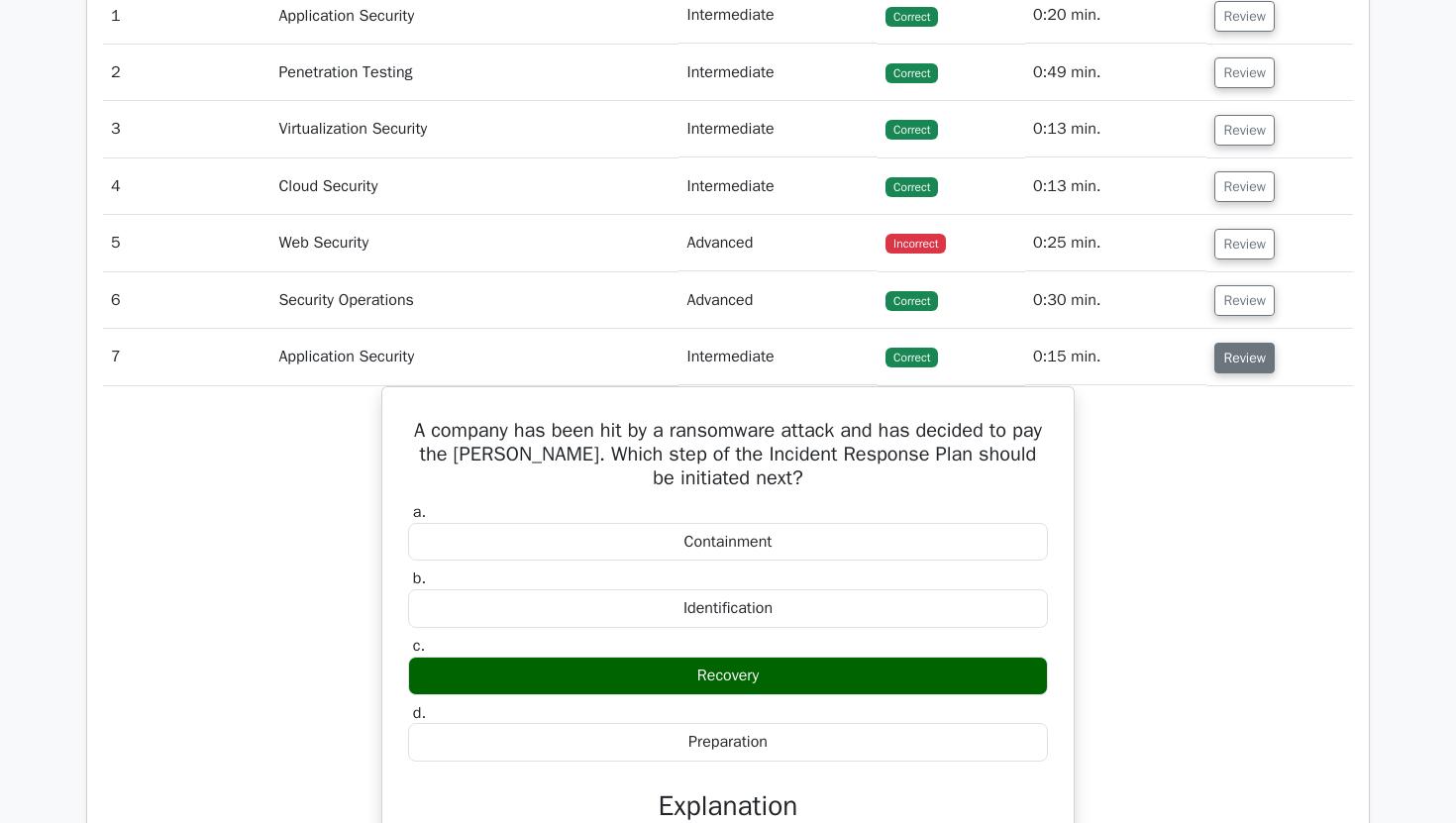 click on "Review" at bounding box center [1244, 358] 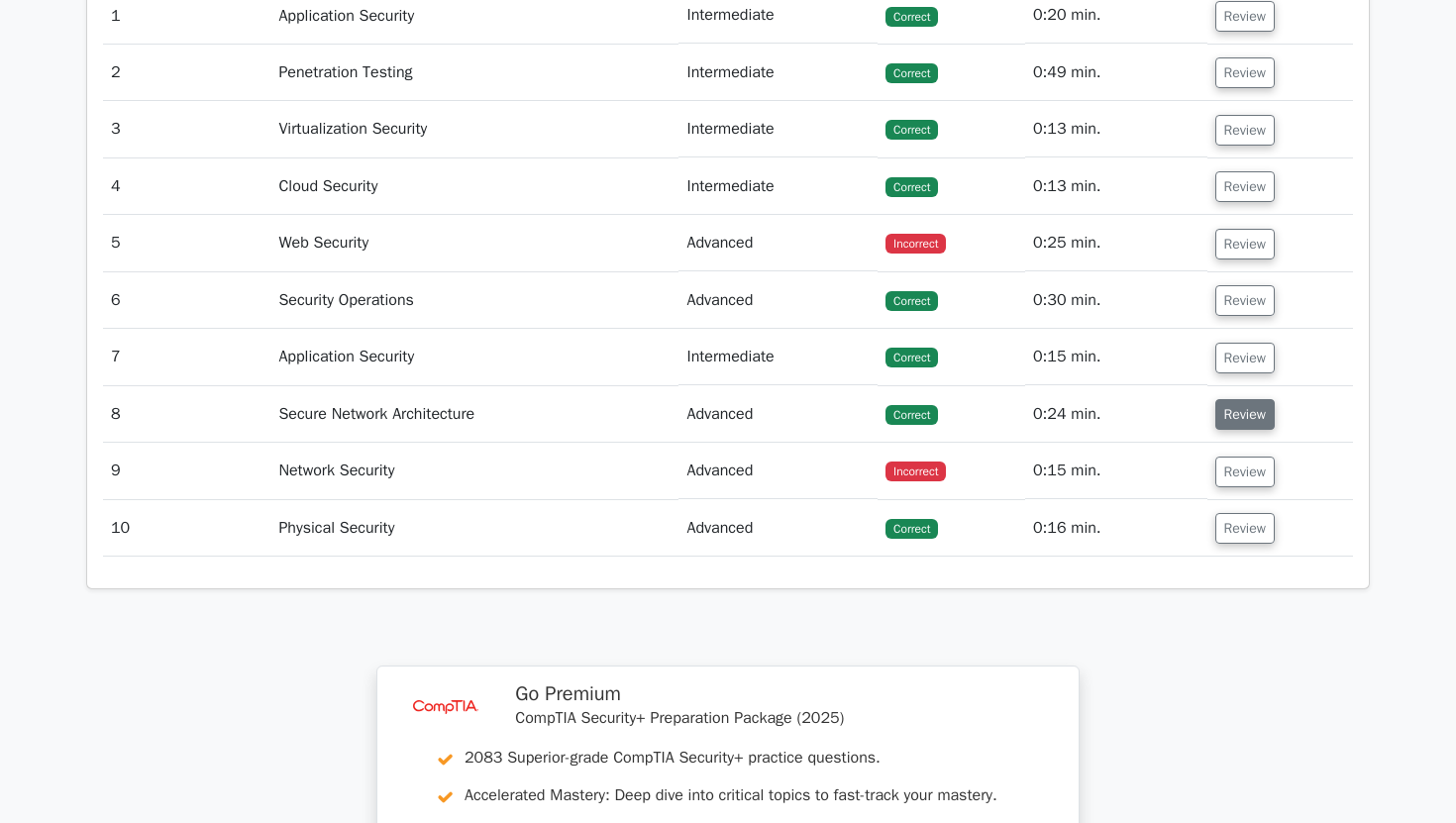 click on "Review" at bounding box center [1245, 414] 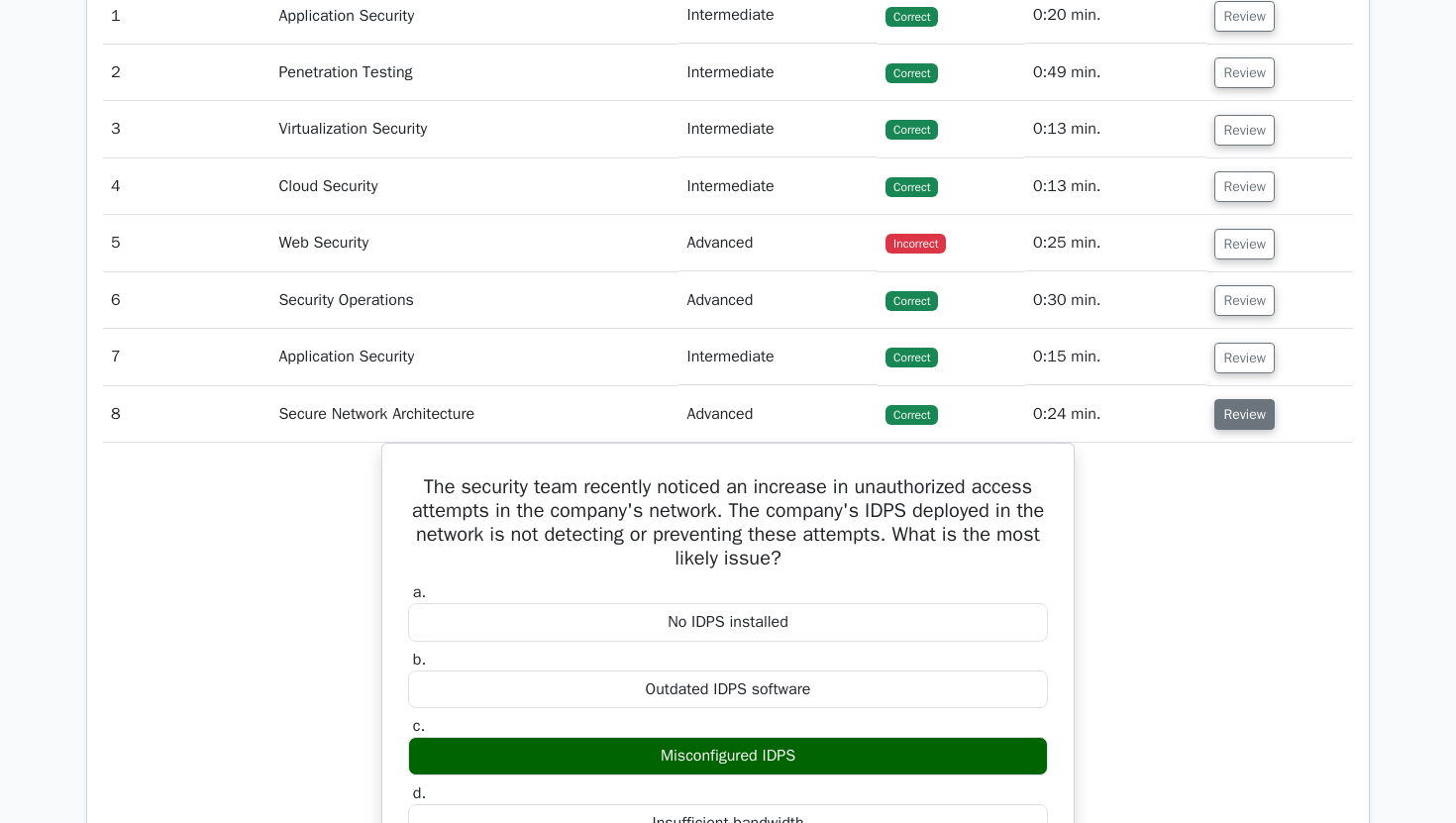 click on "Review" at bounding box center (1244, 414) 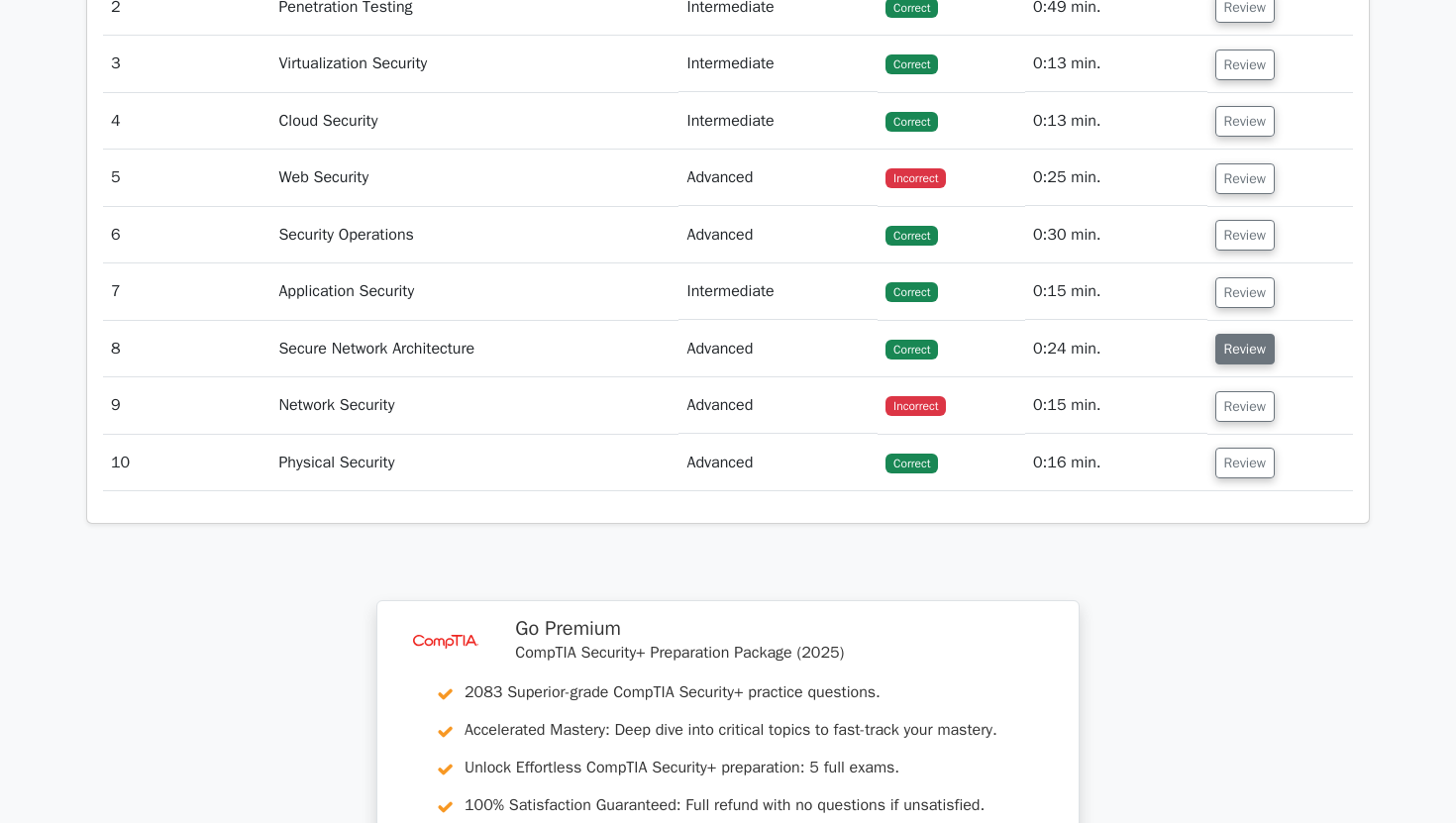 scroll, scrollTop: 1747, scrollLeft: 0, axis: vertical 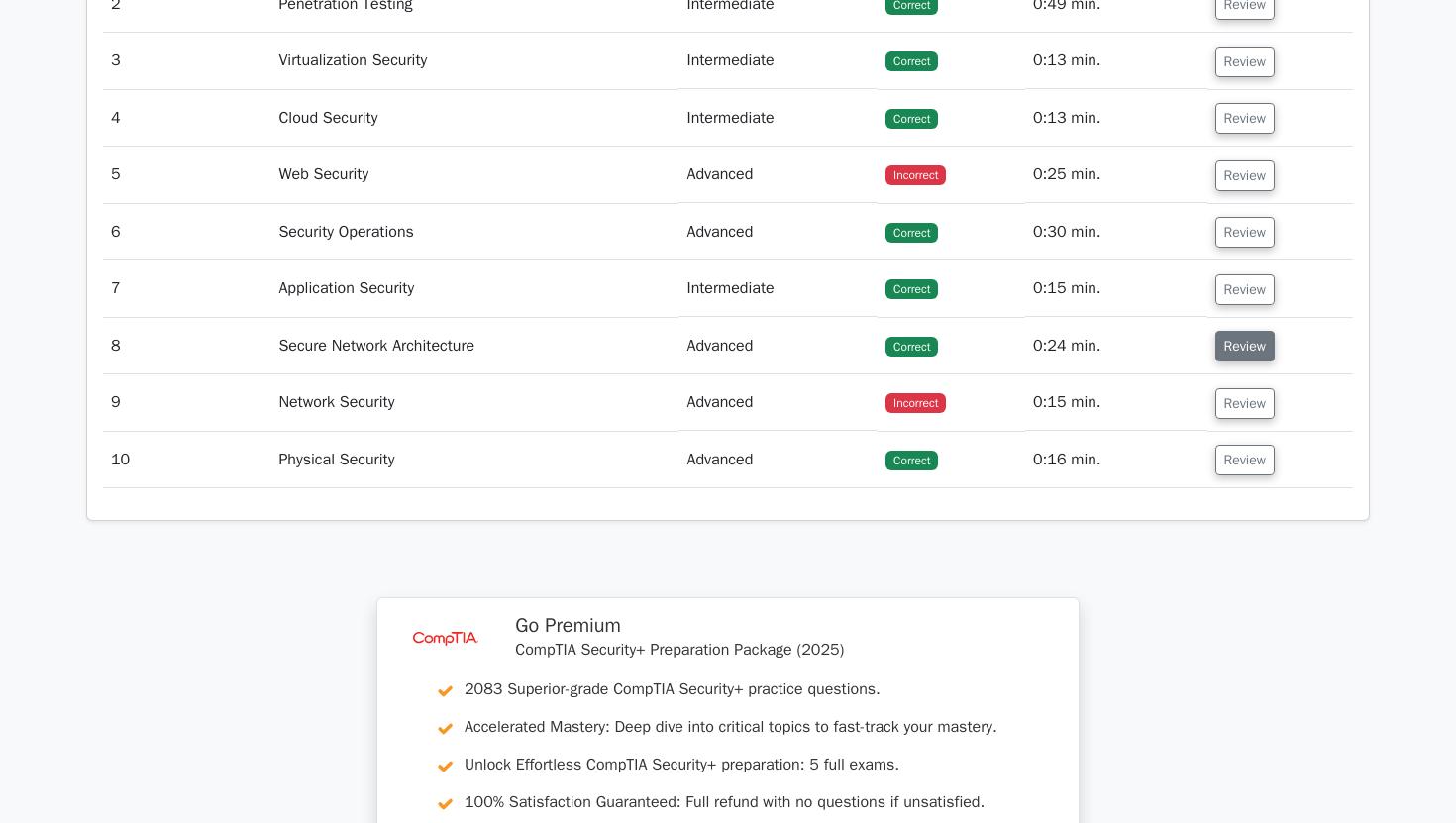 click on "Review" at bounding box center (1245, 346) 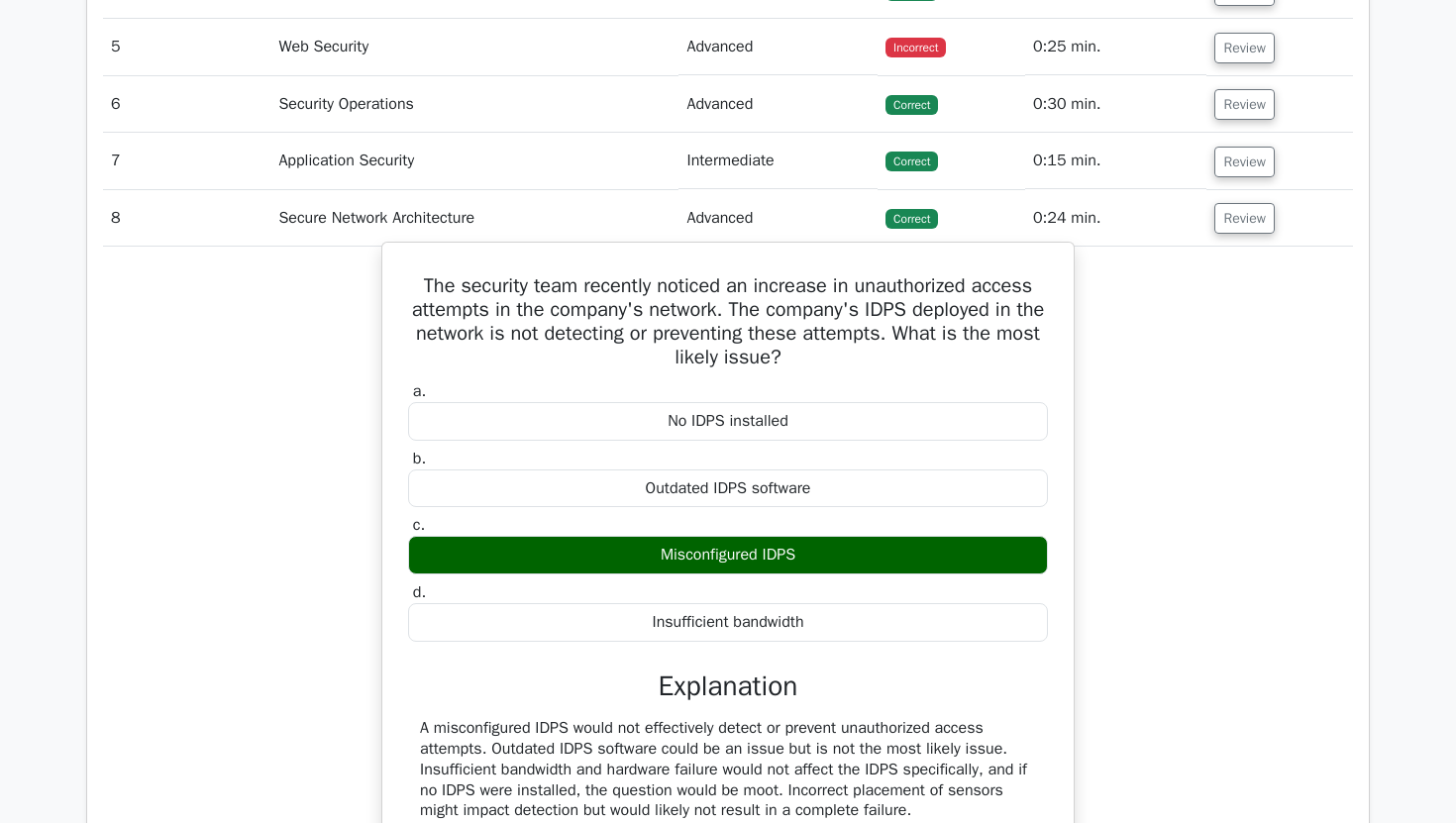 scroll, scrollTop: 1879, scrollLeft: 0, axis: vertical 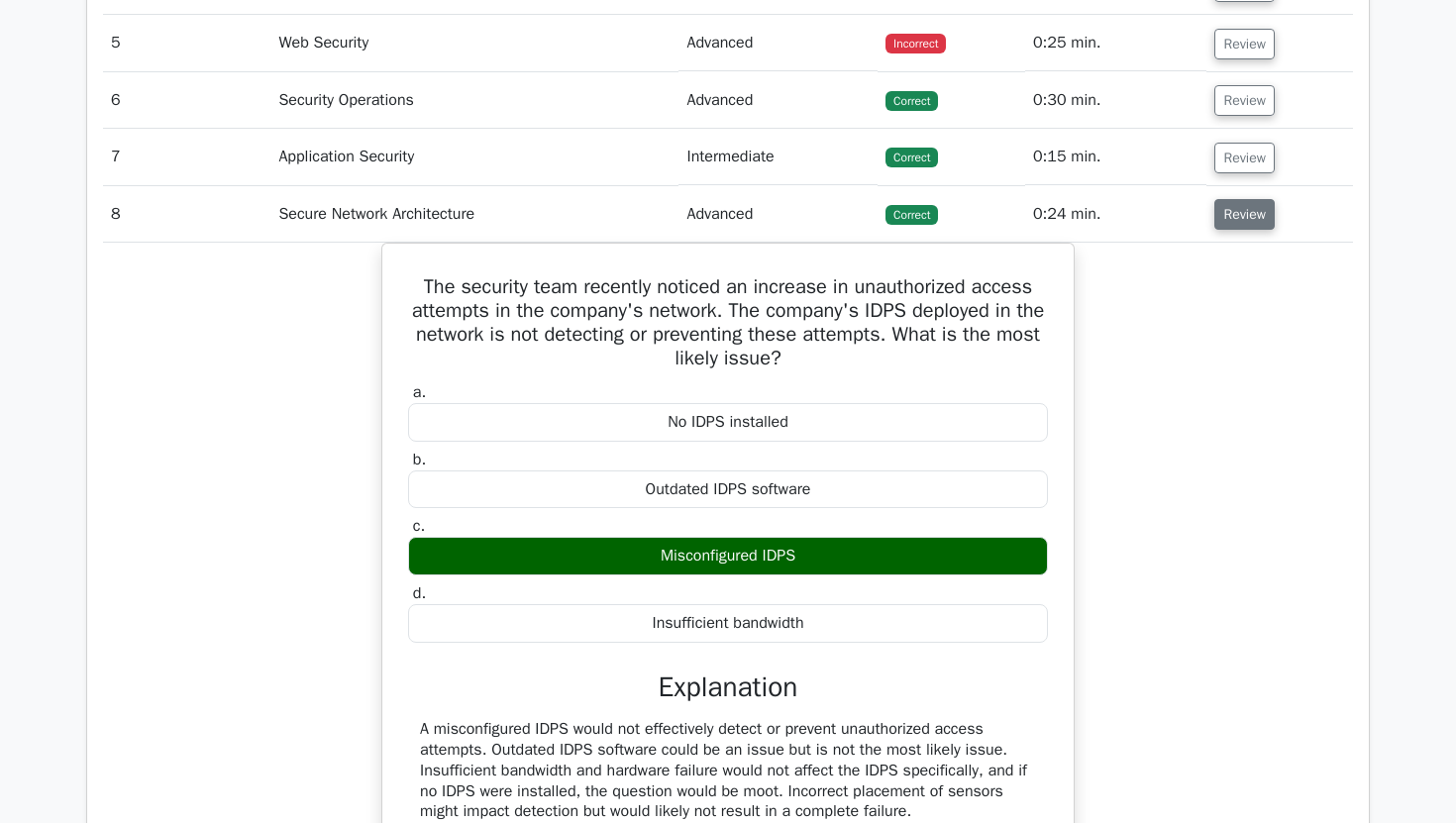 click on "Review" at bounding box center (1244, 214) 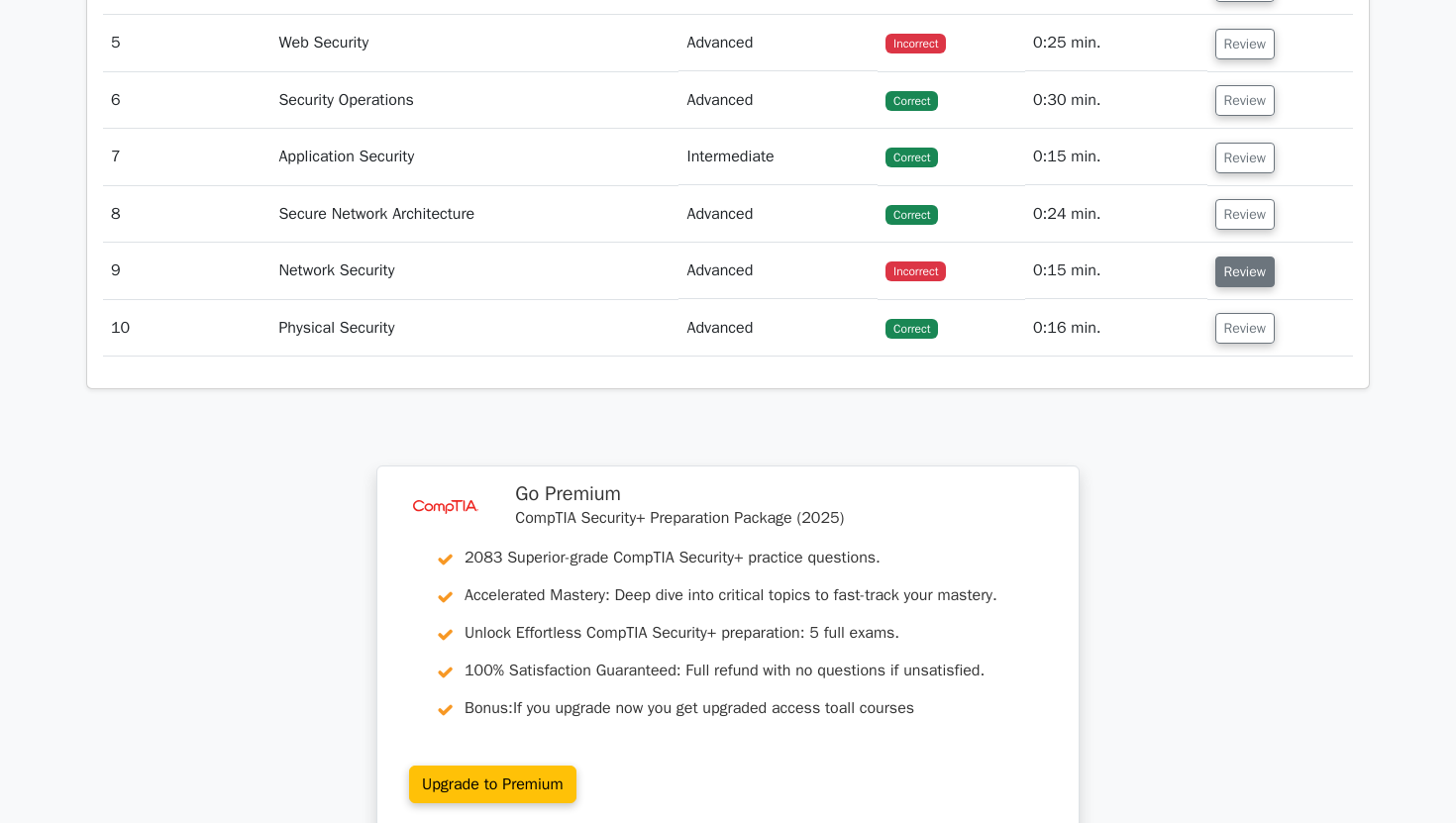 click on "Review" at bounding box center (1245, 271) 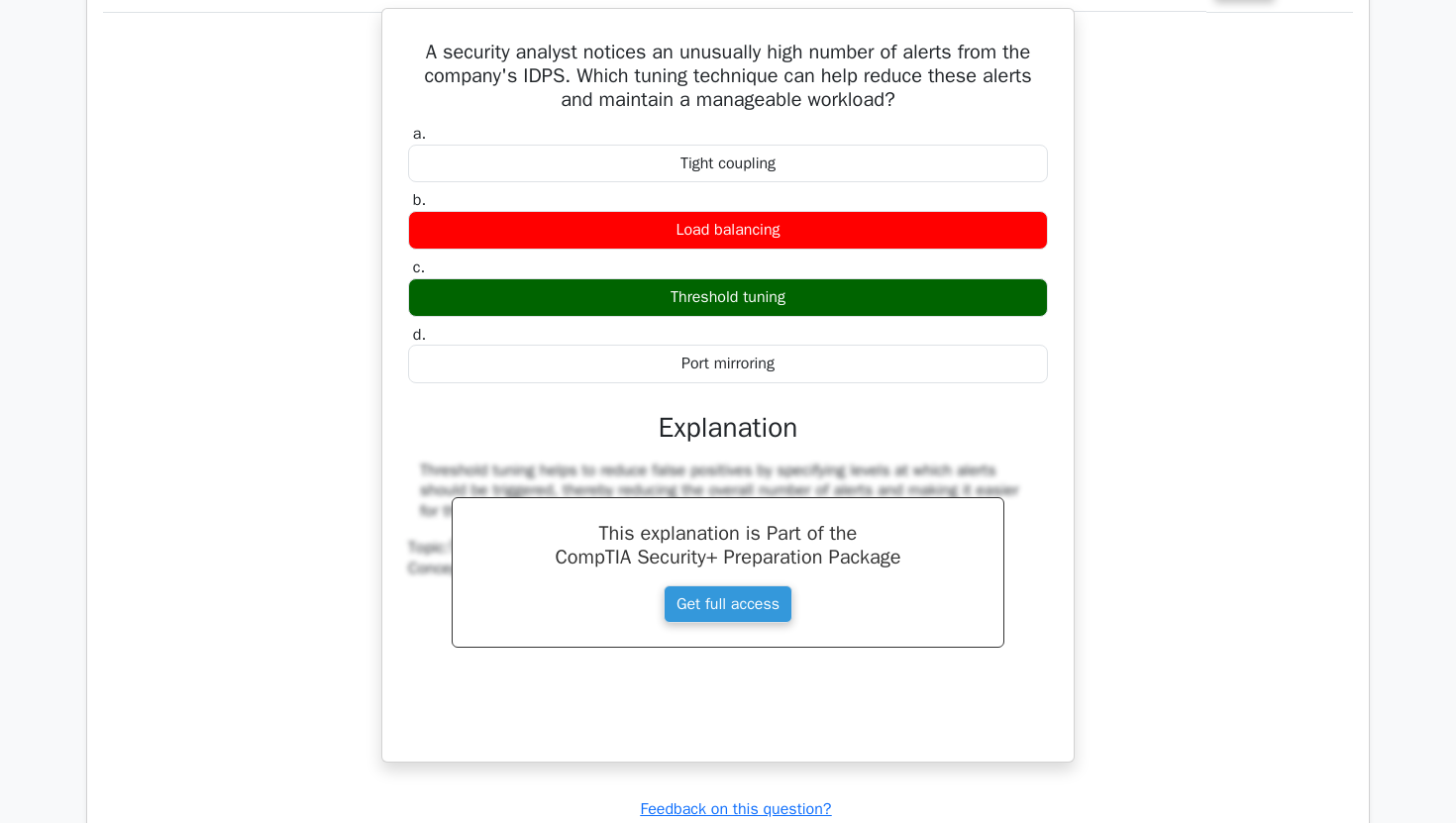 scroll, scrollTop: 1936, scrollLeft: 0, axis: vertical 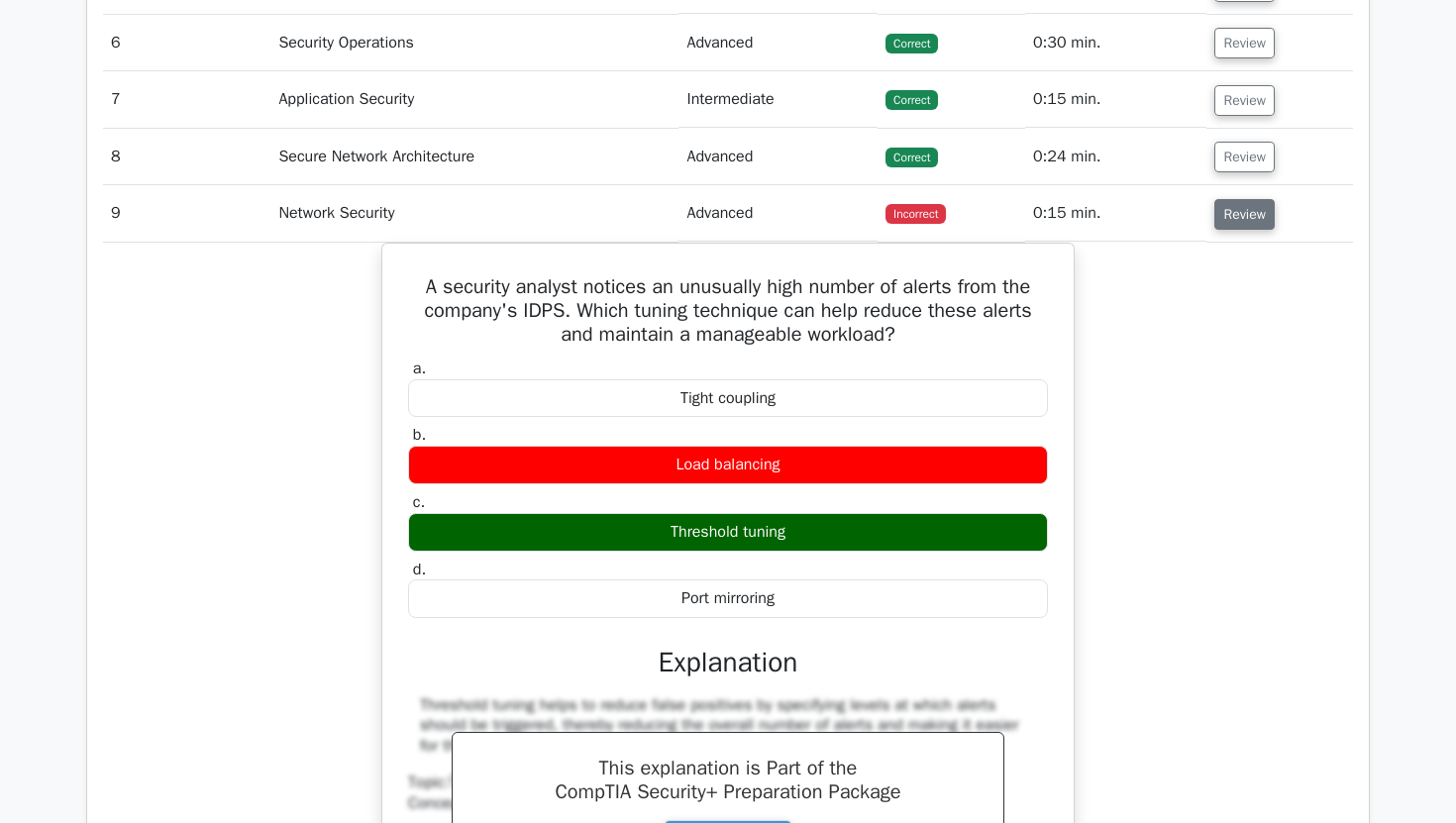 click on "Review" at bounding box center [1244, 214] 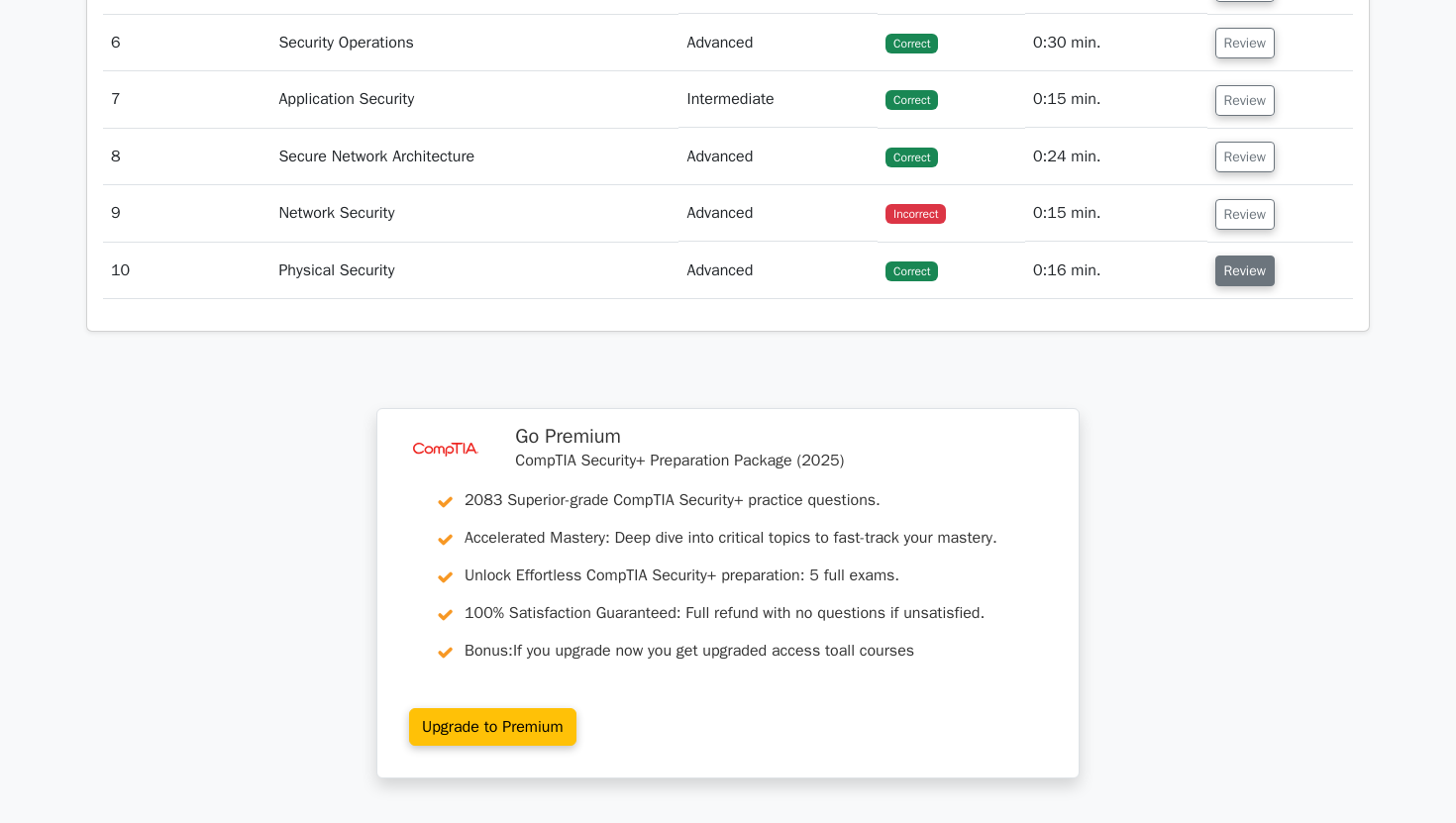 click on "Review" at bounding box center (1245, 270) 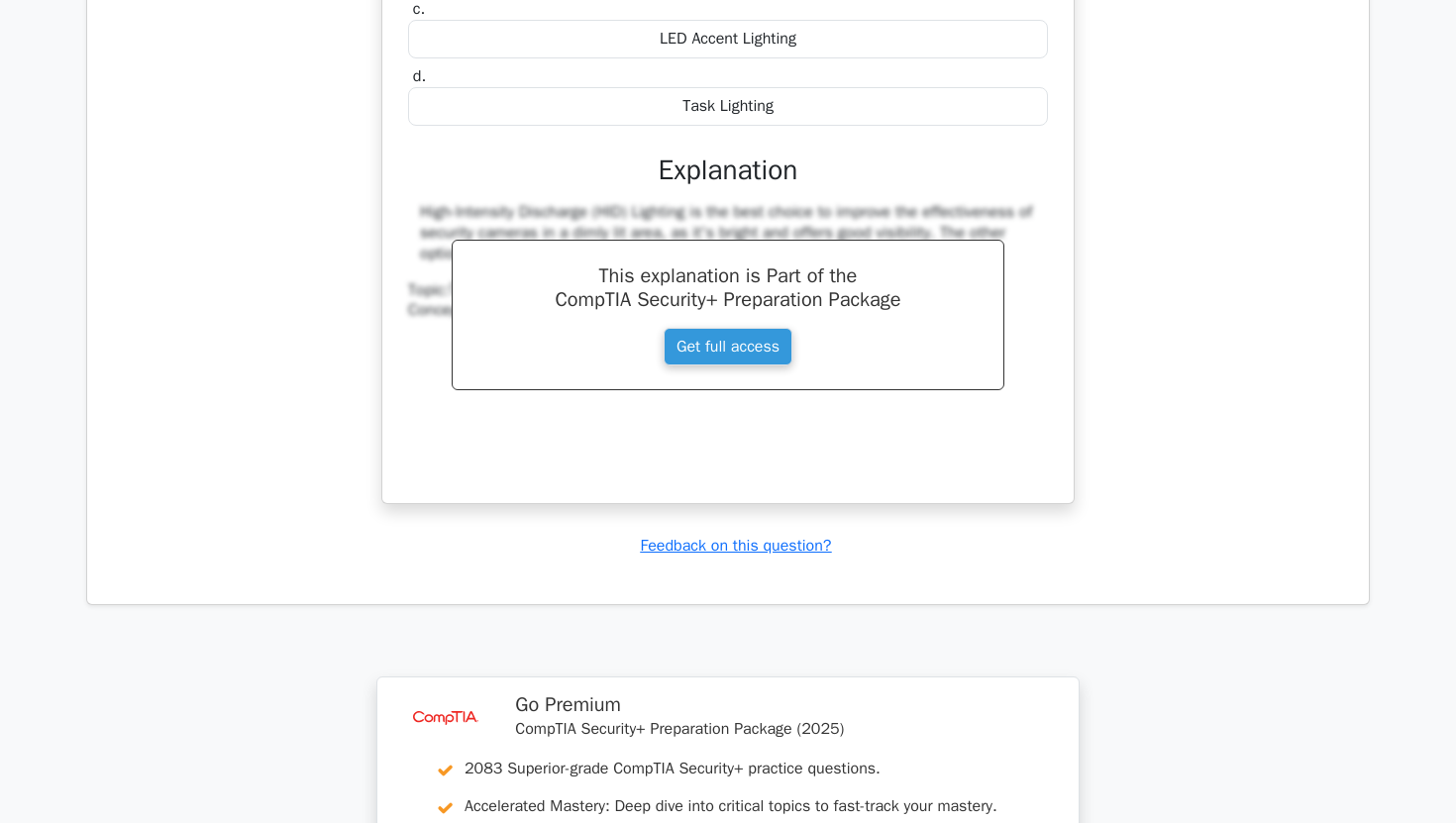 scroll, scrollTop: 3130, scrollLeft: 0, axis: vertical 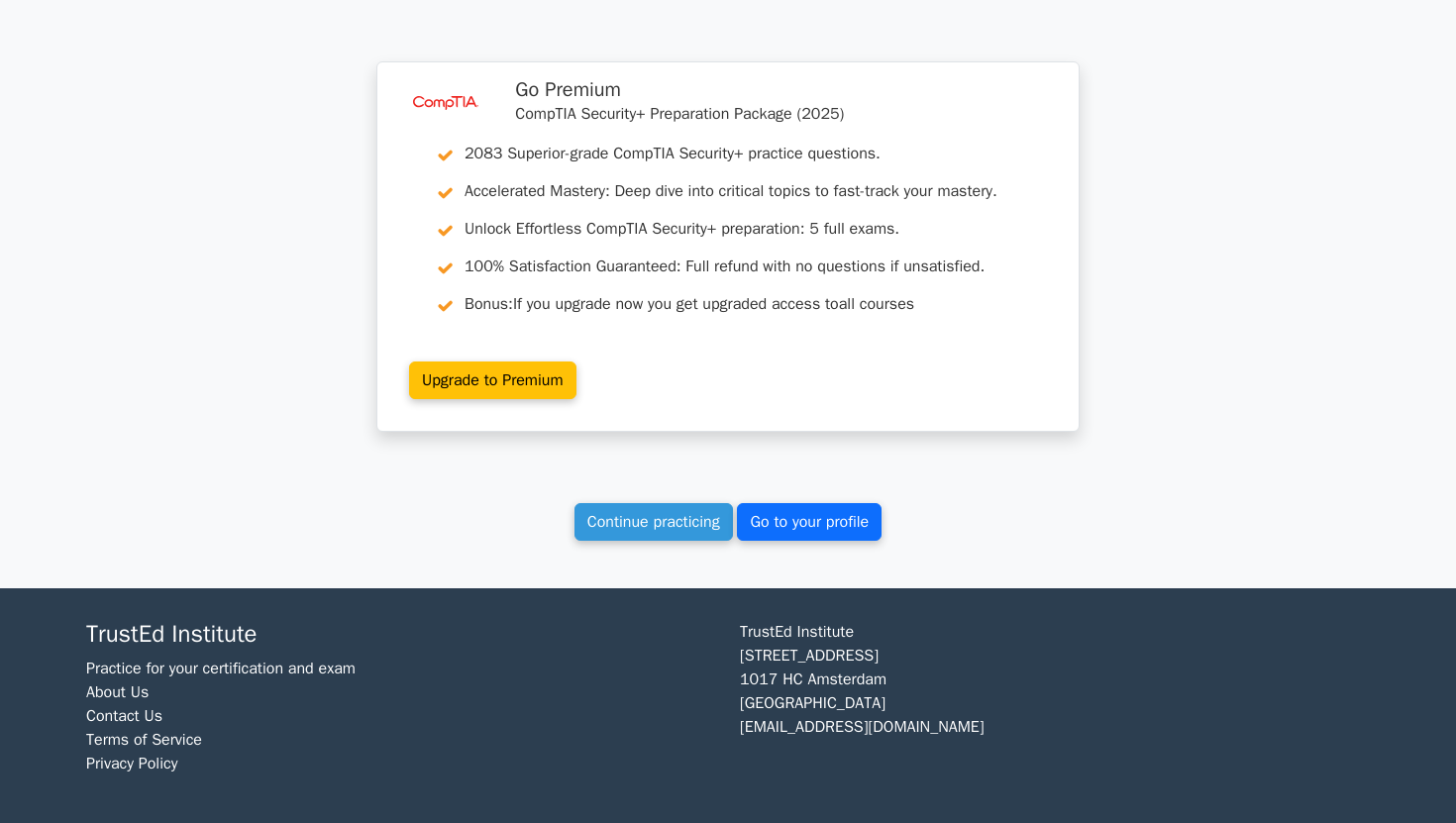 click on "Go to your profile" at bounding box center [809, 522] 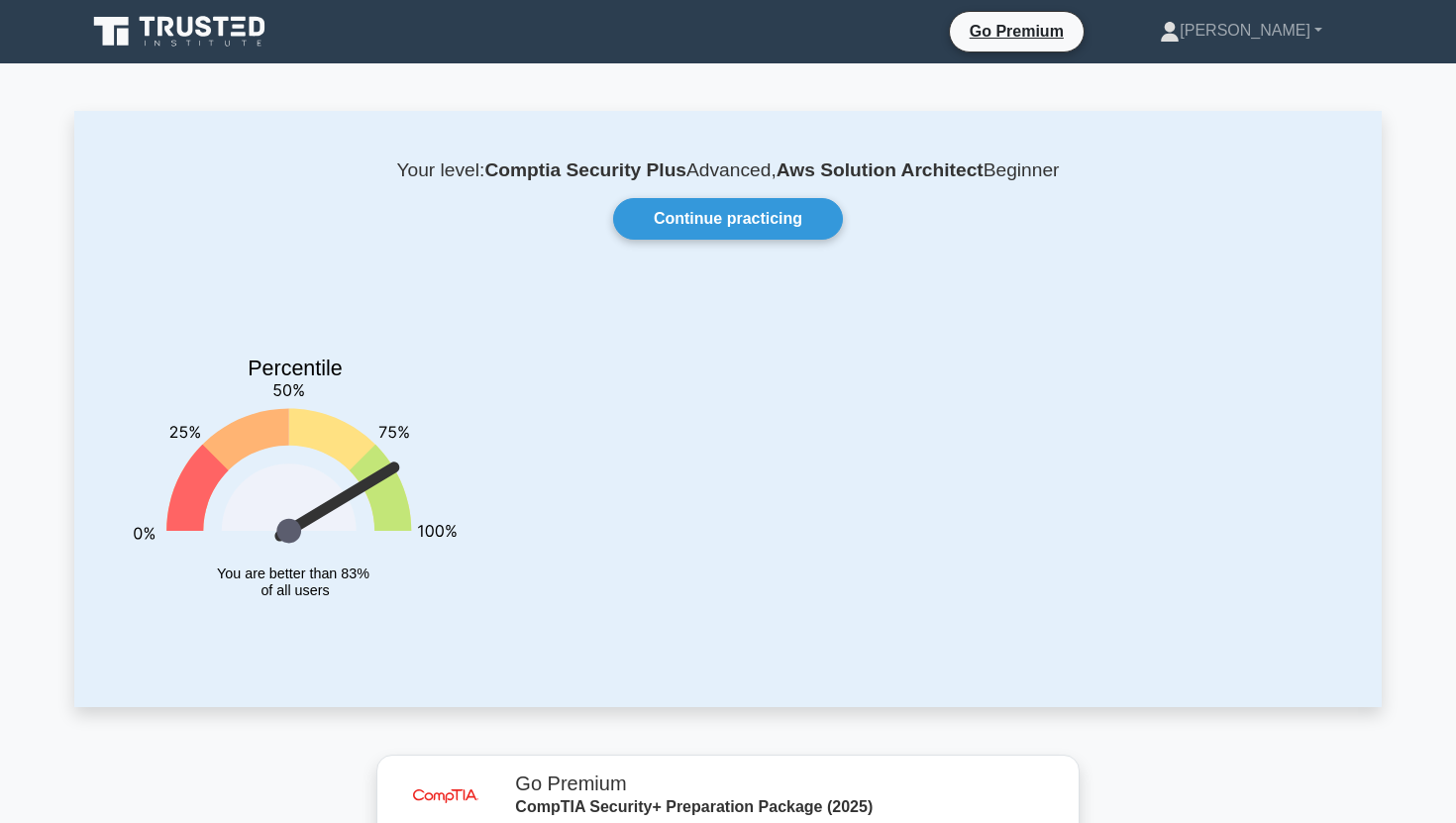 scroll, scrollTop: 0, scrollLeft: 0, axis: both 